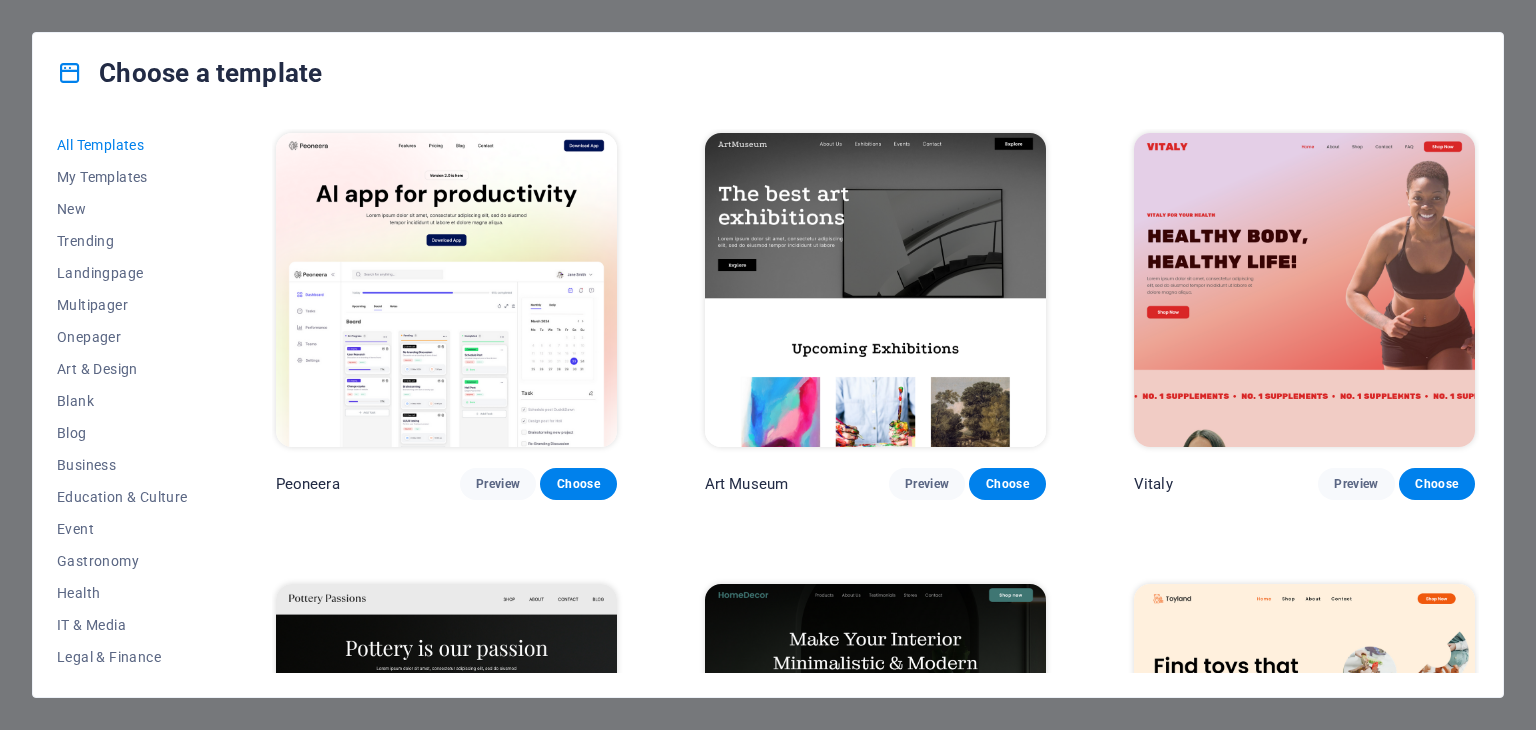 scroll, scrollTop: 0, scrollLeft: 0, axis: both 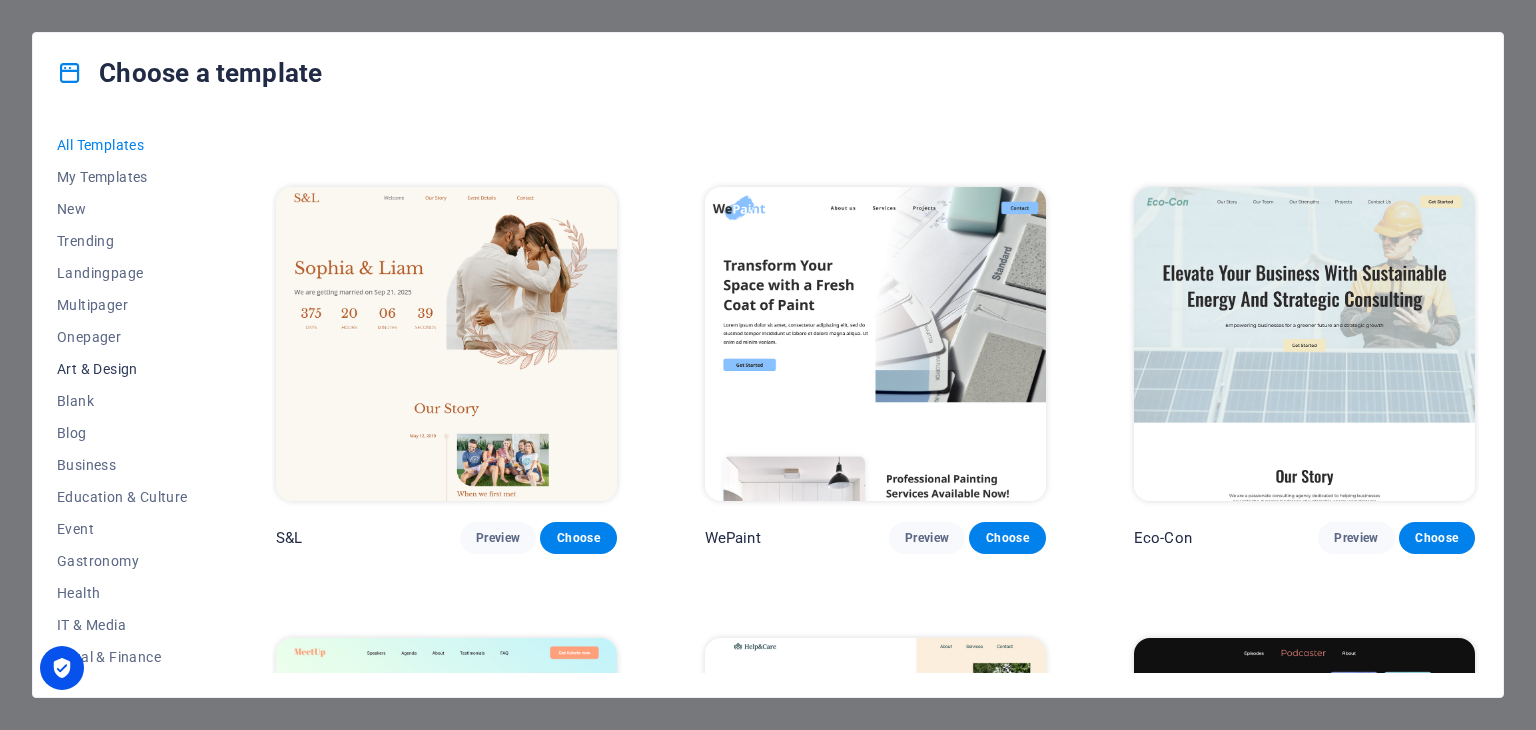 click on "Art & Design" at bounding box center (122, 369) 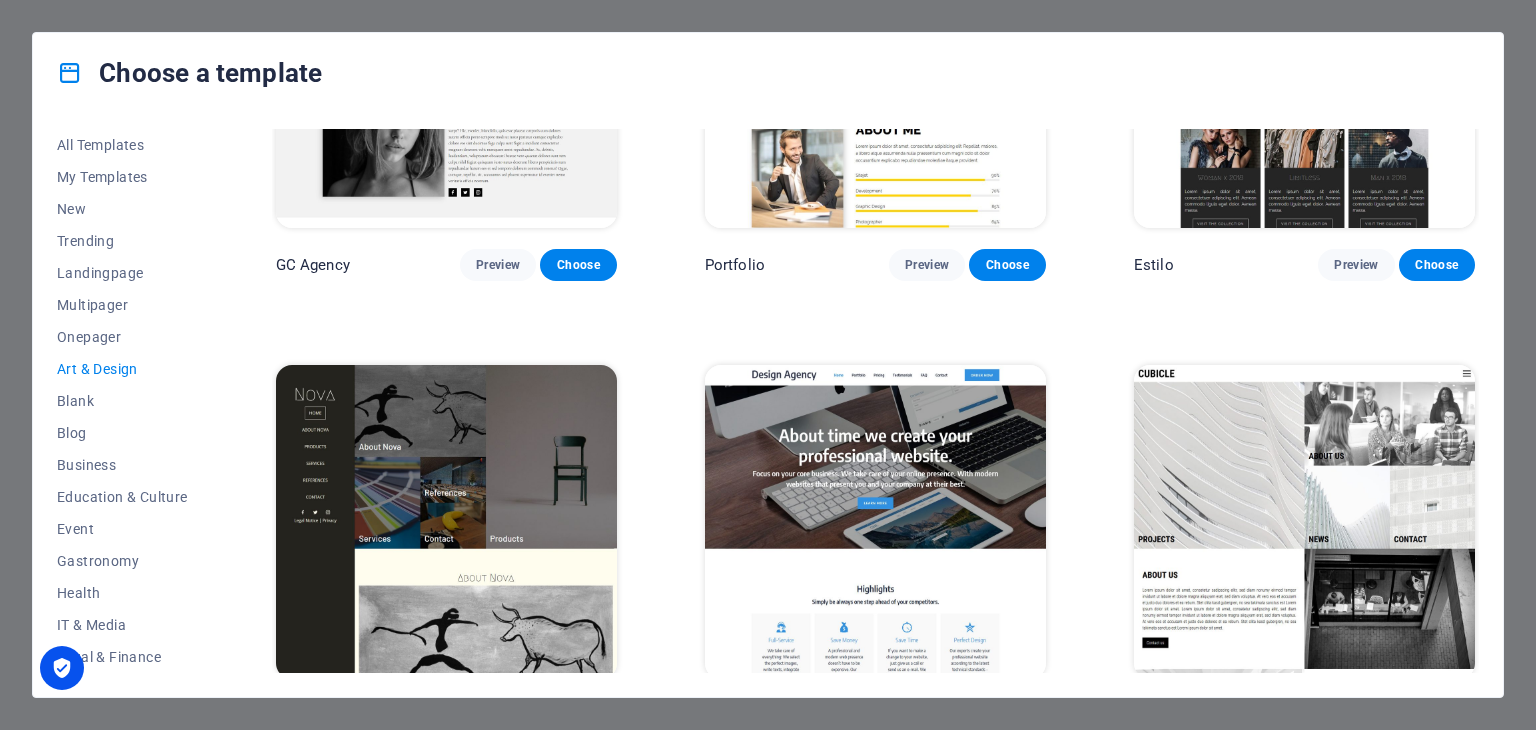 scroll, scrollTop: 1600, scrollLeft: 0, axis: vertical 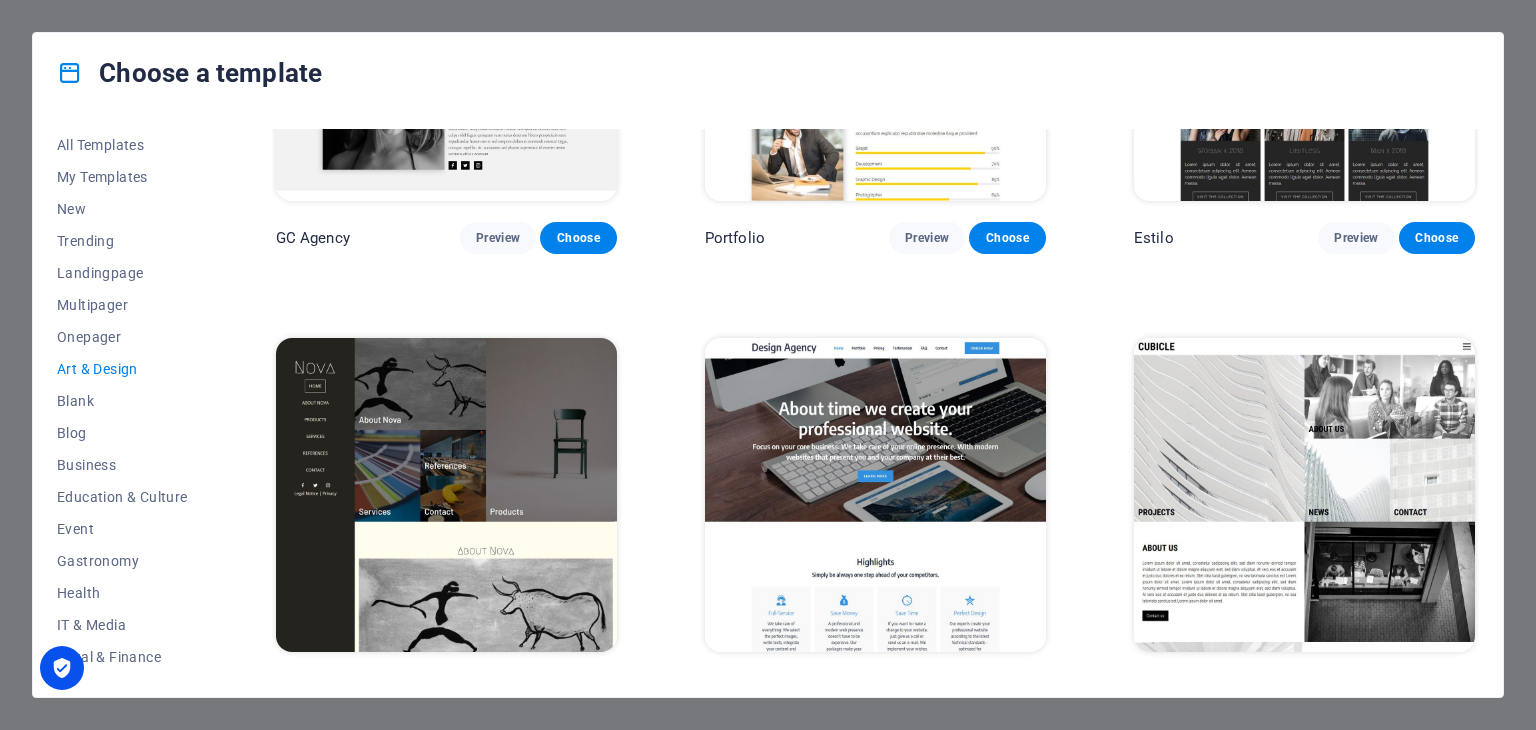 click on "Art & Design" at bounding box center (122, 369) 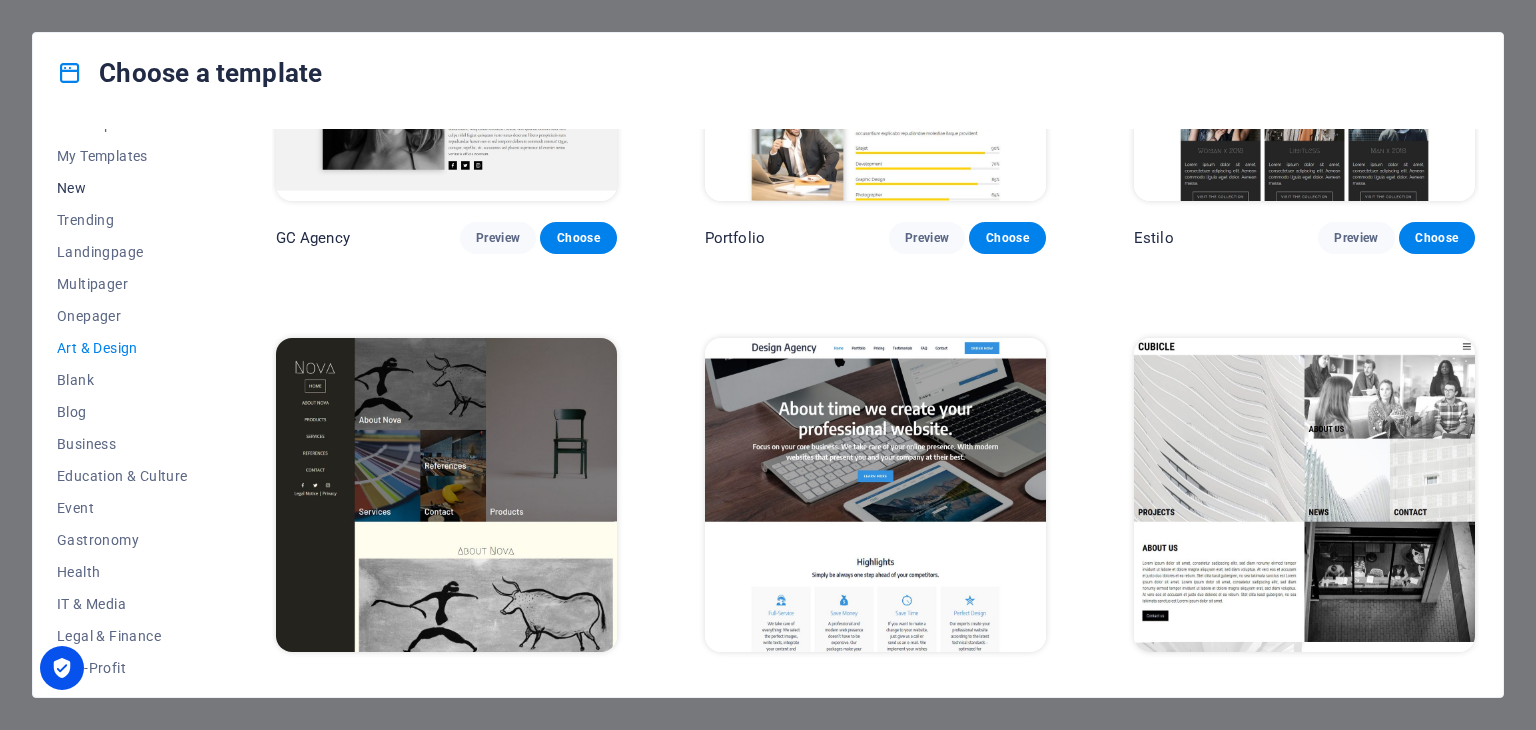 scroll, scrollTop: 0, scrollLeft: 0, axis: both 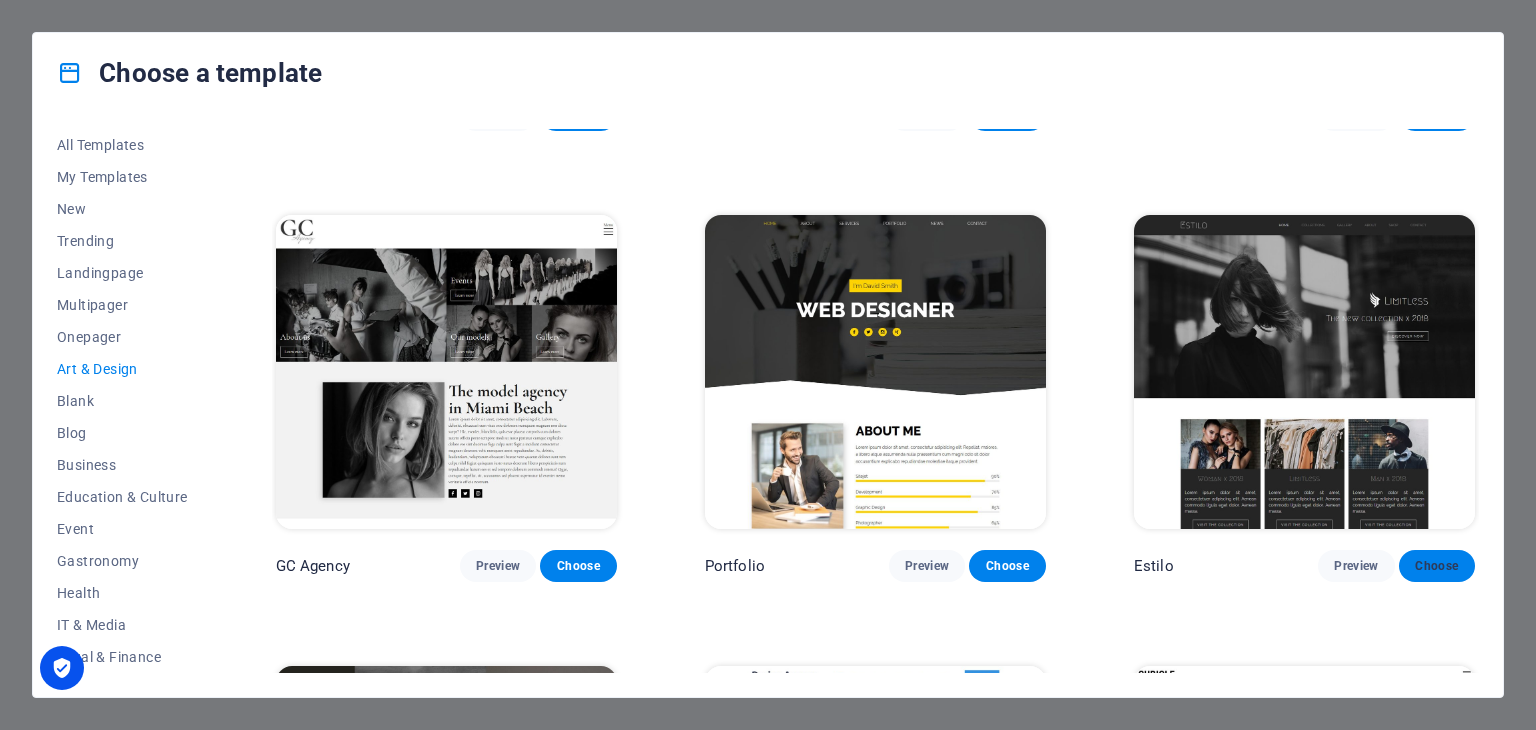 click on "Choose" at bounding box center [1437, 566] 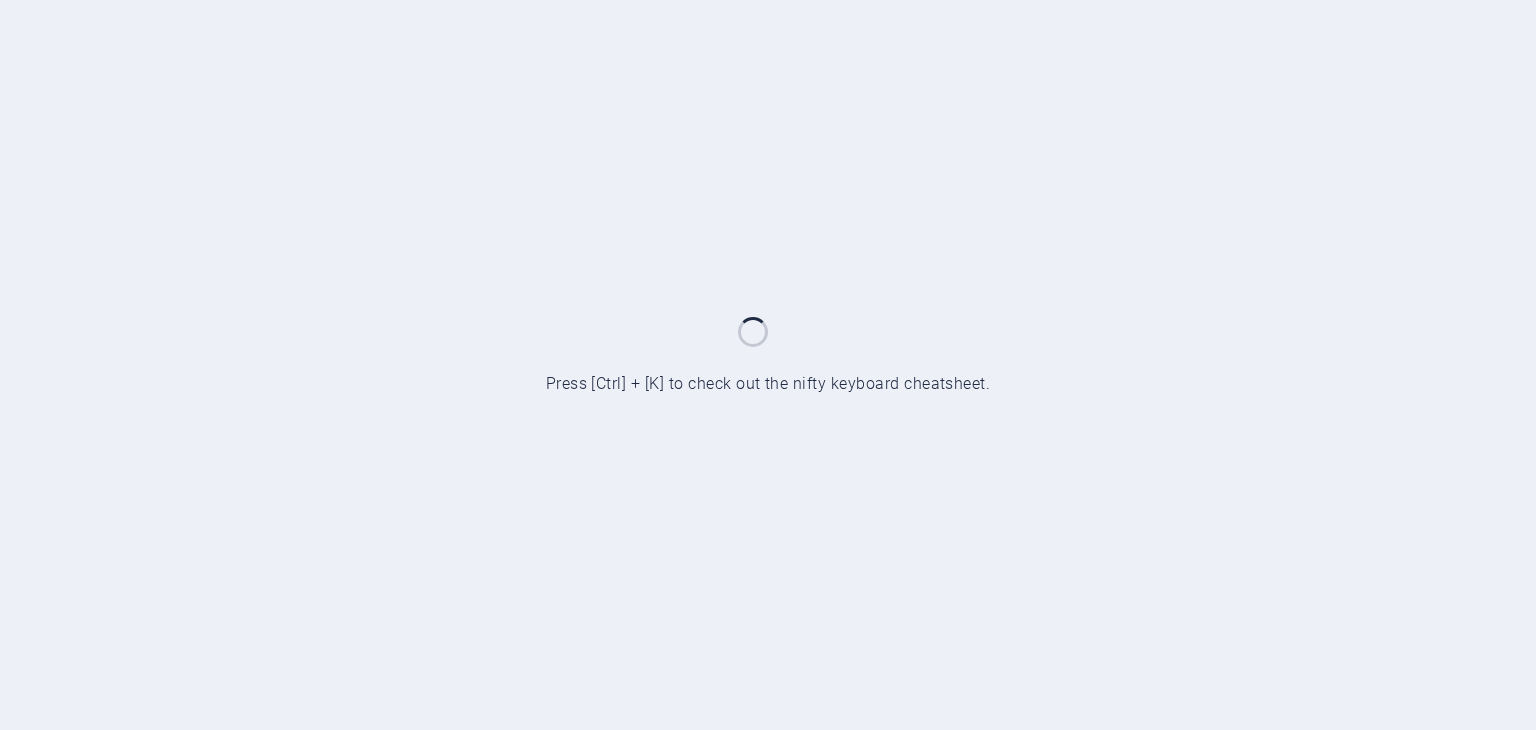 scroll, scrollTop: 0, scrollLeft: 0, axis: both 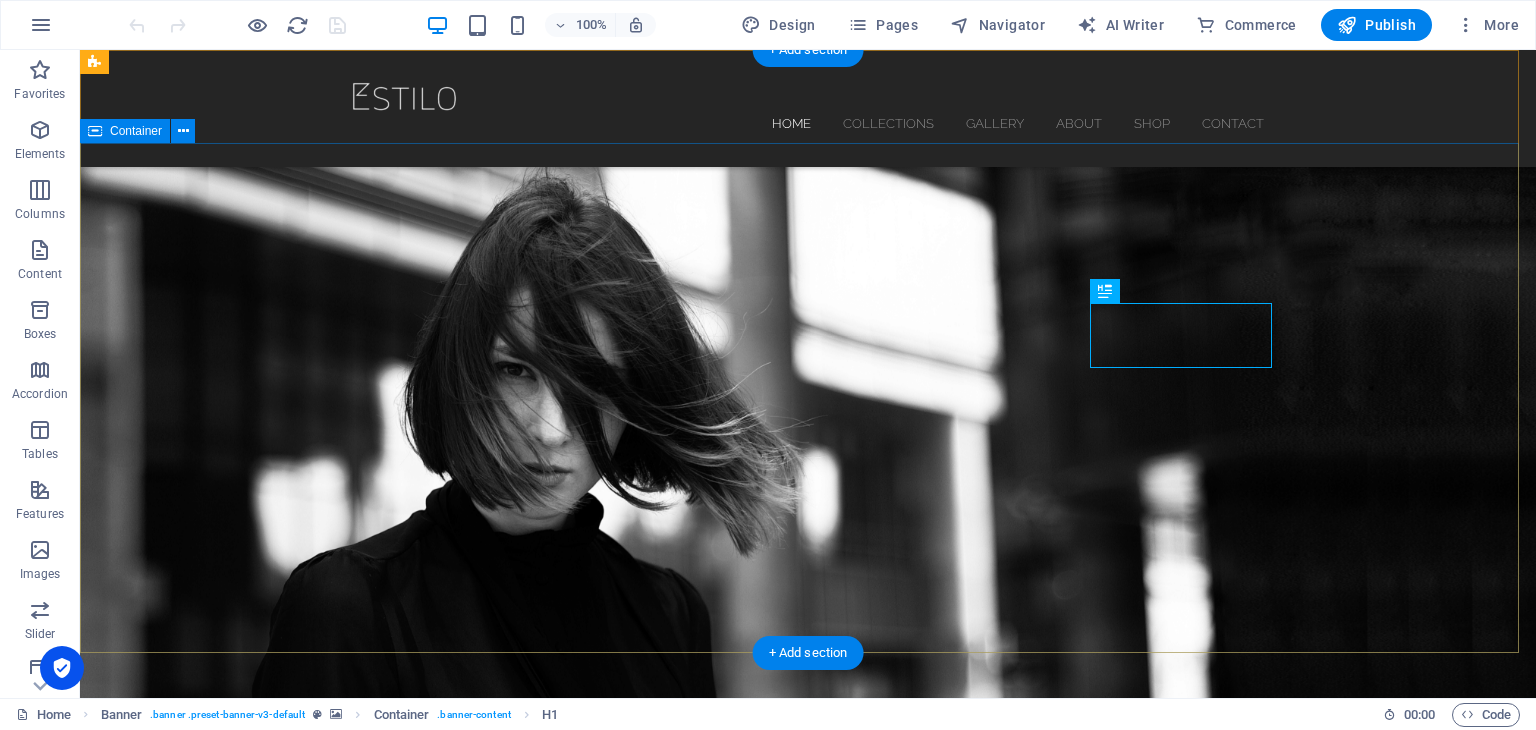 click on "Limitless The new collection  x  2018 discover now" at bounding box center (808, 954) 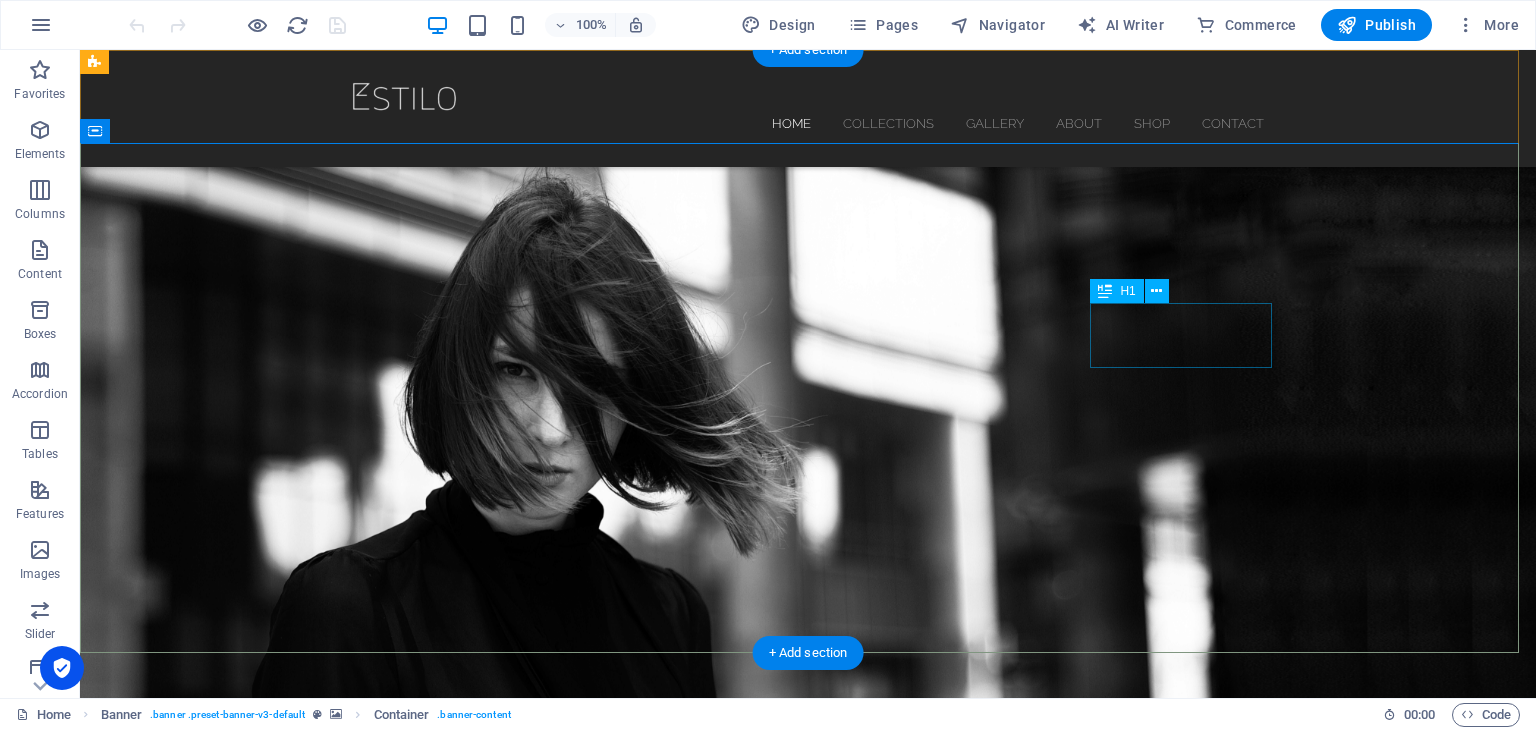 click on "Limitless" at bounding box center [808, 925] 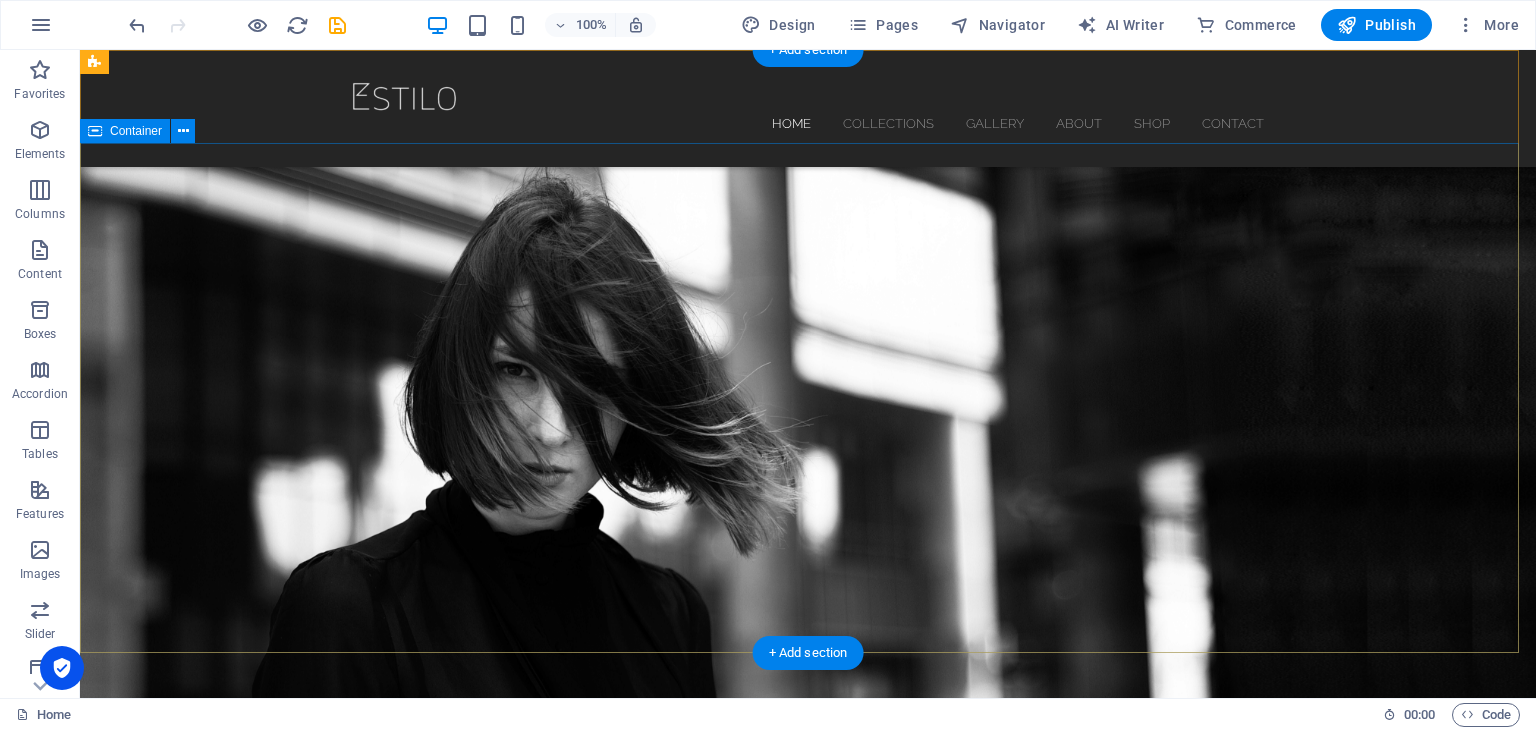 click on "The new collection  x  2018 discover now" at bounding box center [808, 922] 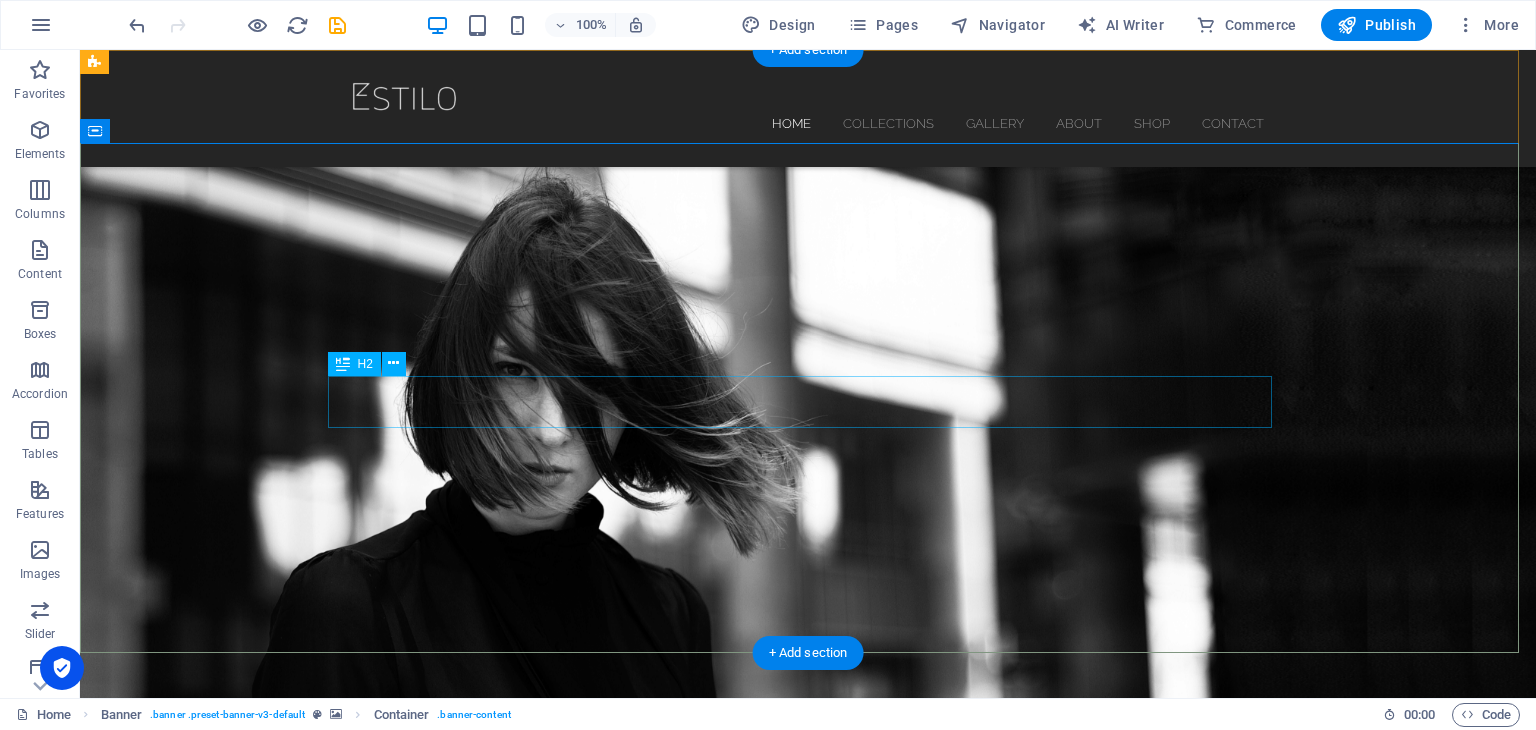 click on "The new collection  x  2018" at bounding box center (808, 929) 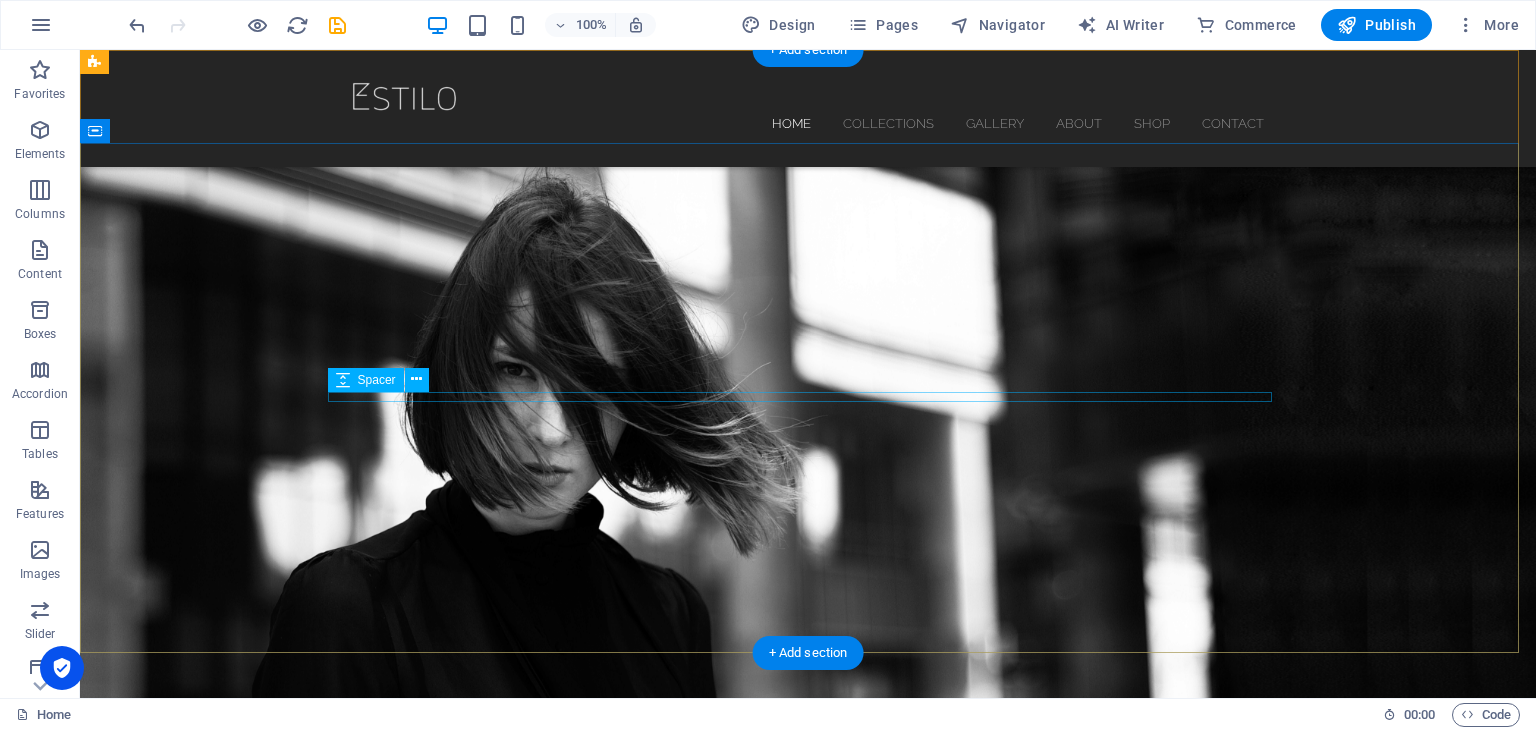 click at bounding box center (808, 898) 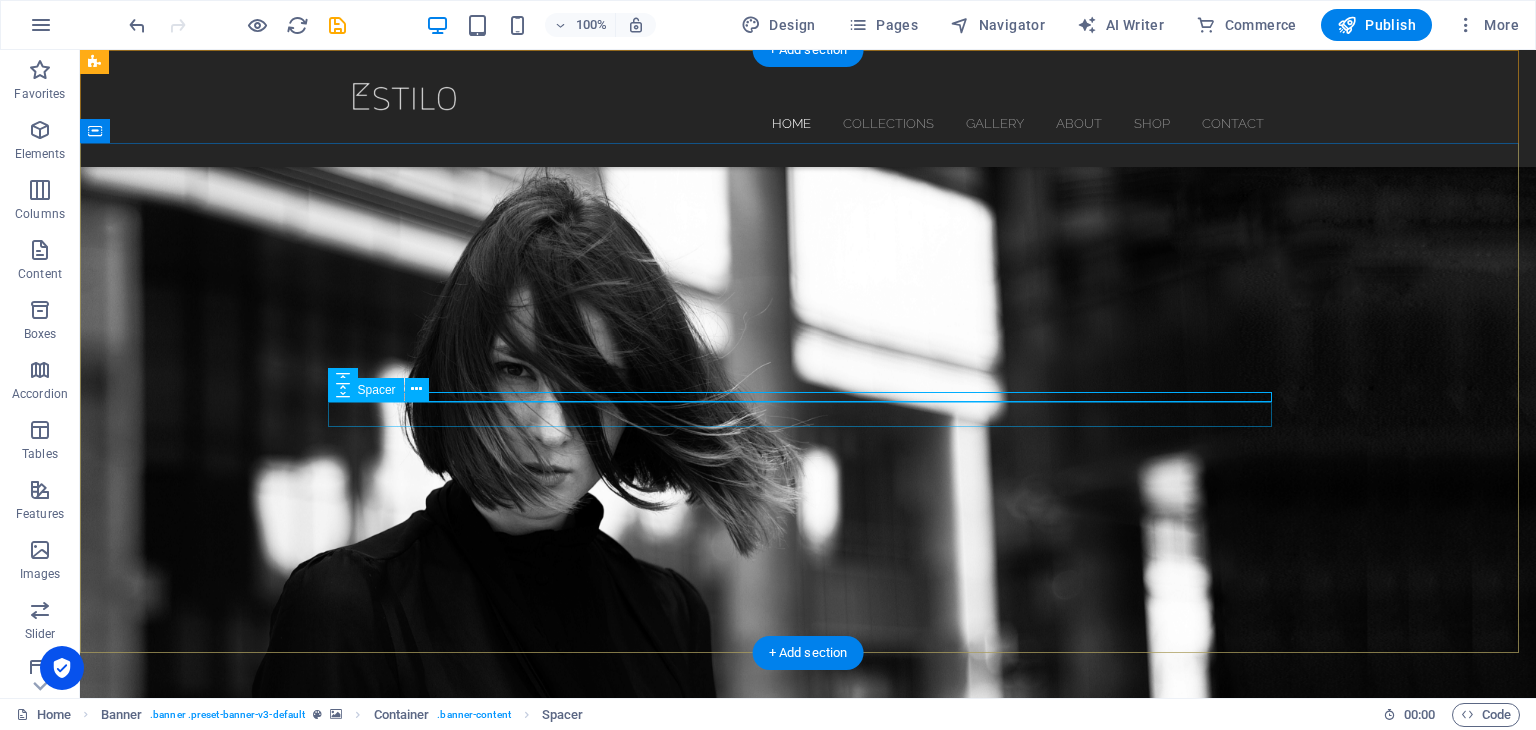 click at bounding box center (808, 915) 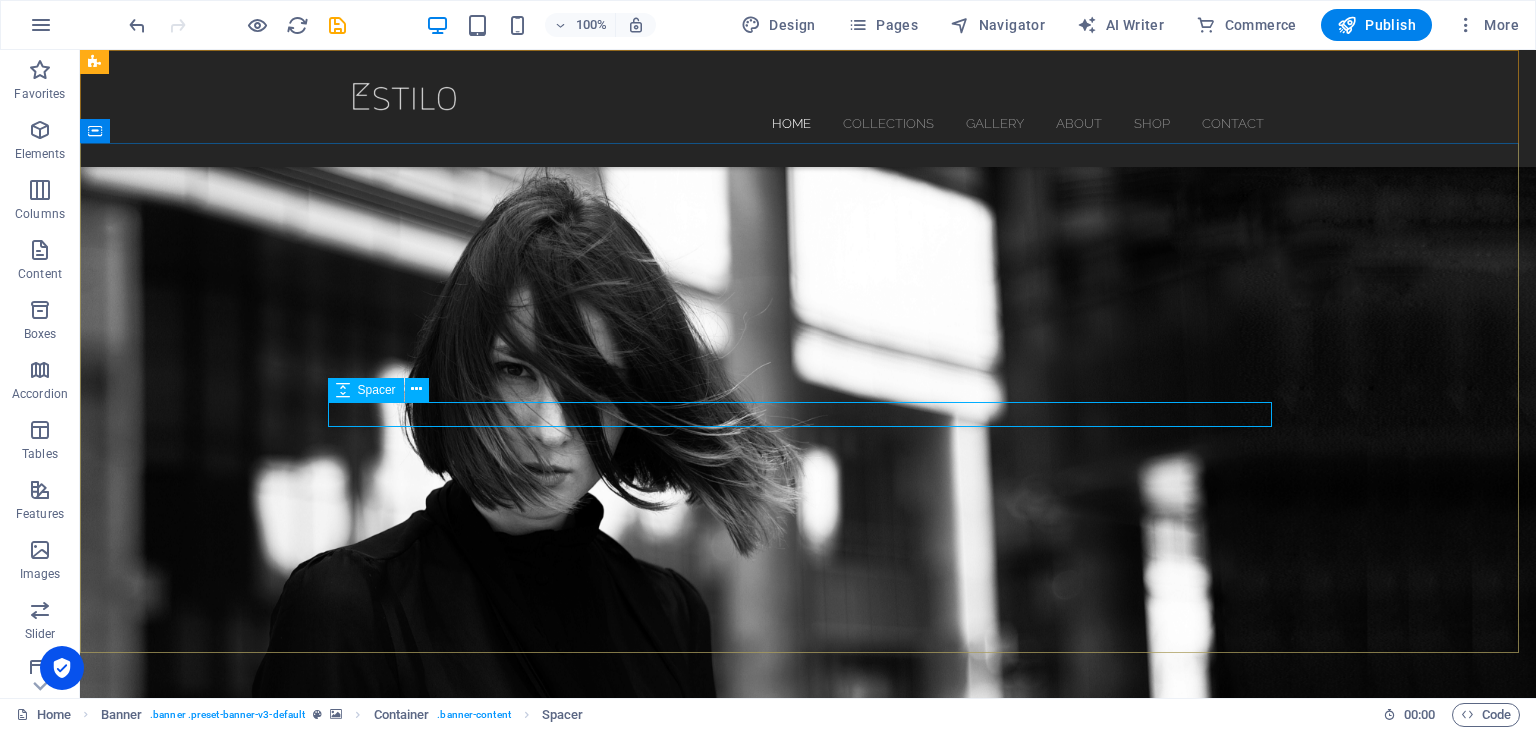 click on "Spacer" at bounding box center (377, 390) 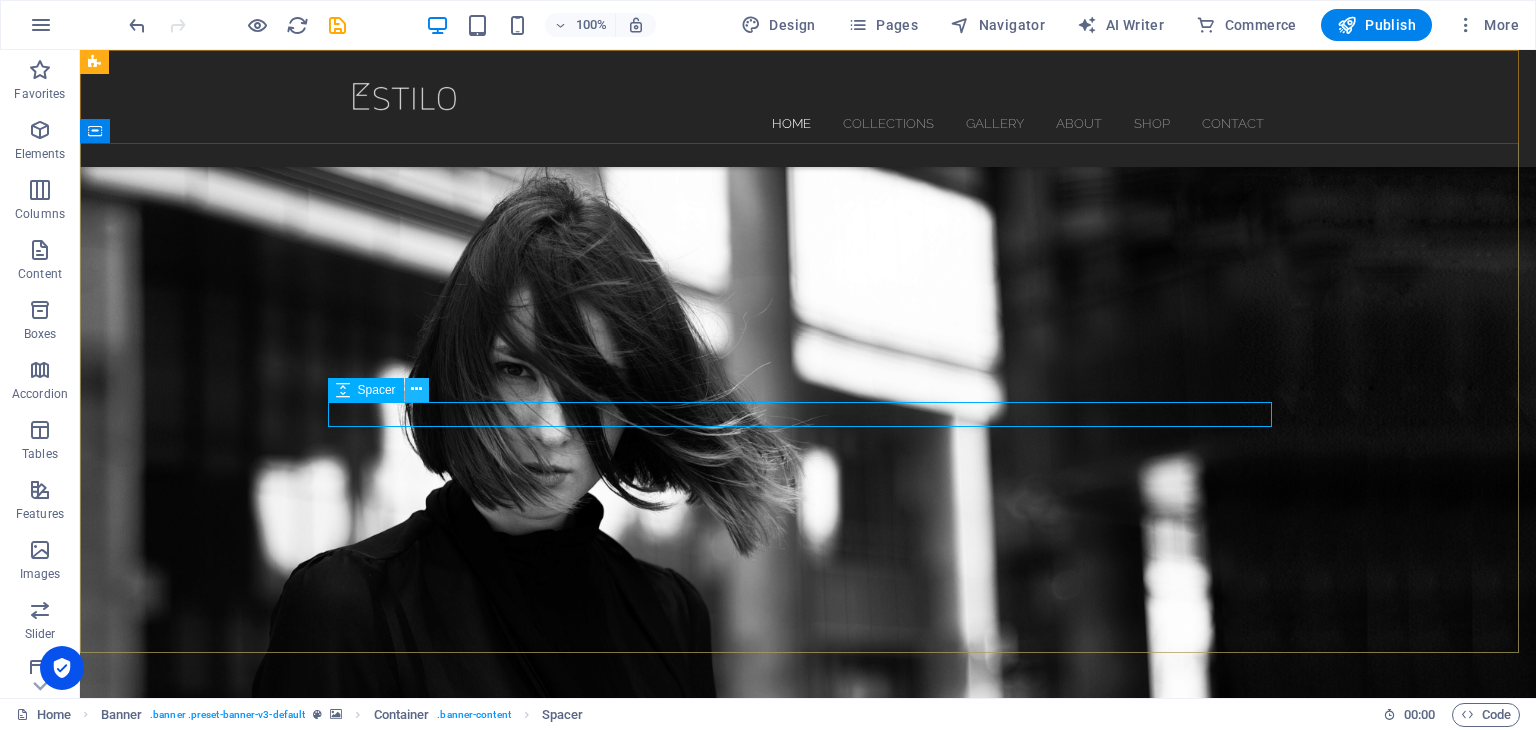 click at bounding box center [416, 389] 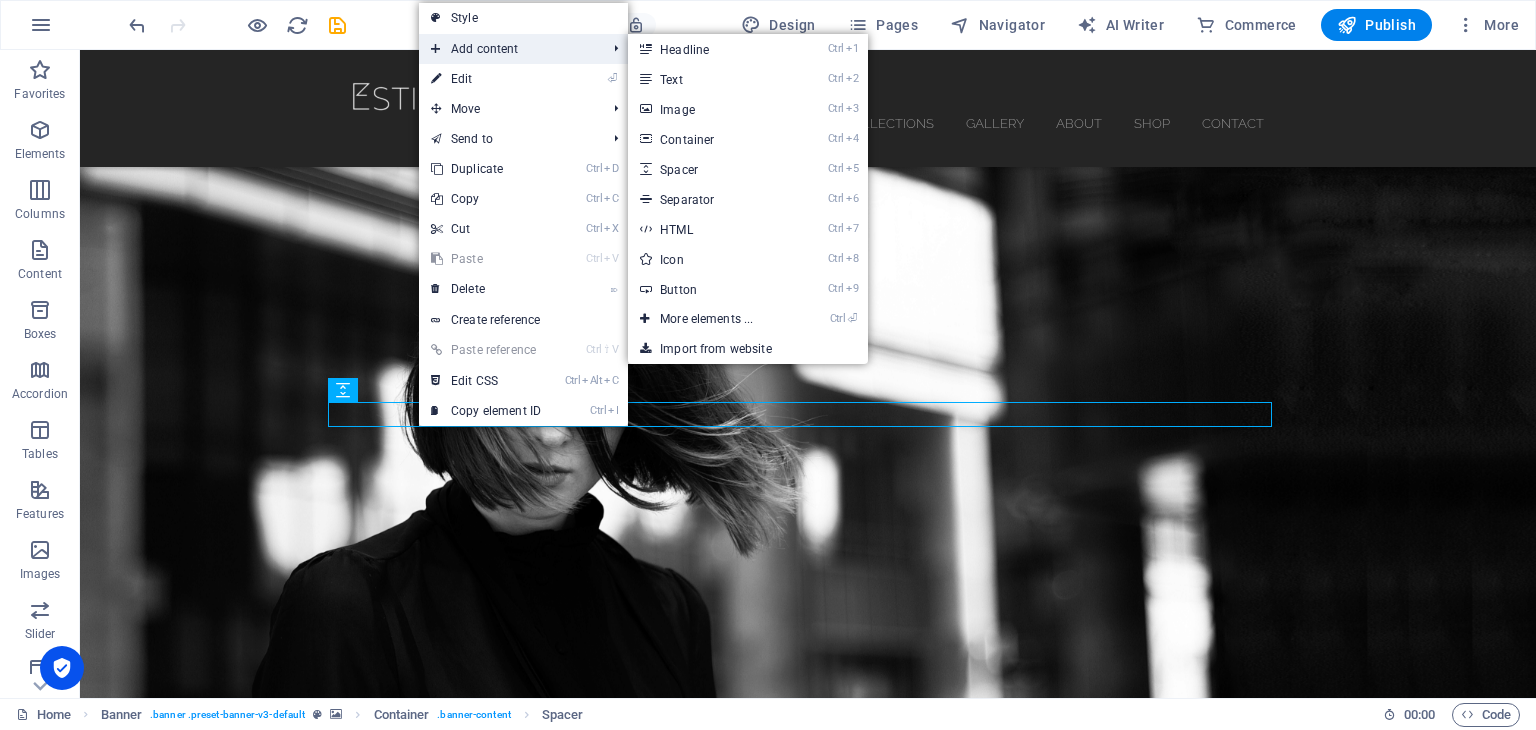 click on "Add content" at bounding box center [508, 49] 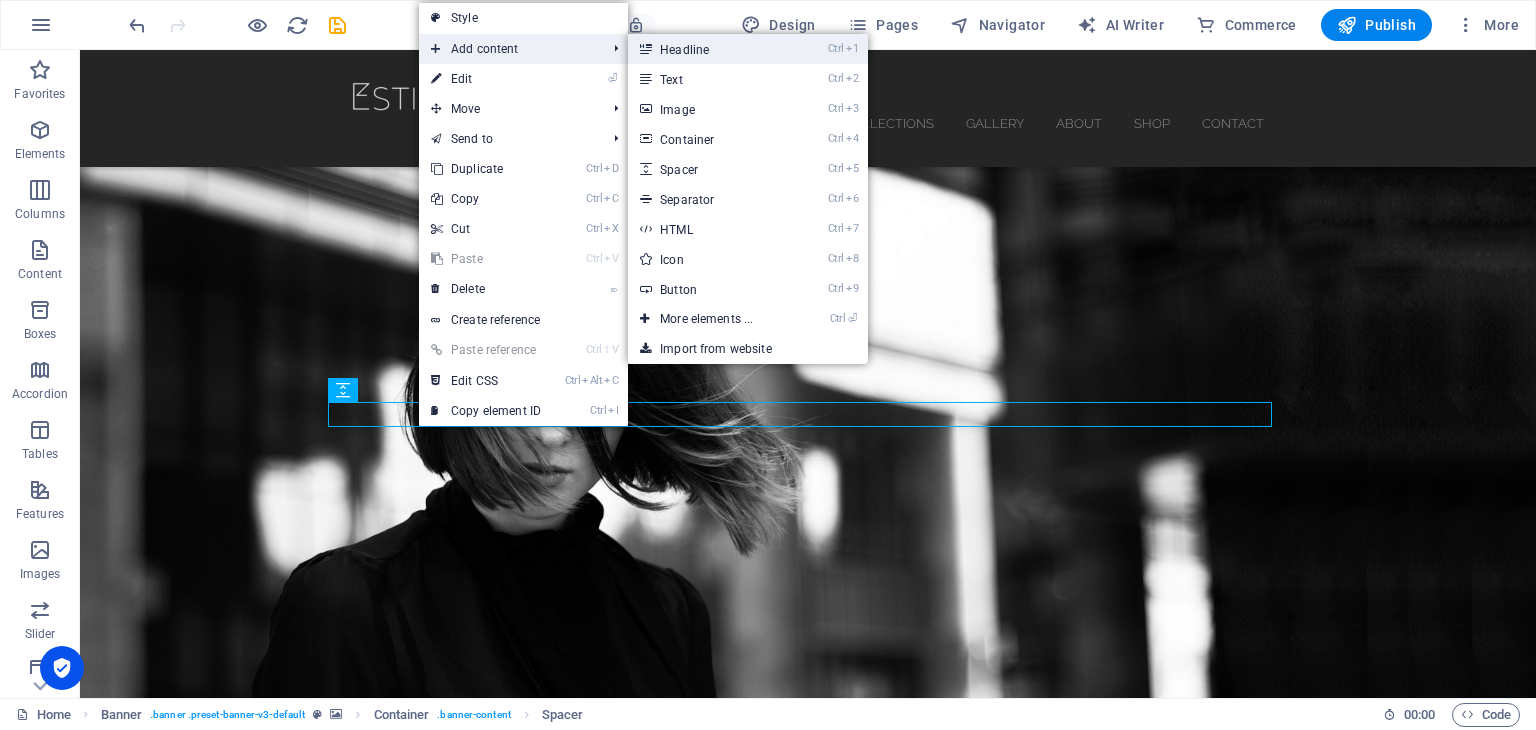 drag, startPoint x: 664, startPoint y: 59, endPoint x: 272, endPoint y: 133, distance: 398.92355 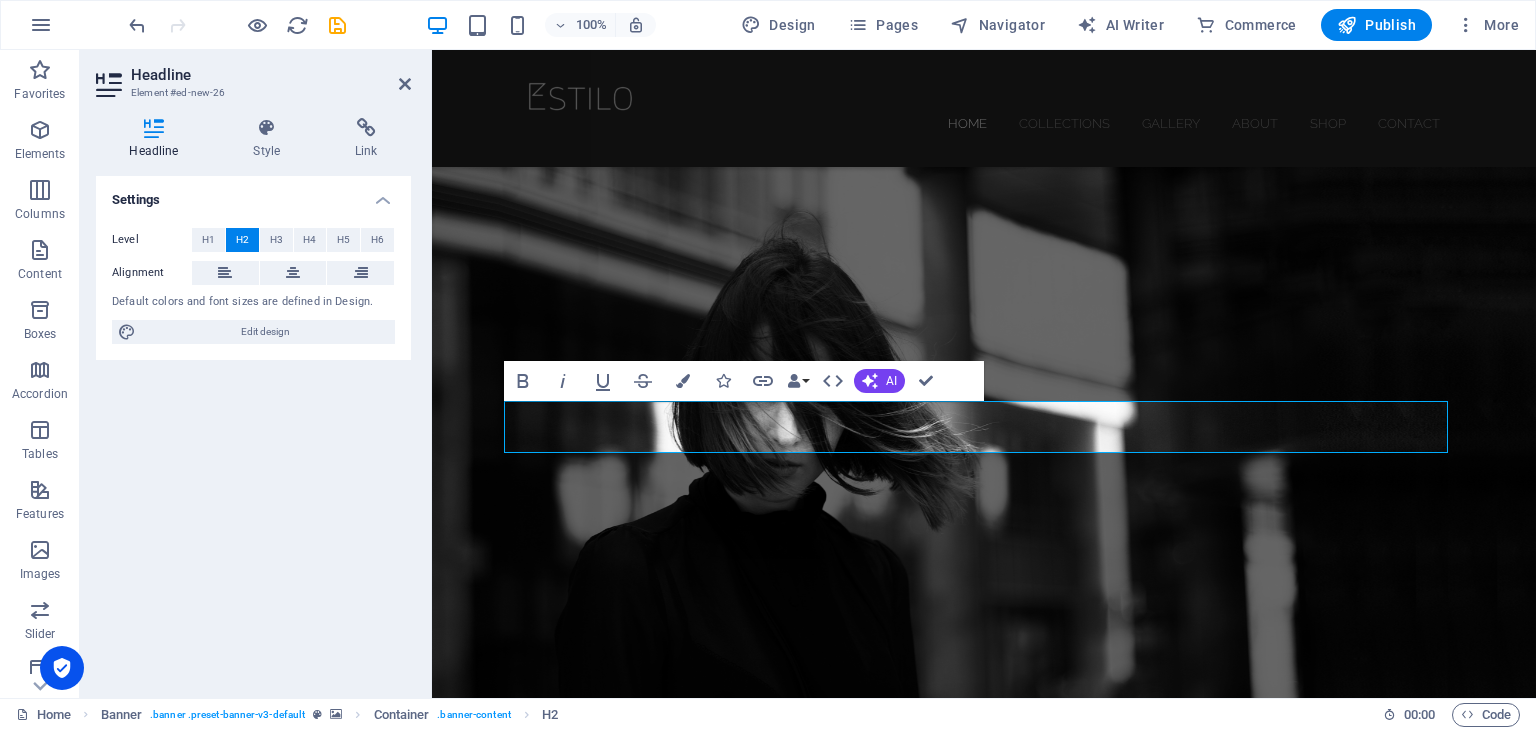 type 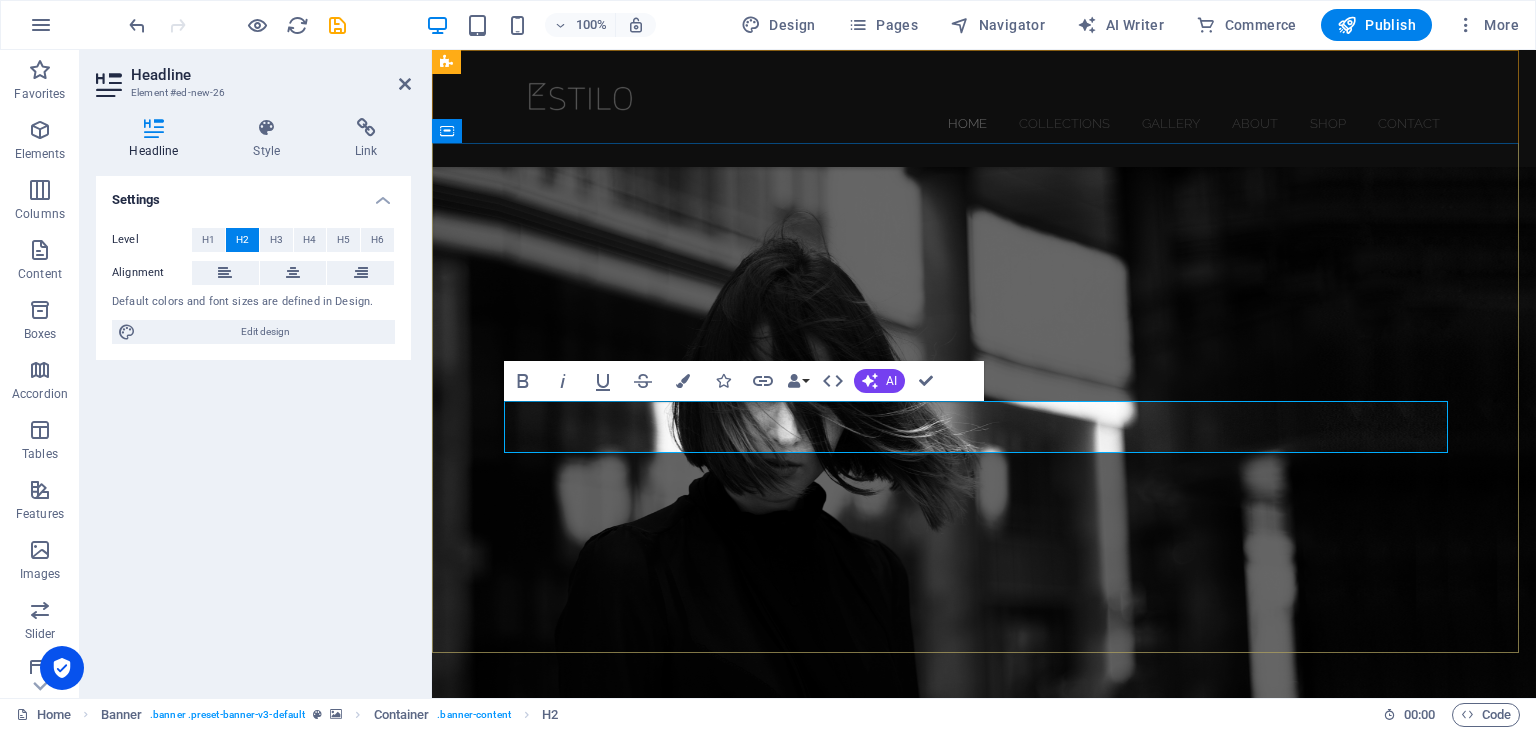 click on "​" at bounding box center [984, 954] 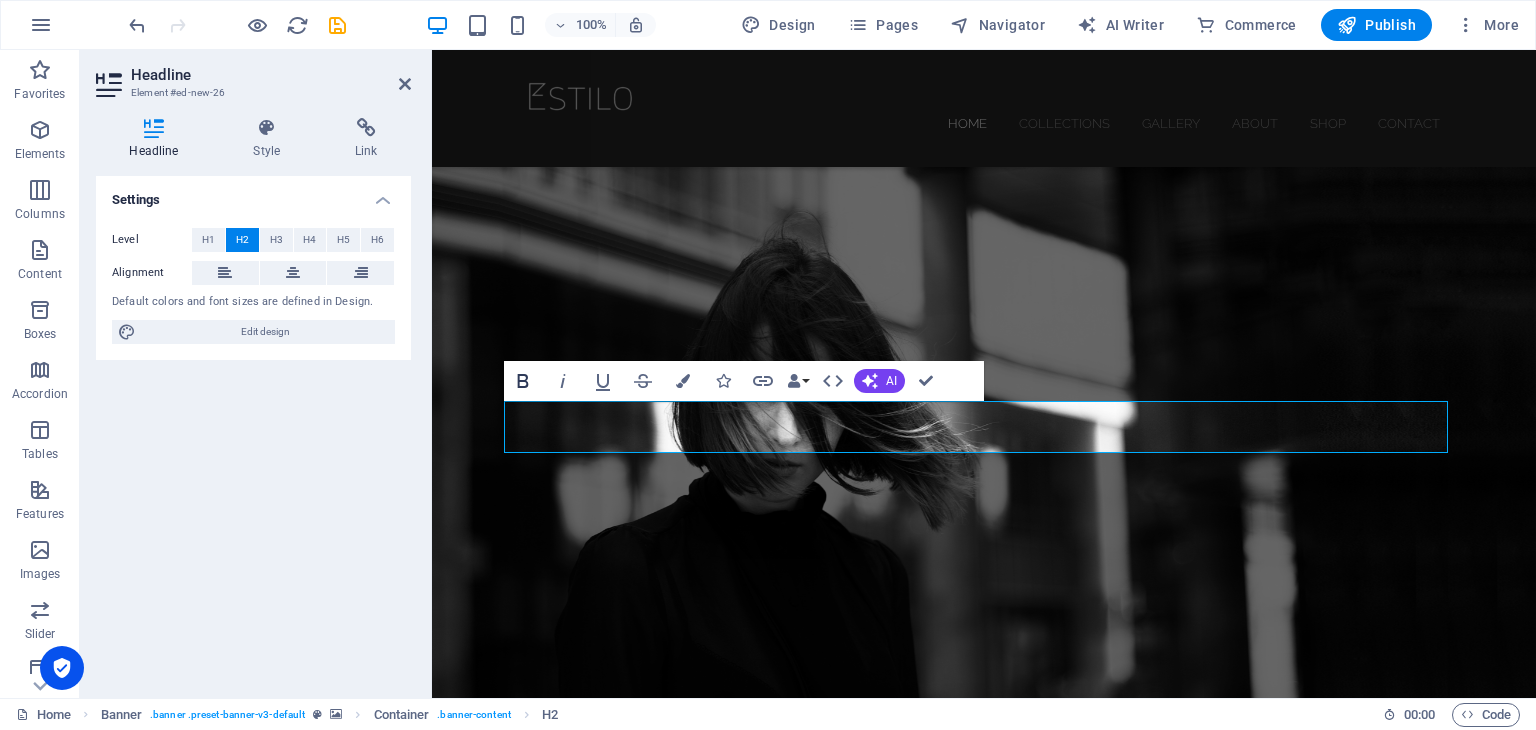 click 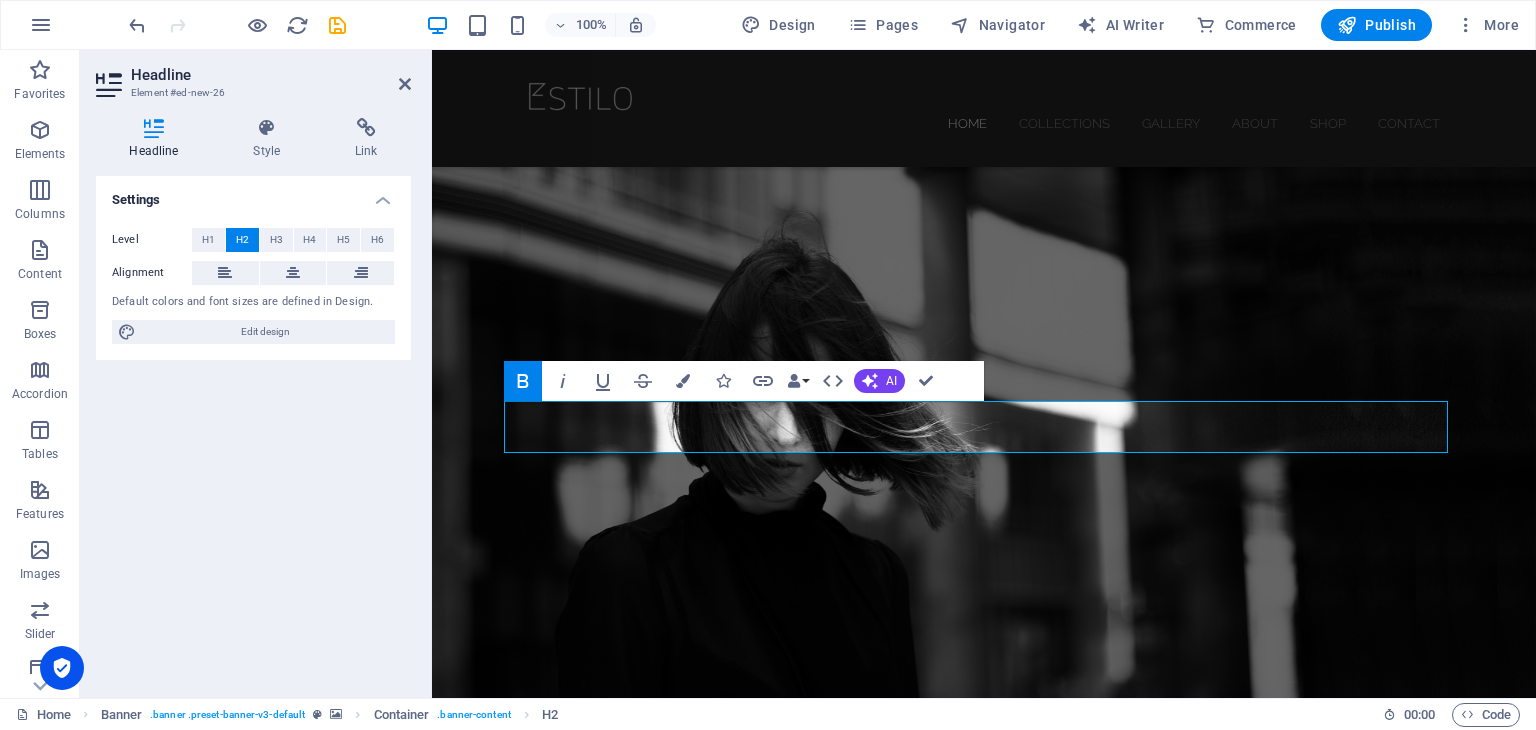 click 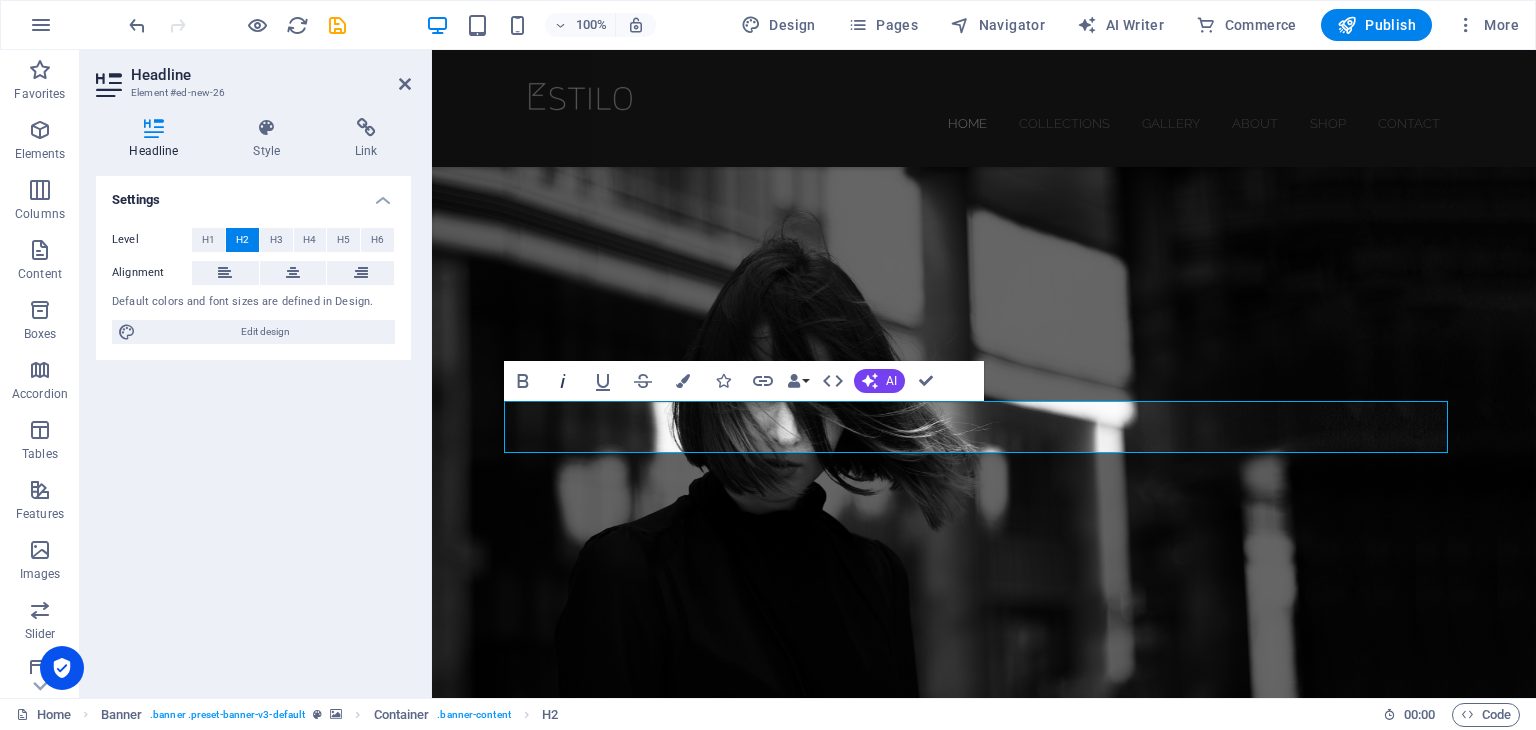 click 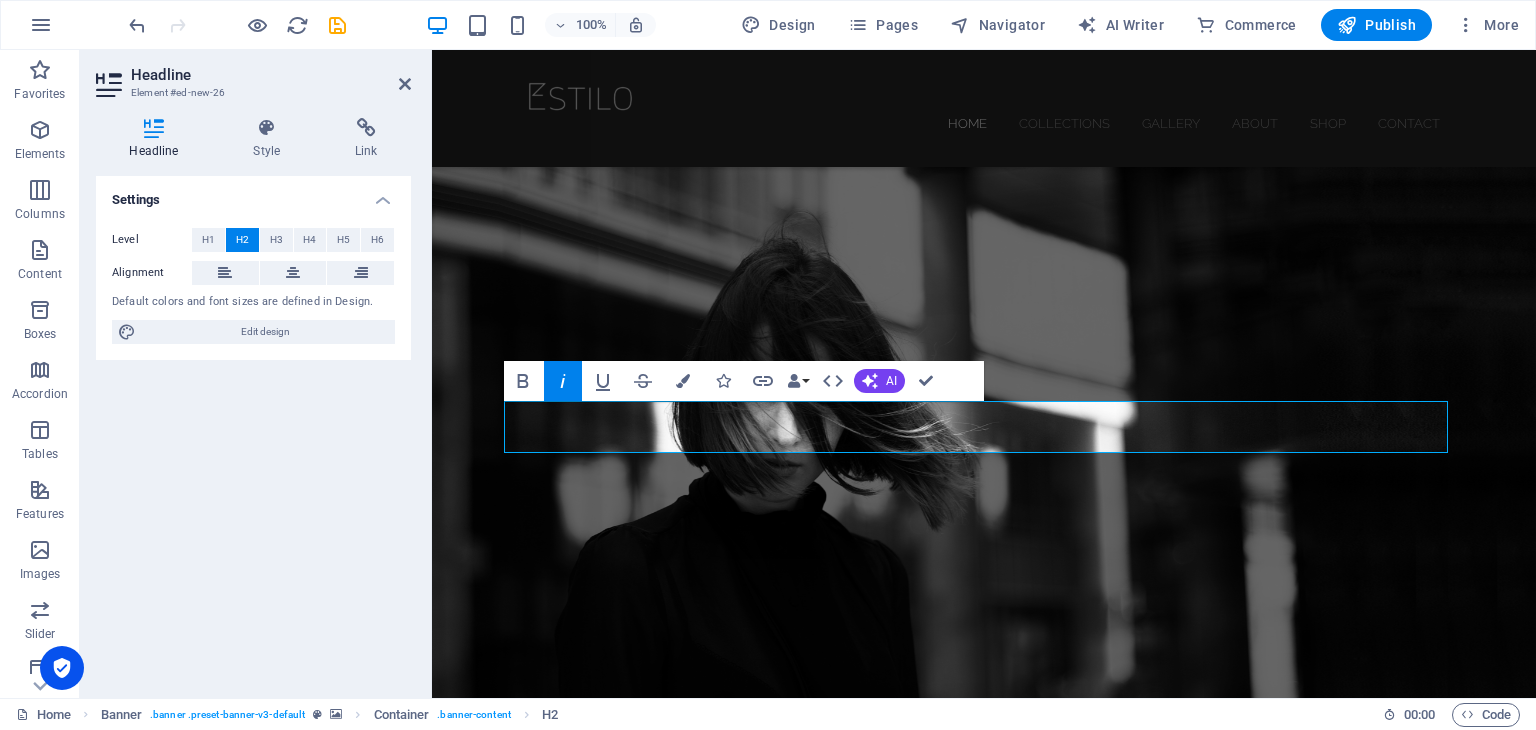 click 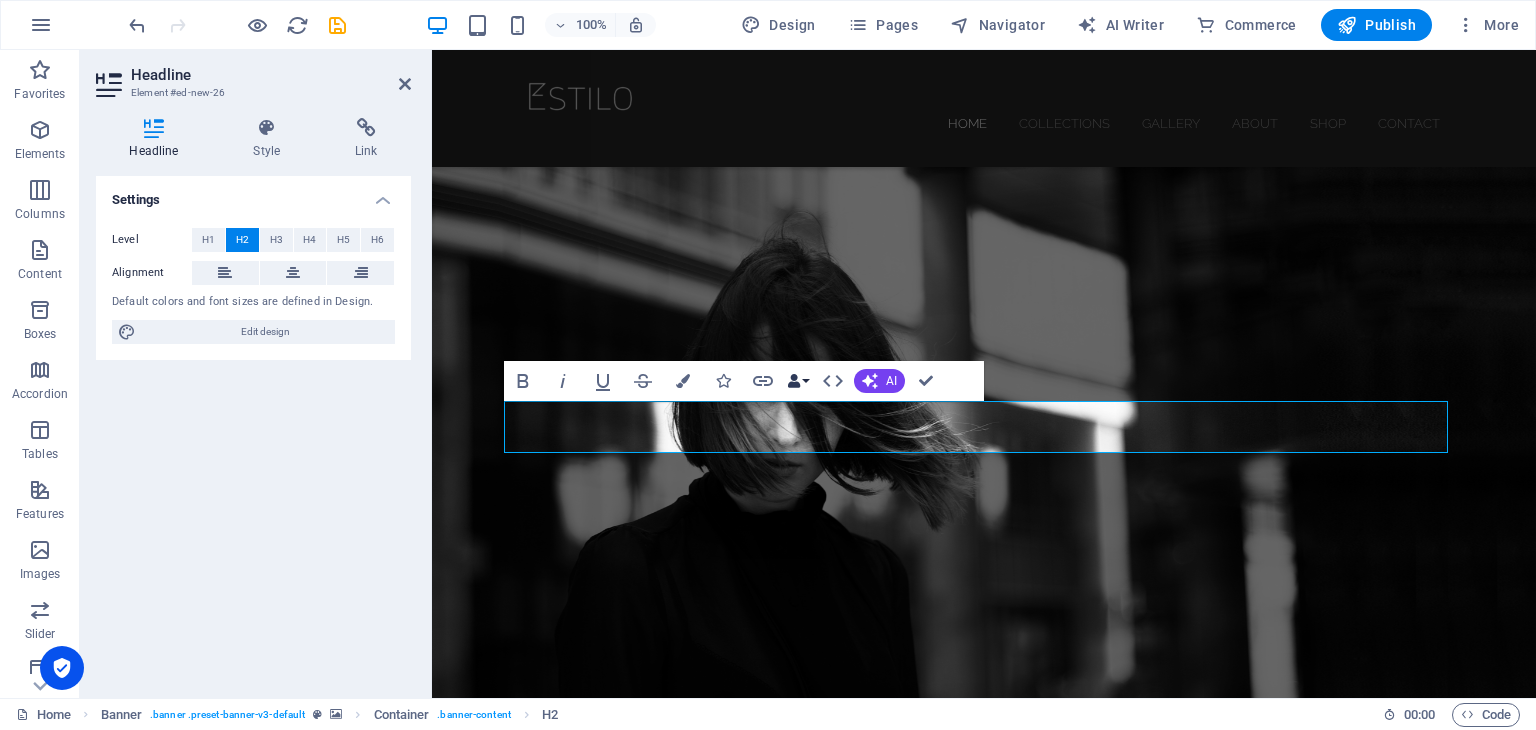 click at bounding box center (794, 381) 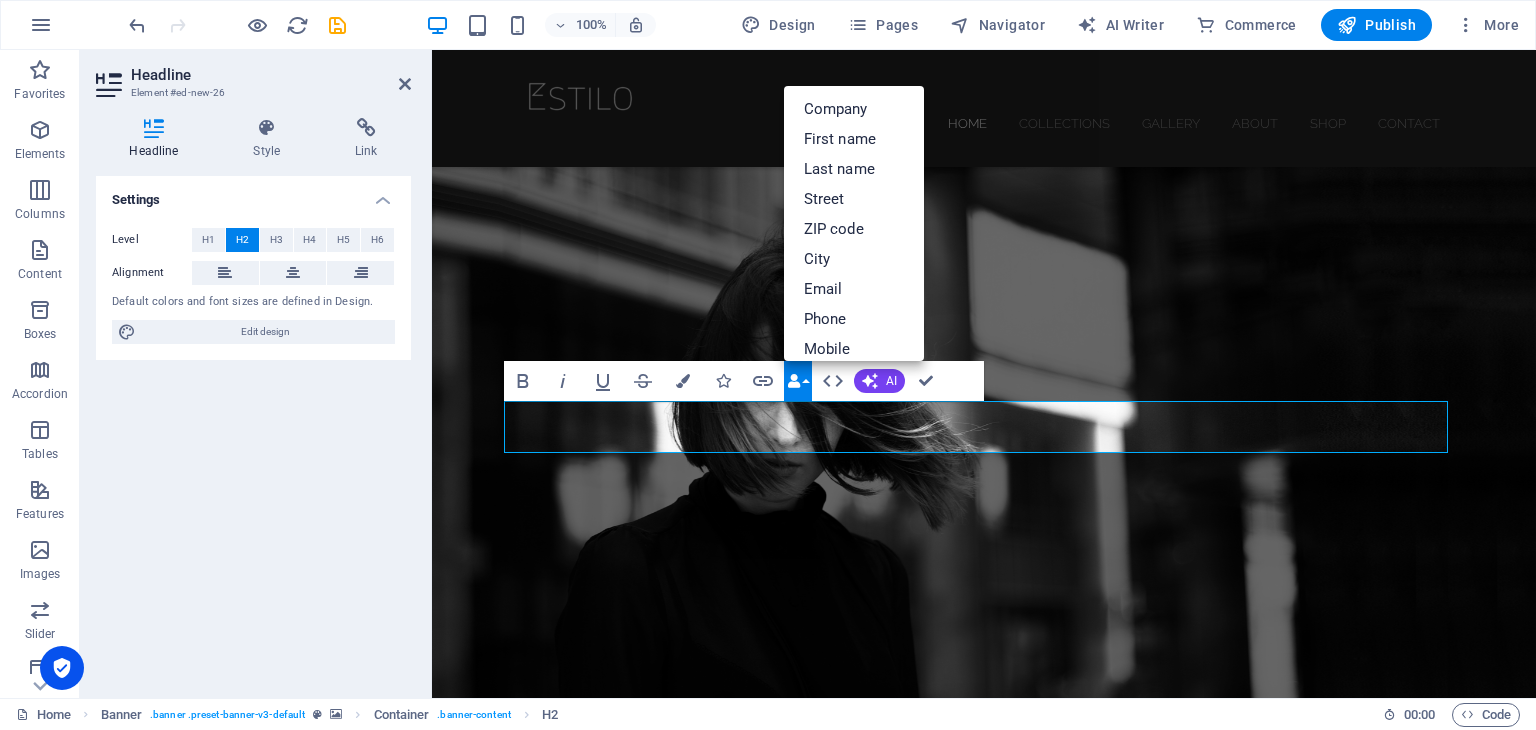click at bounding box center [794, 381] 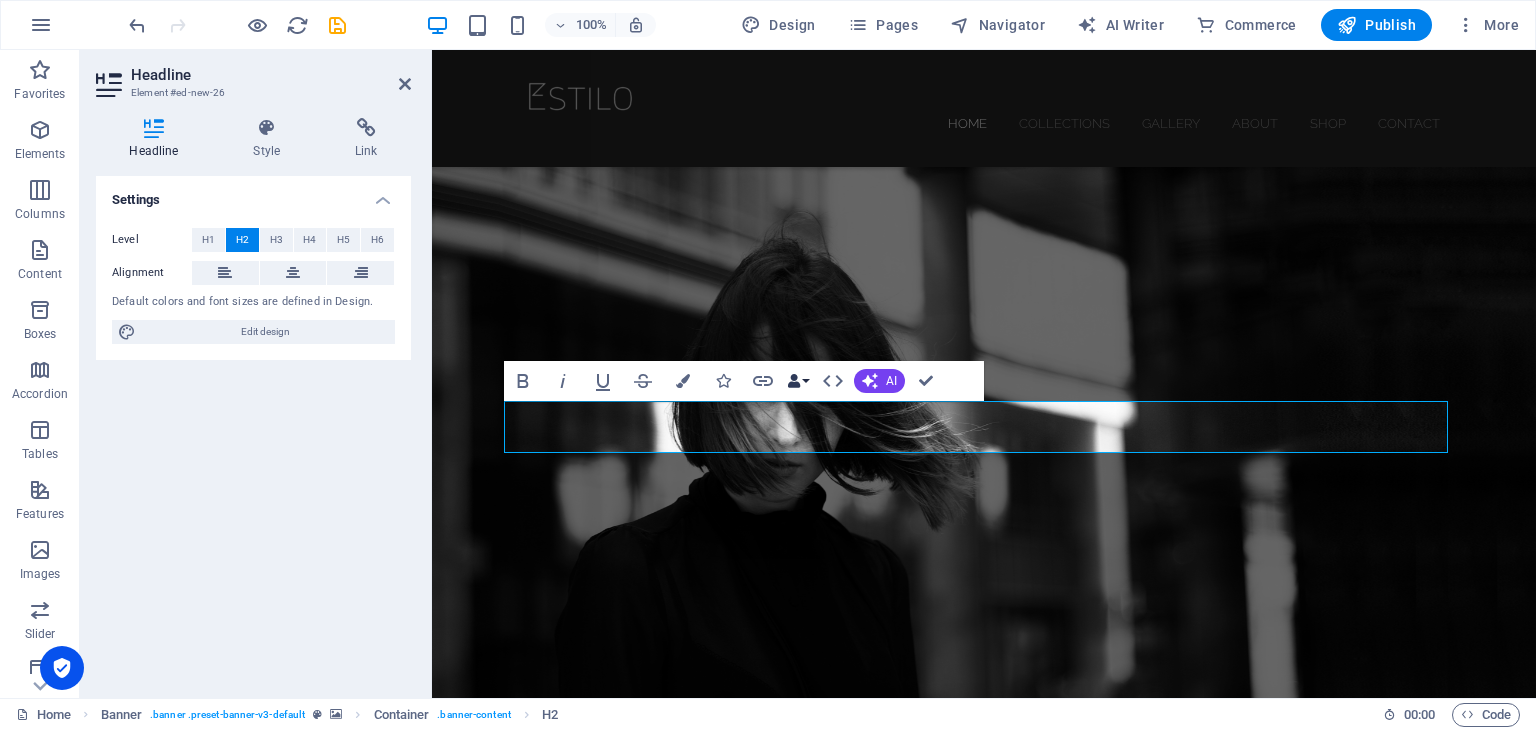 click at bounding box center [794, 381] 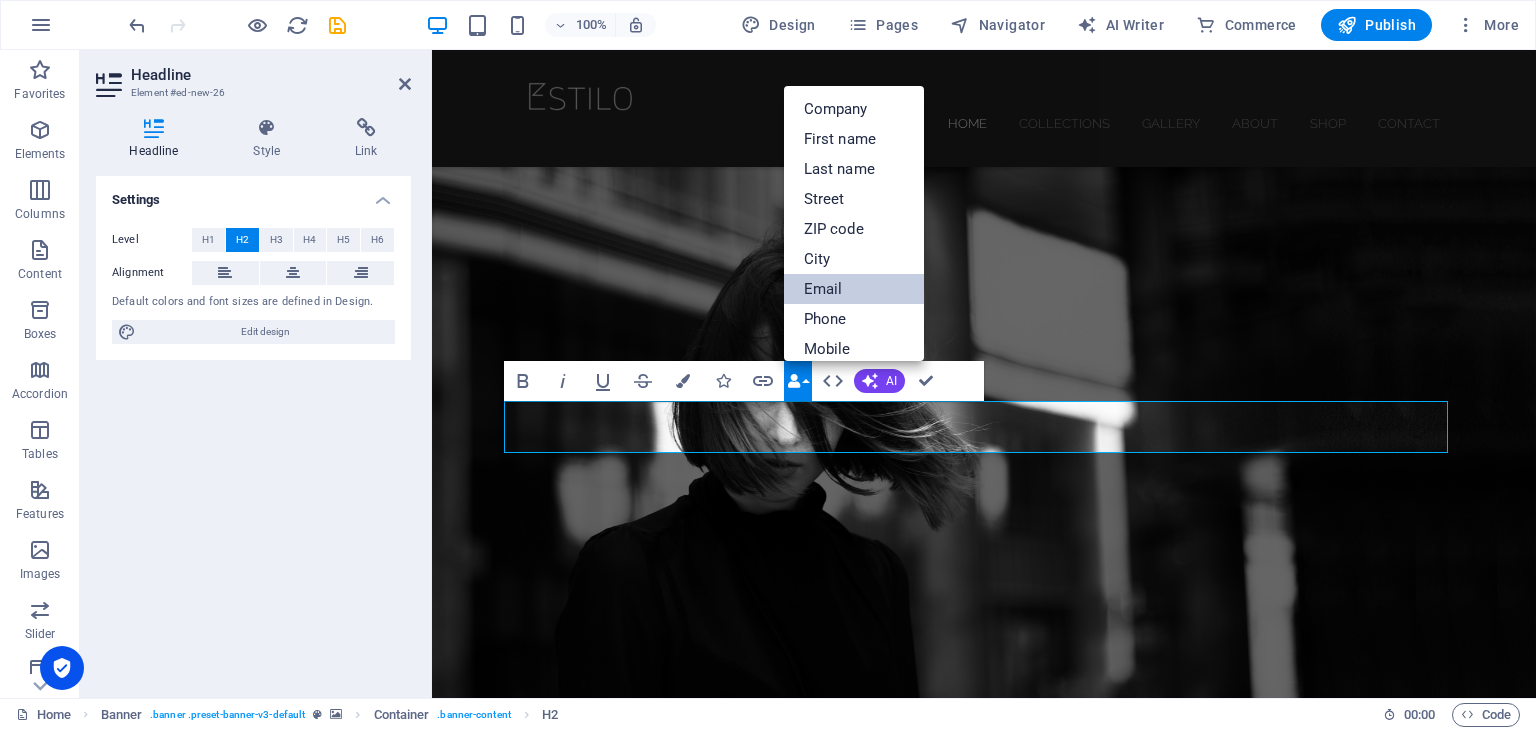 click on "Email" at bounding box center [854, 289] 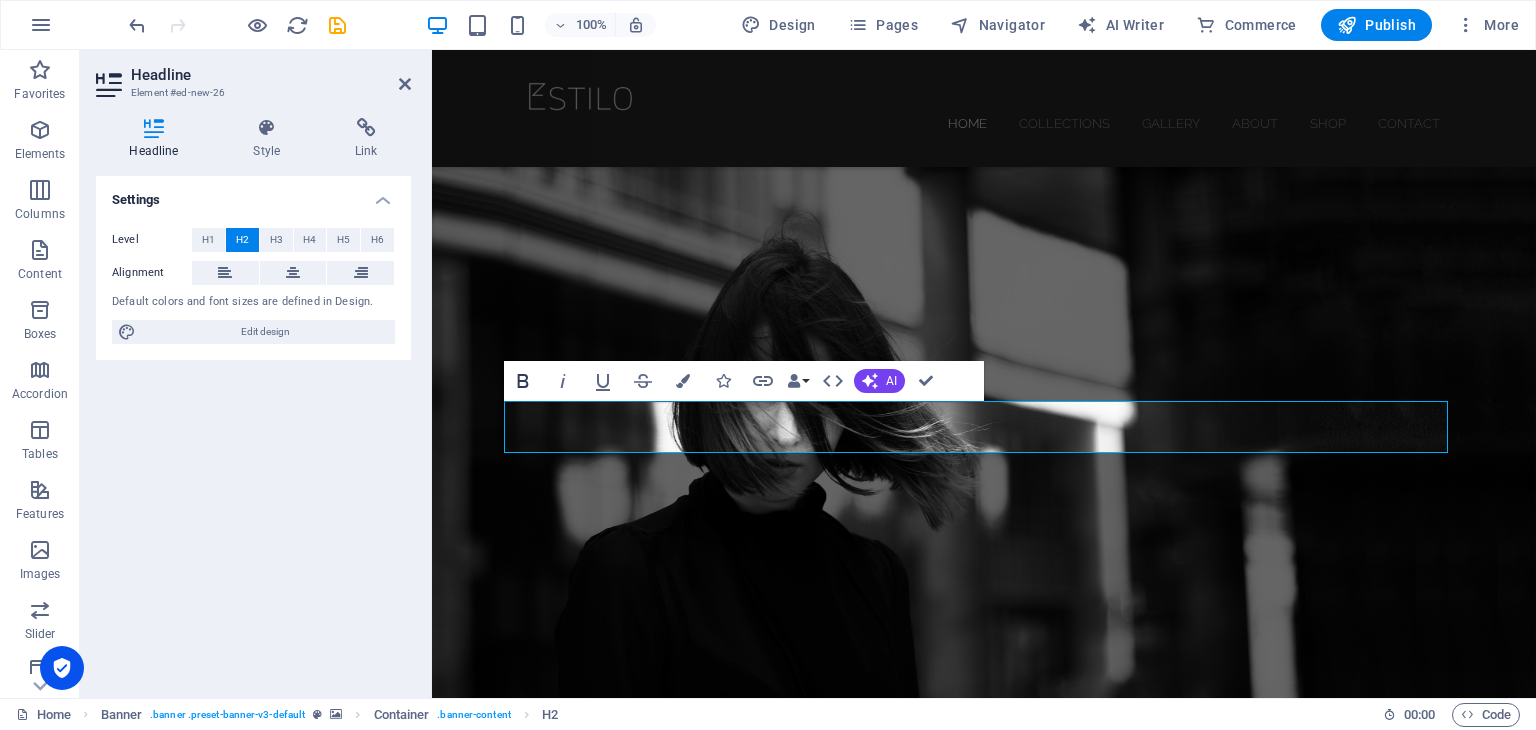 click 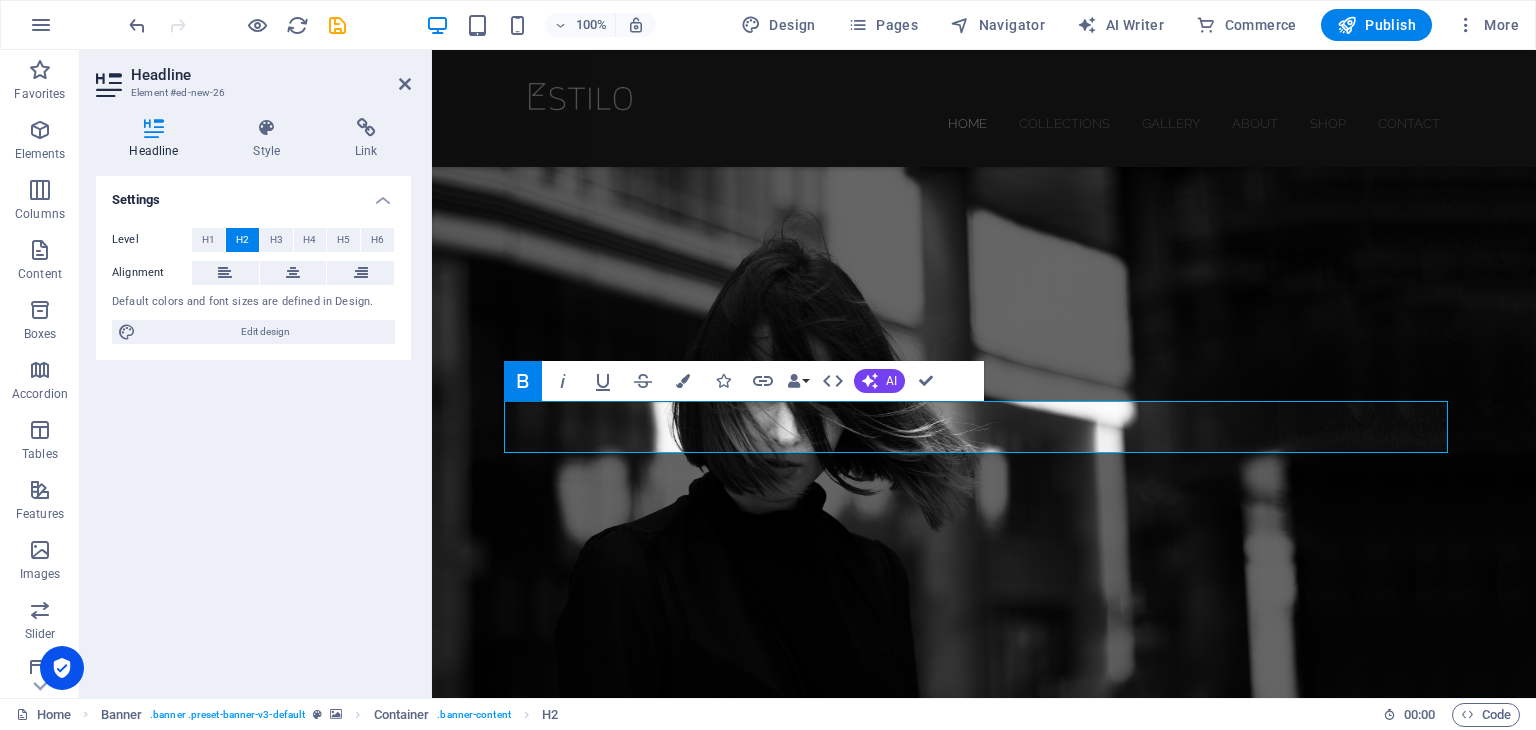 click 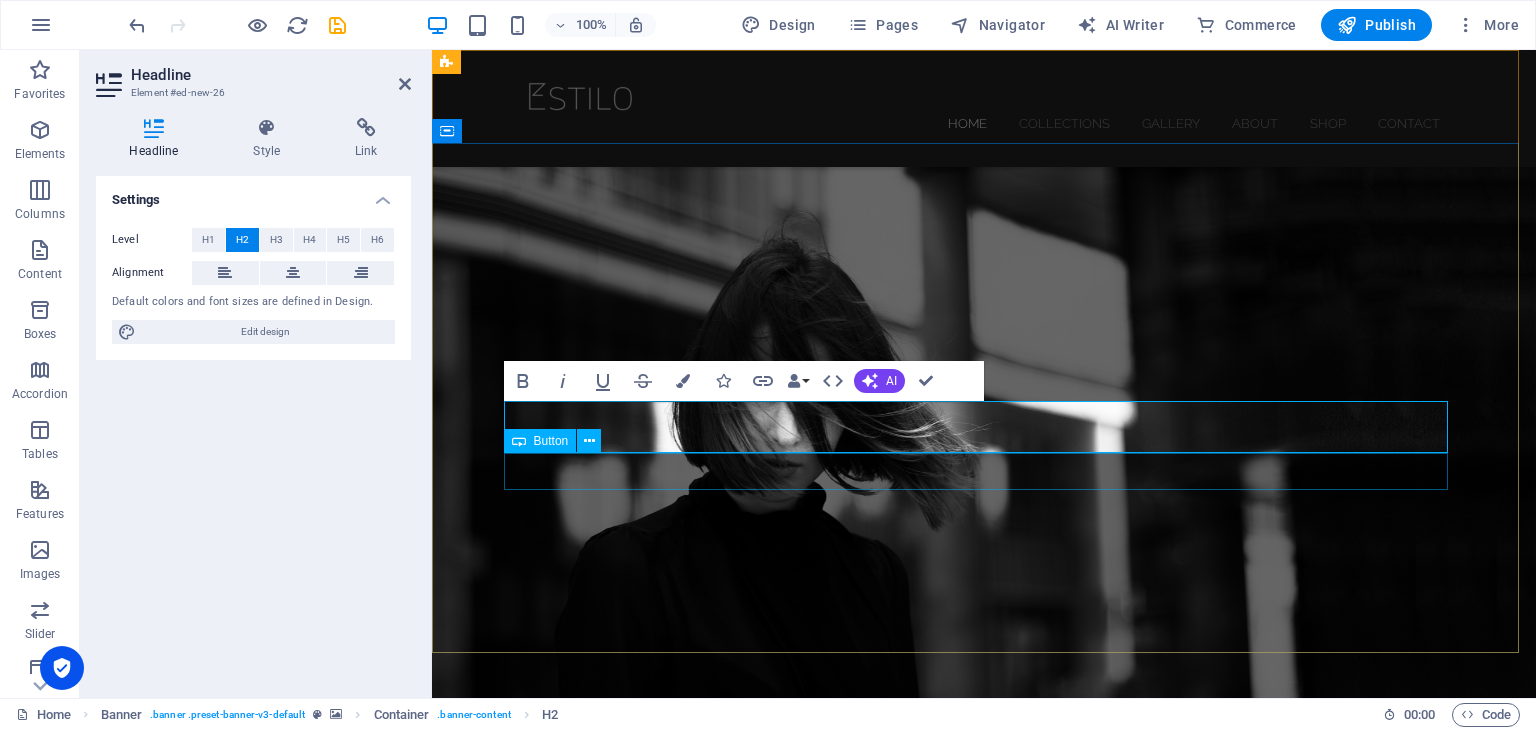 drag, startPoint x: 640, startPoint y: 459, endPoint x: 988, endPoint y: 460, distance: 348.00143 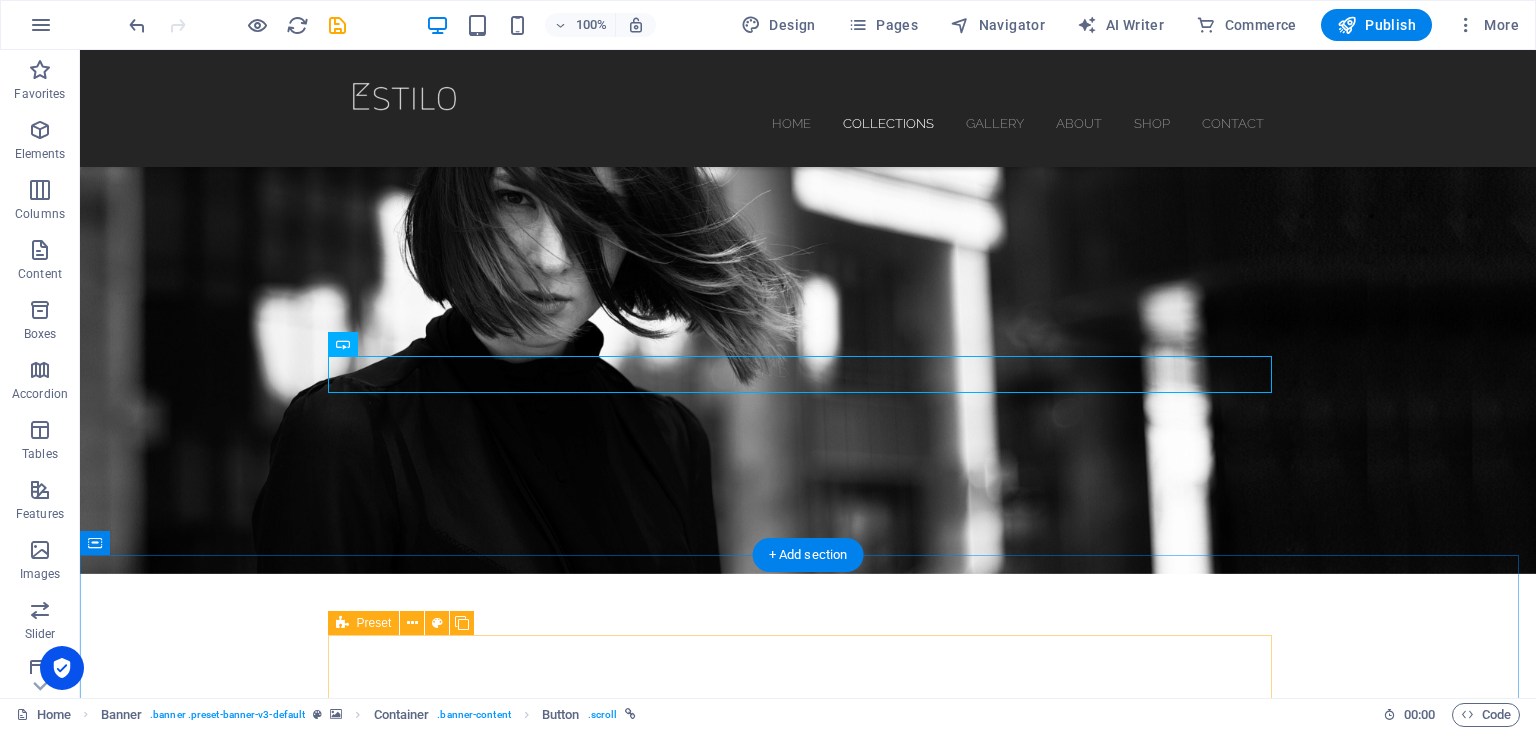 scroll, scrollTop: 97, scrollLeft: 0, axis: vertical 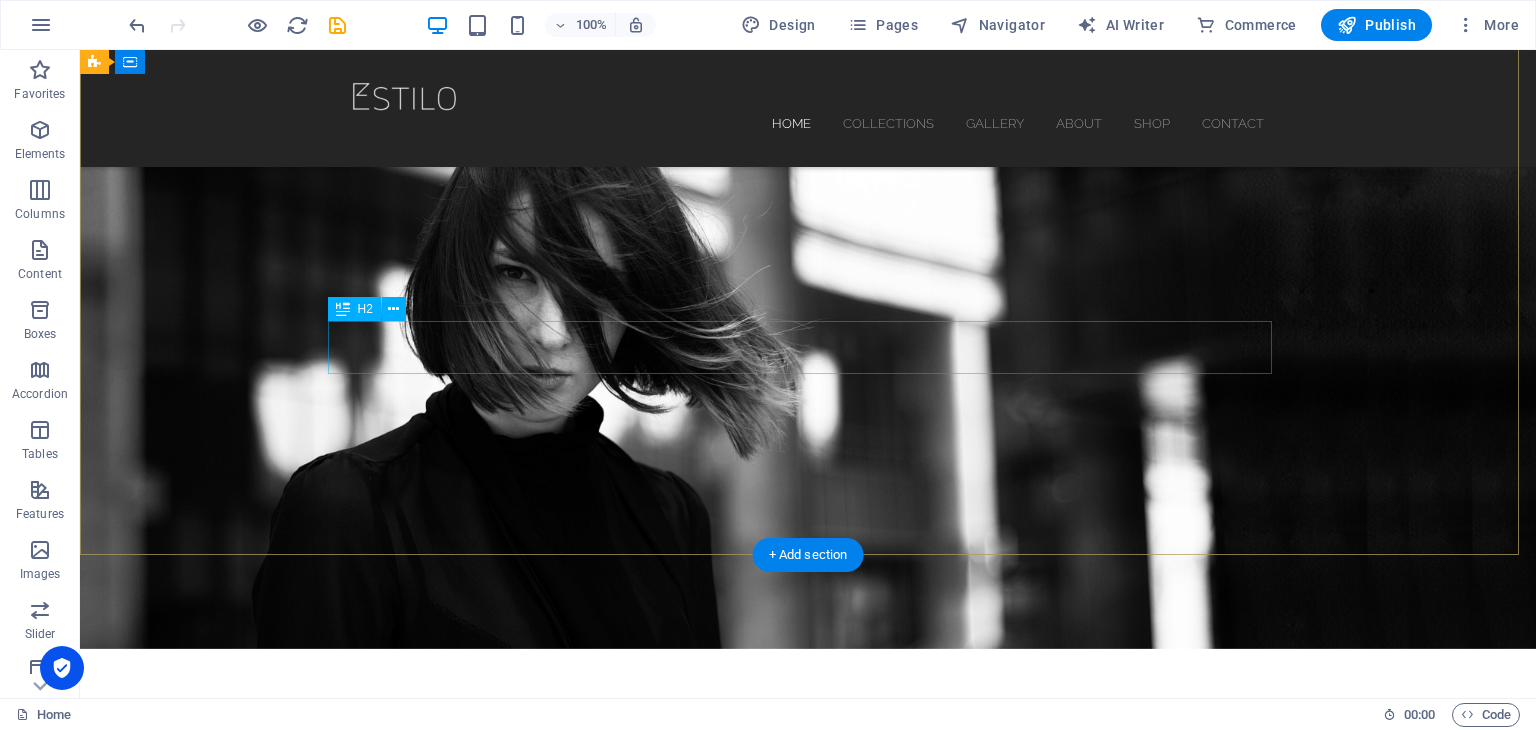 click on "Ebru" at bounding box center [808, 857] 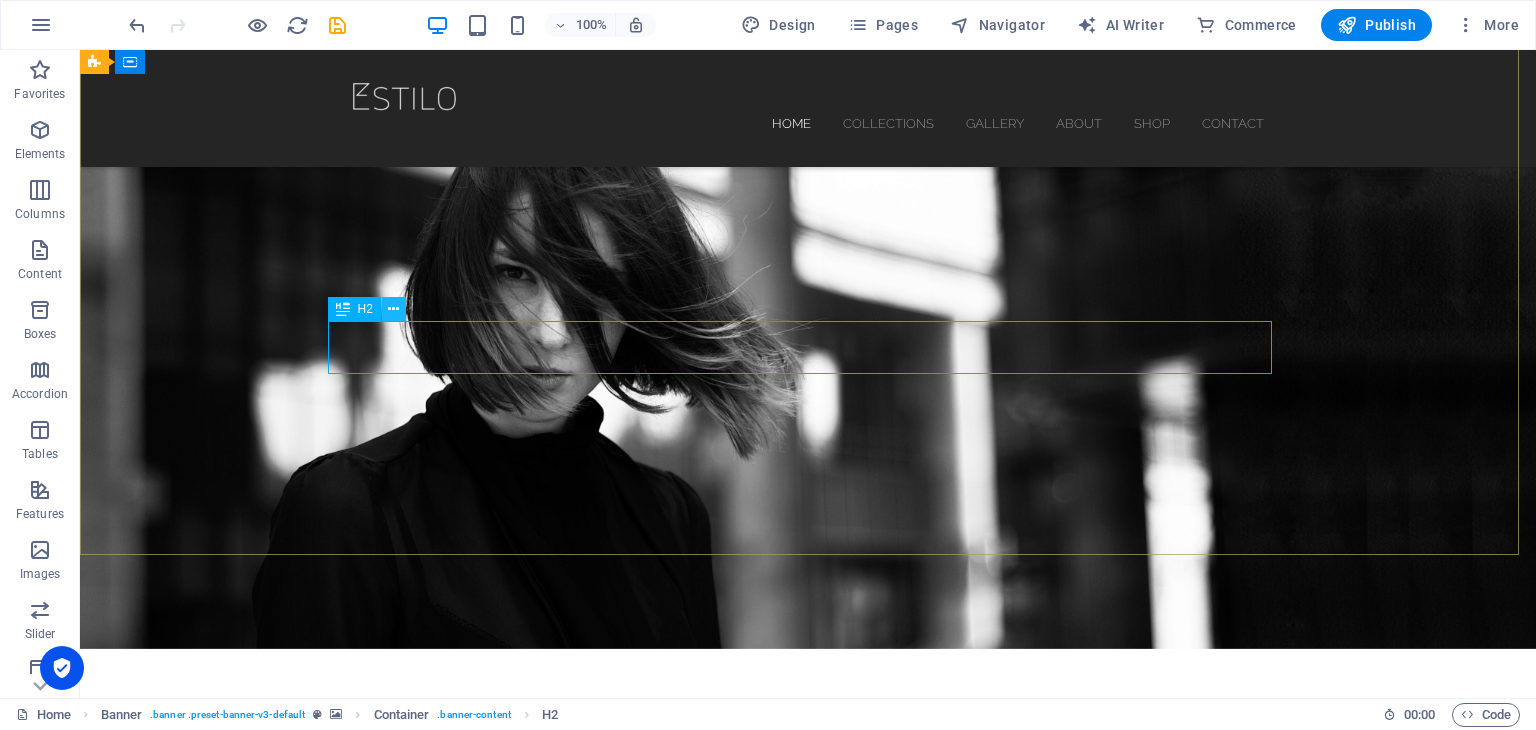 click at bounding box center (393, 309) 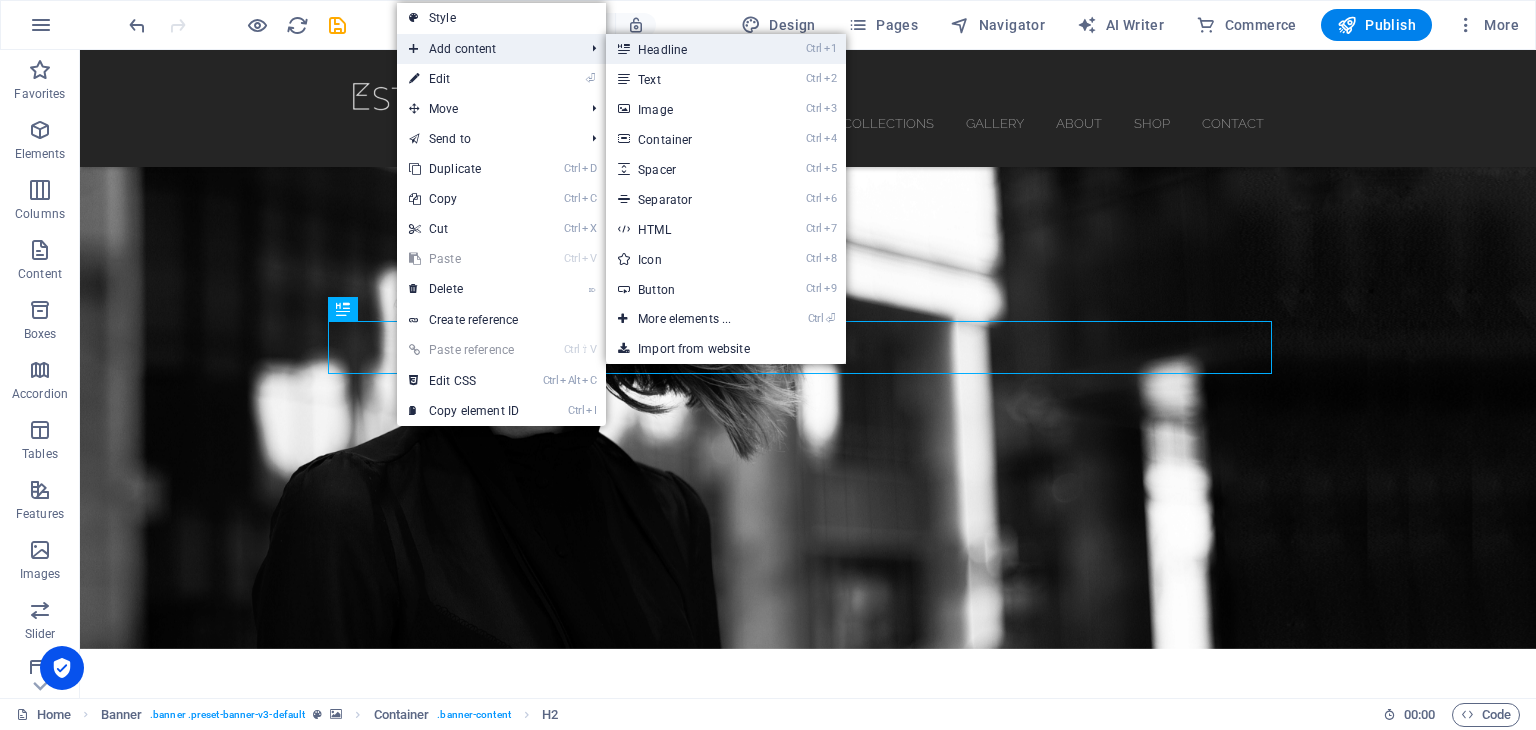 drag, startPoint x: 660, startPoint y: 49, endPoint x: 199, endPoint y: 79, distance: 461.9751 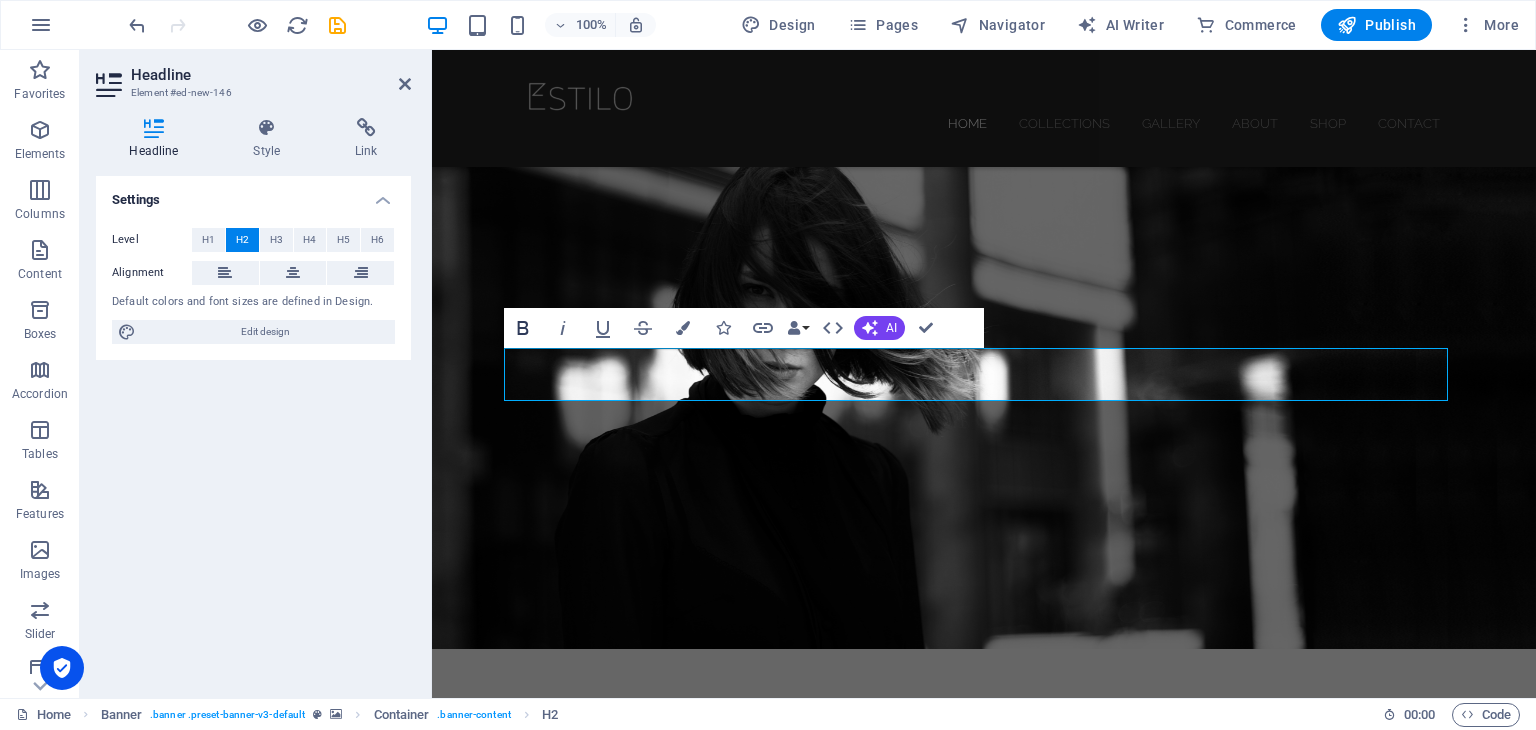 click 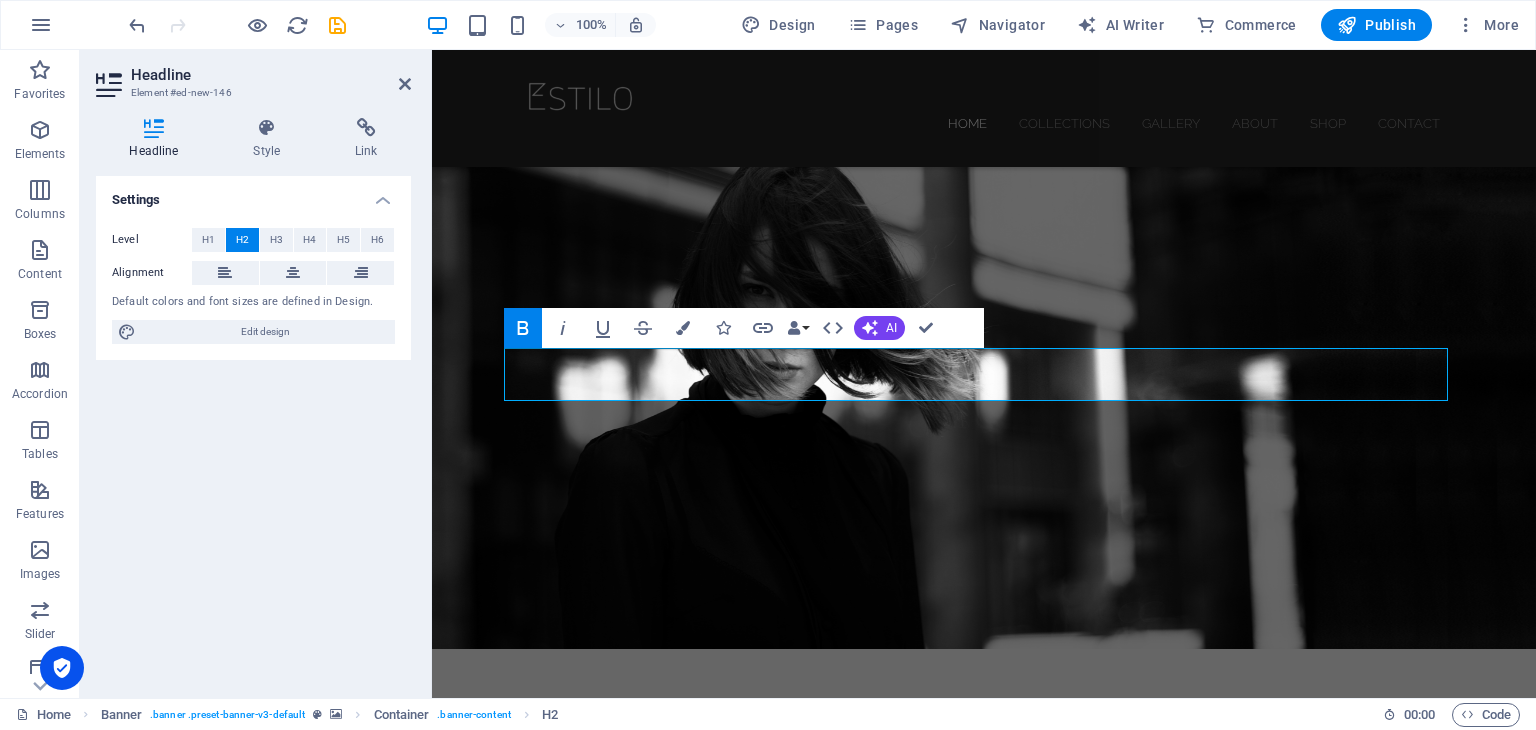 drag, startPoint x: 962, startPoint y: 388, endPoint x: 552, endPoint y: 357, distance: 411.1703 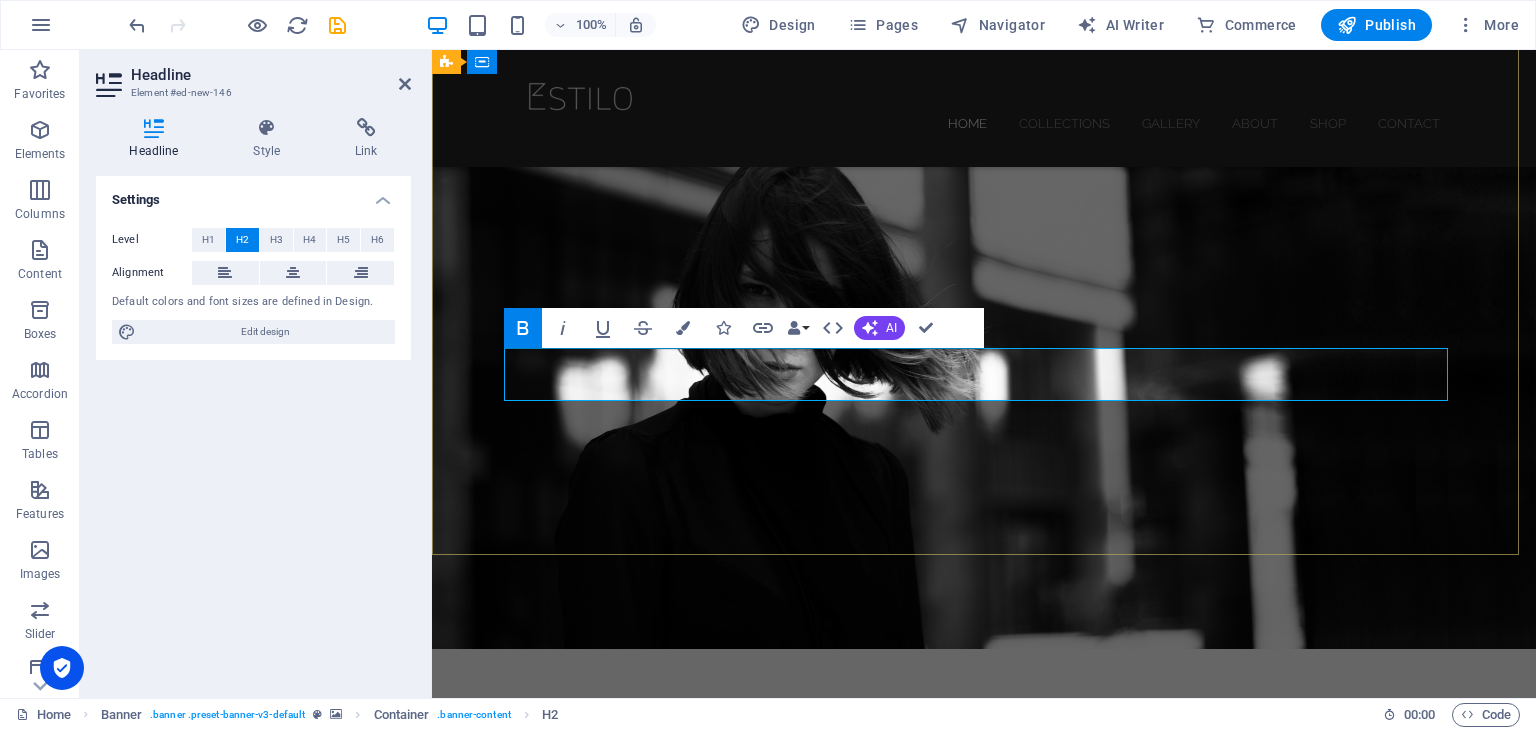 type 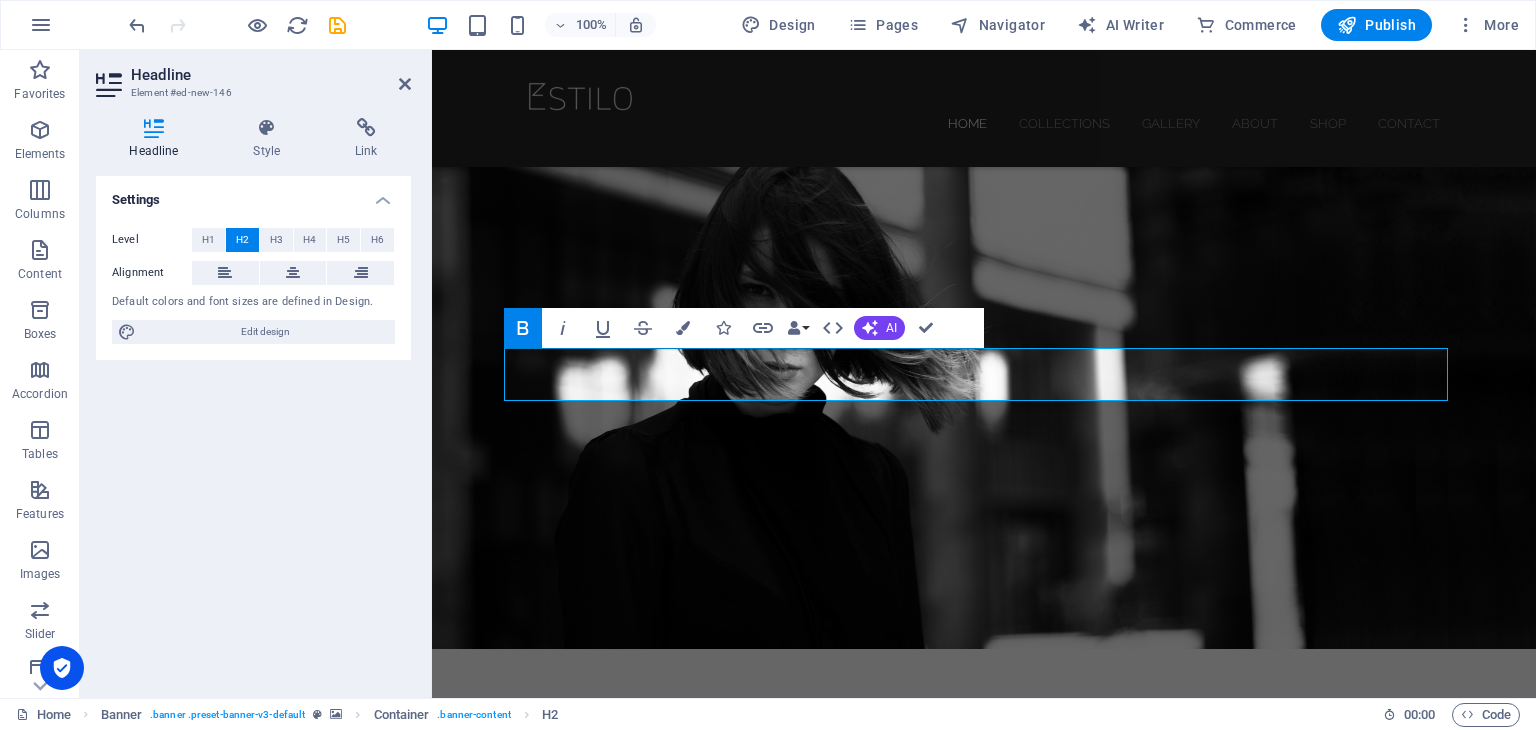 click 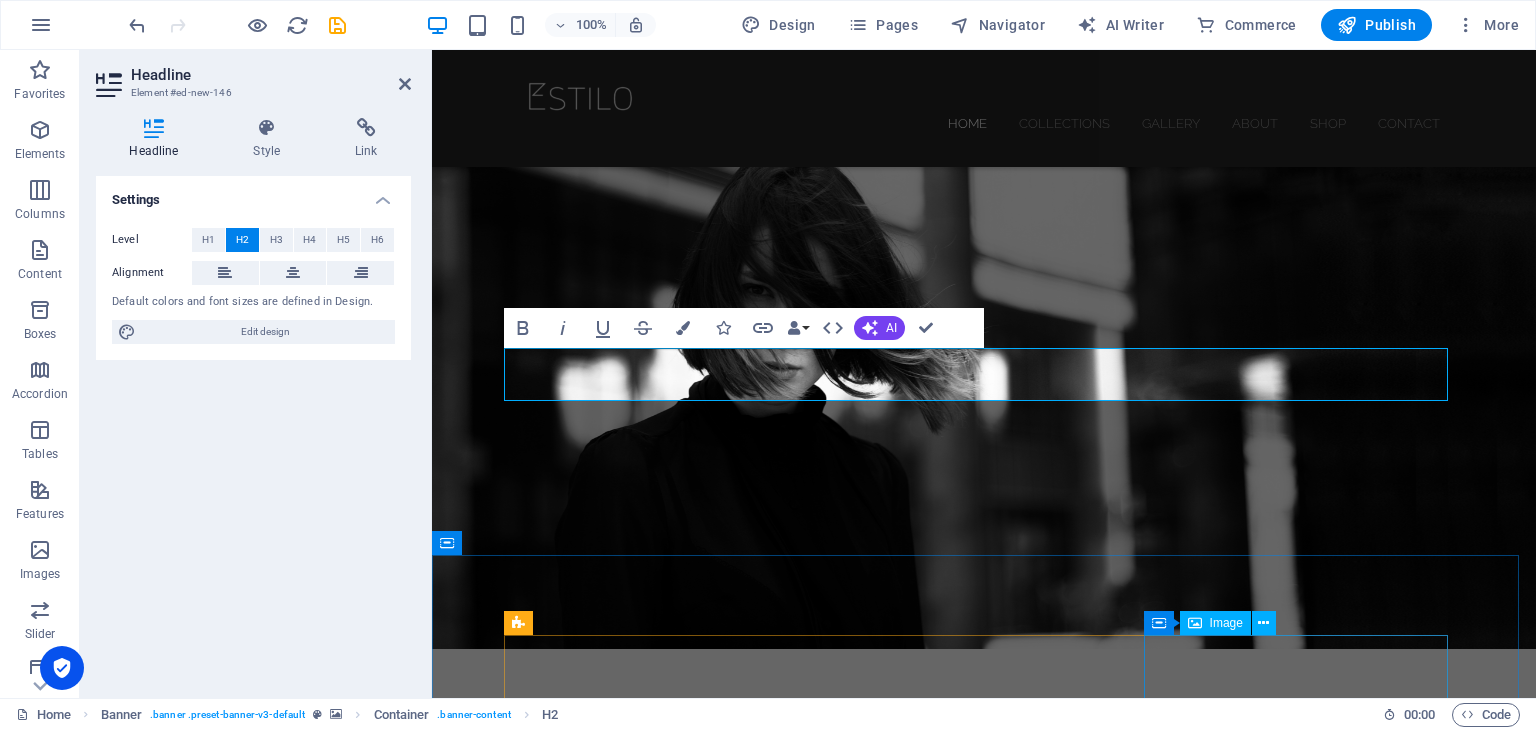 click at bounding box center [984, 3002] 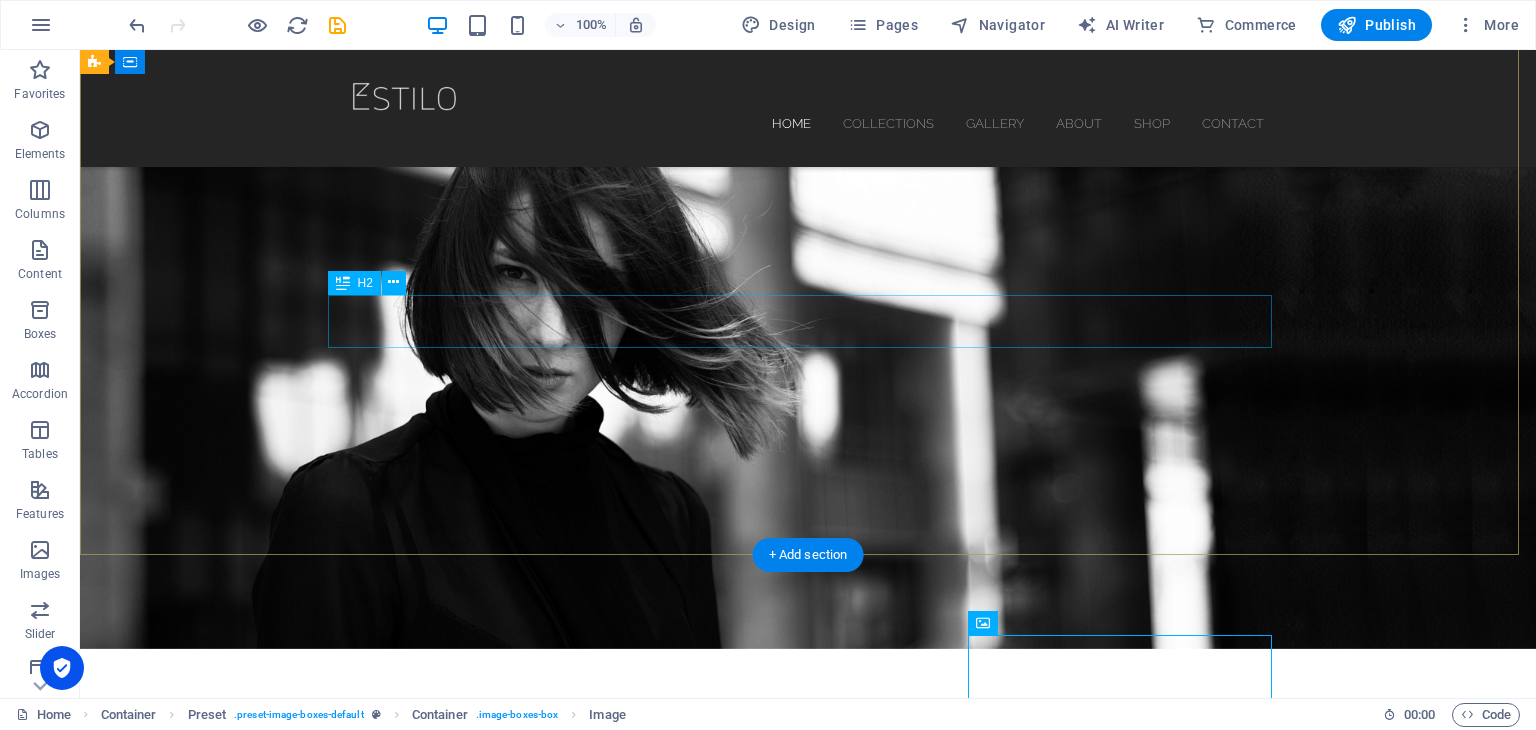 click on "Ebru" at bounding box center [808, 857] 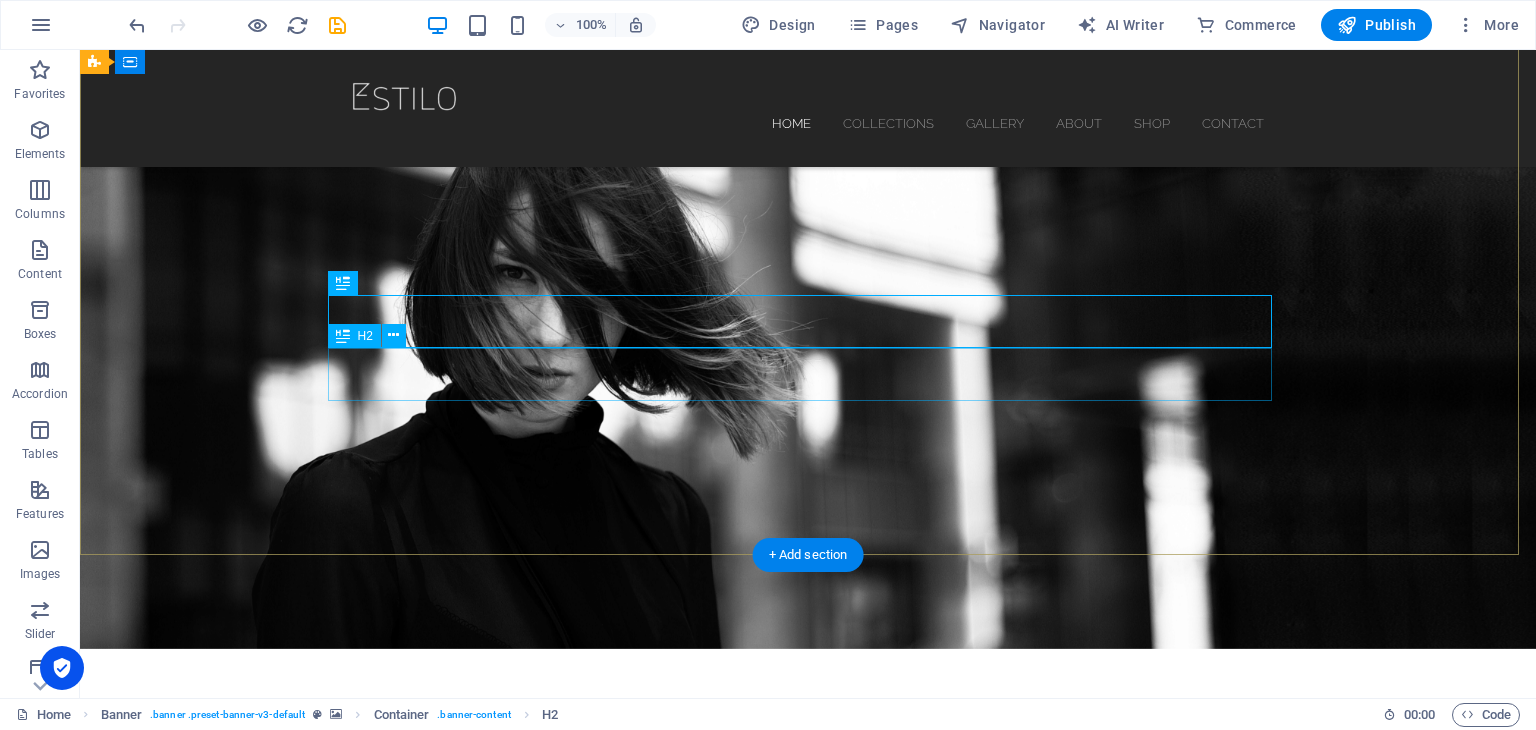 click on "E br" at bounding box center [808, 910] 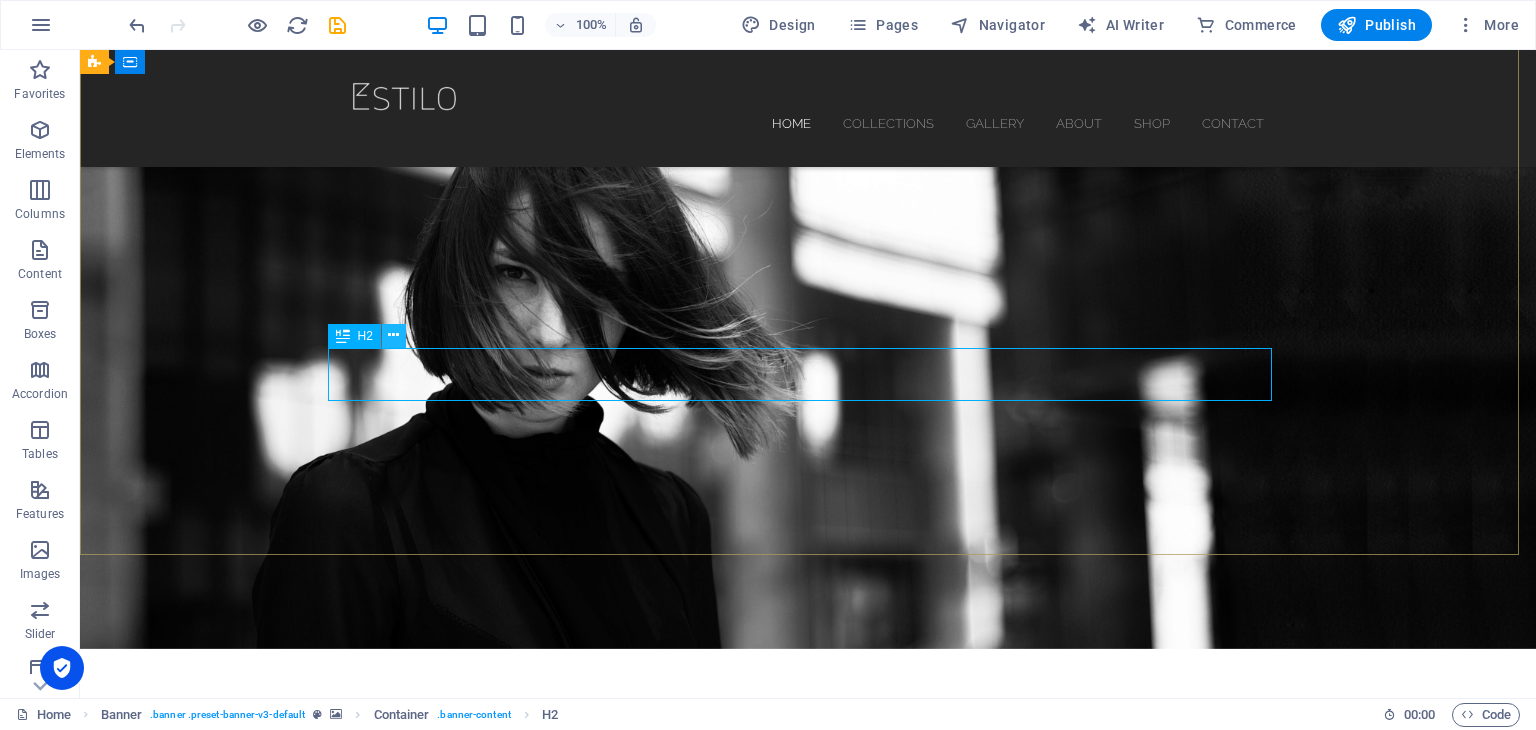 click at bounding box center [393, 335] 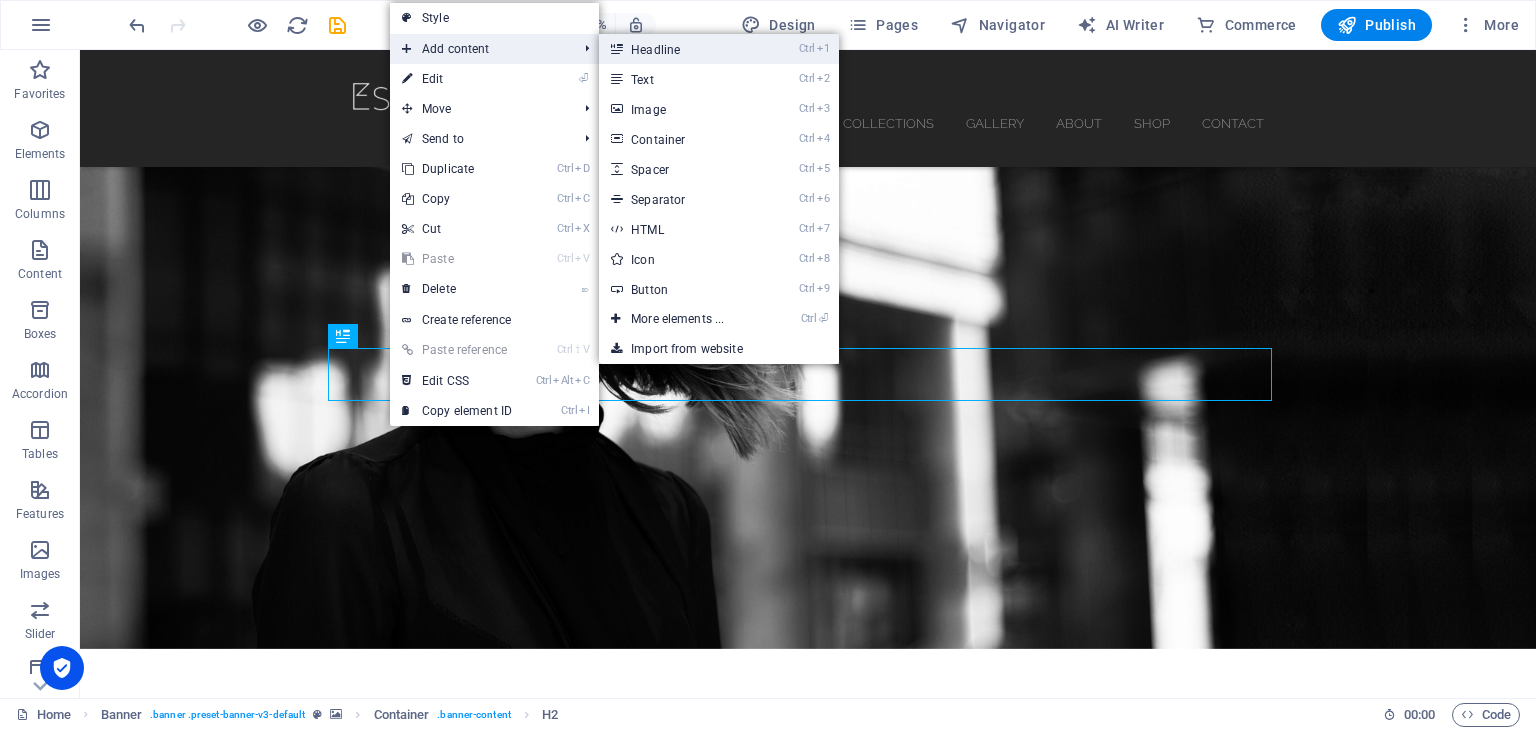 click on "Ctrl 1  Headline" at bounding box center (681, 49) 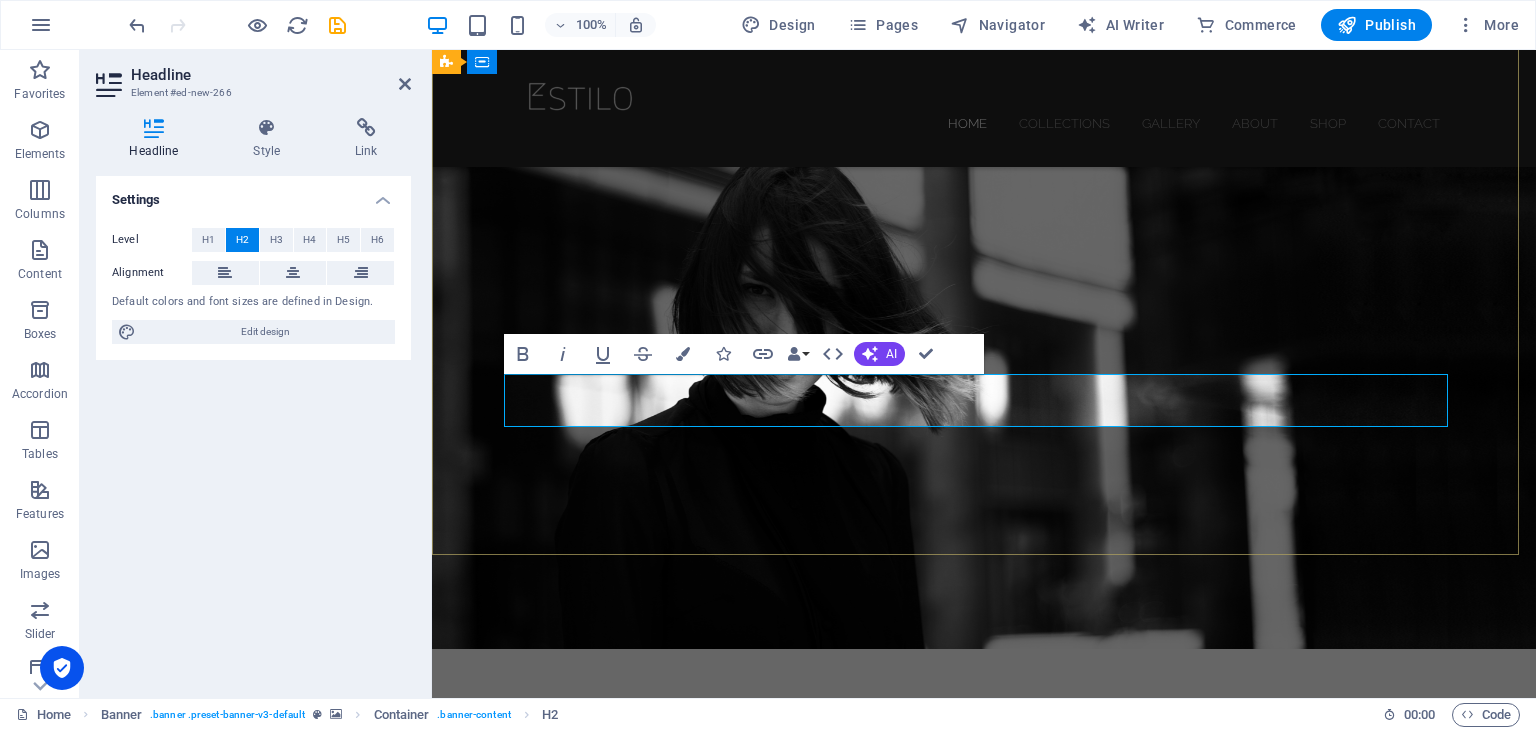type 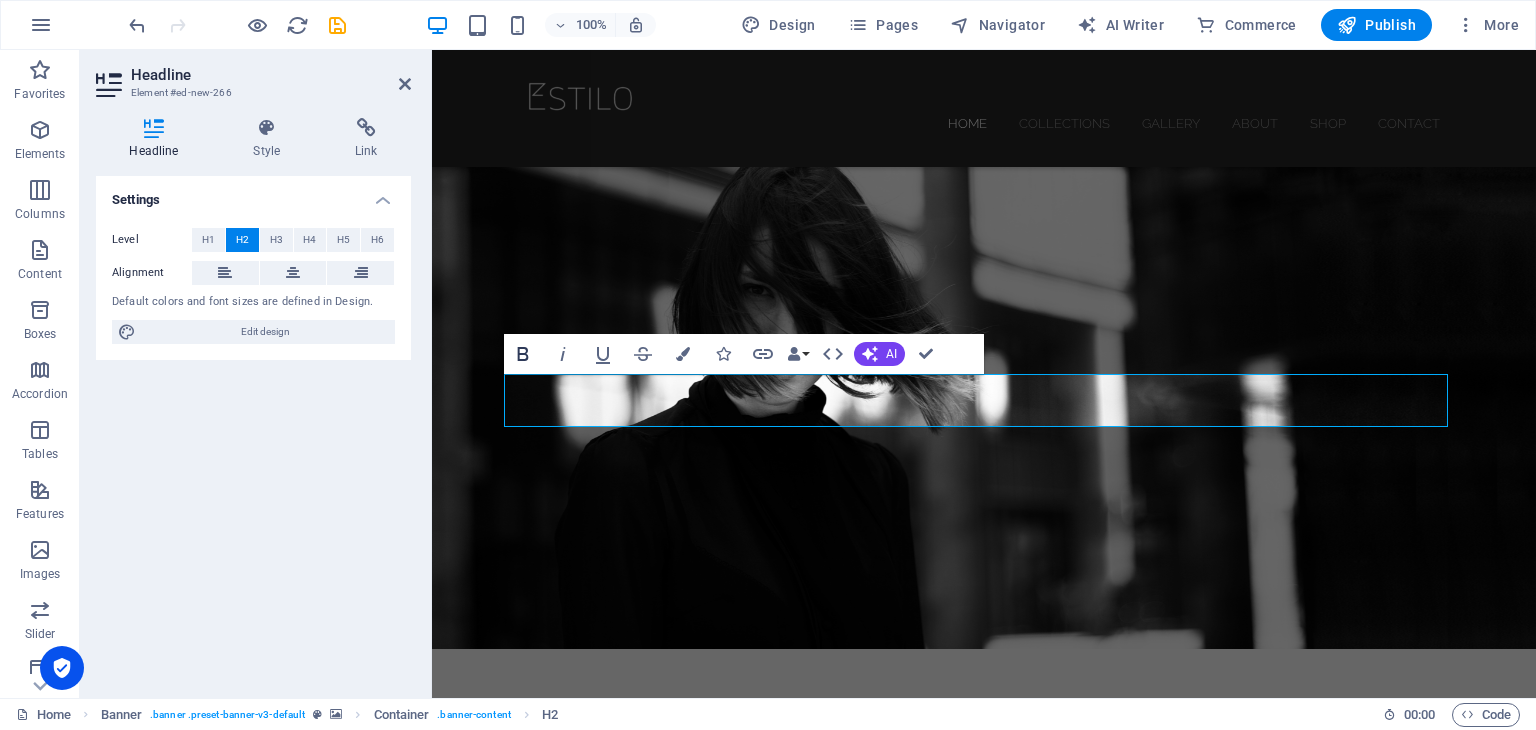 click 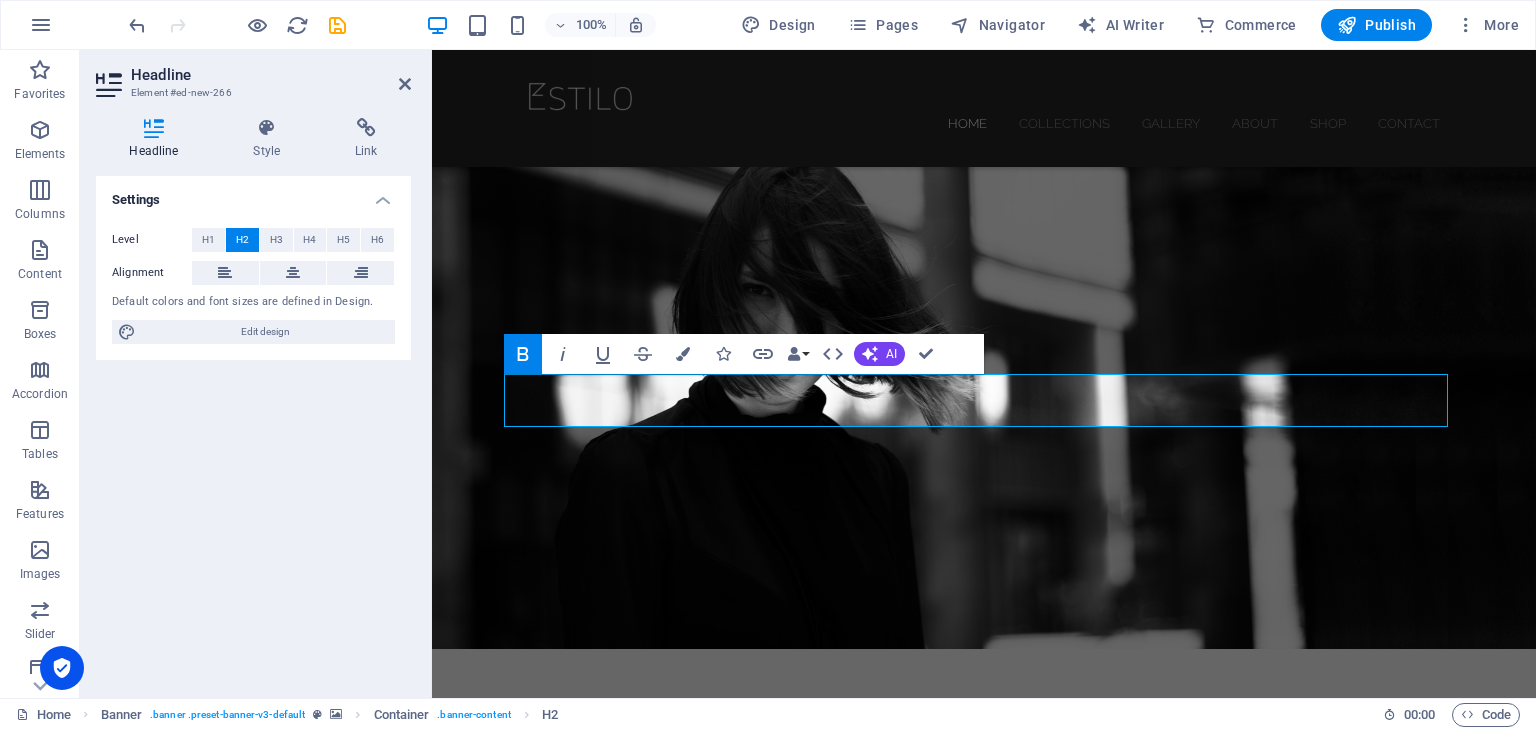 click 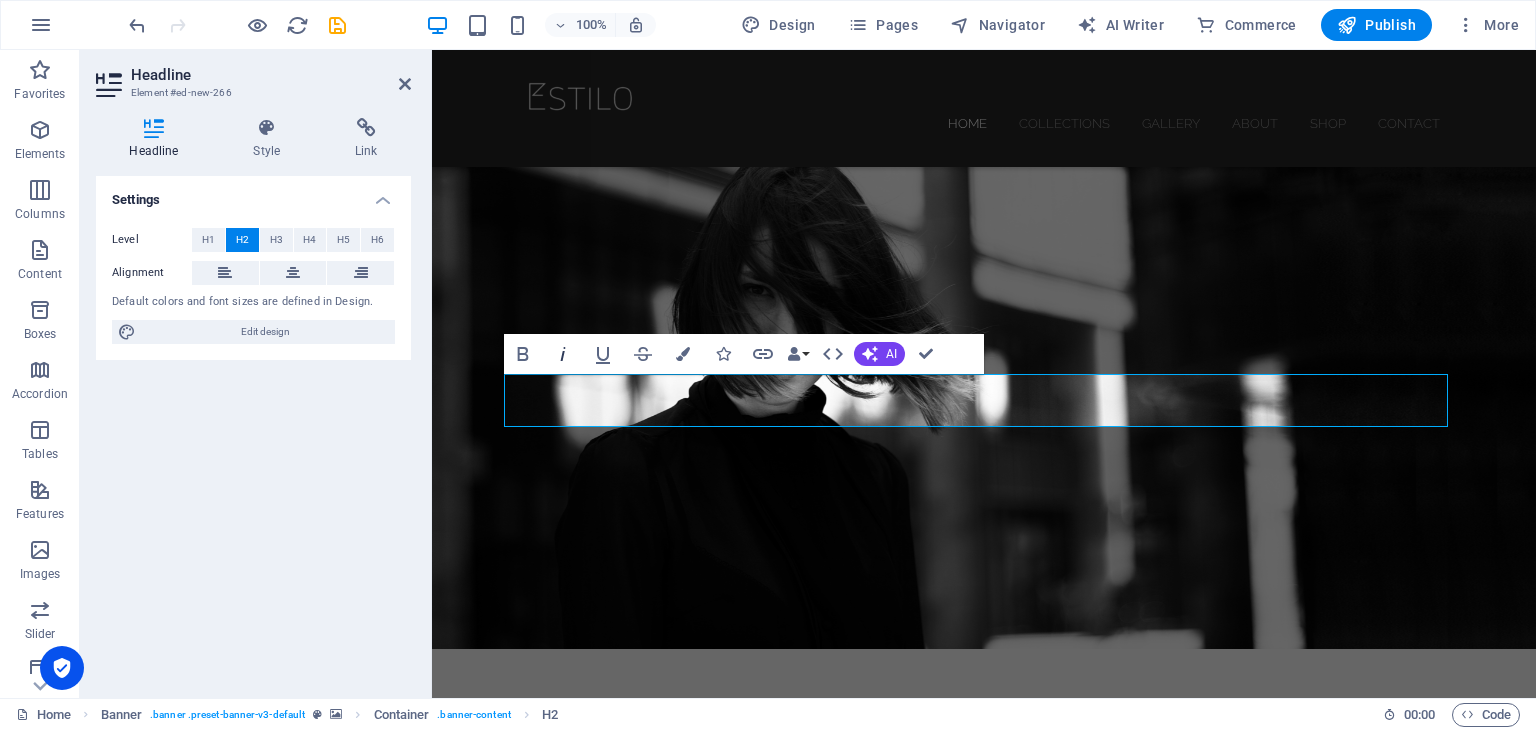 click on "Italic" at bounding box center [563, 354] 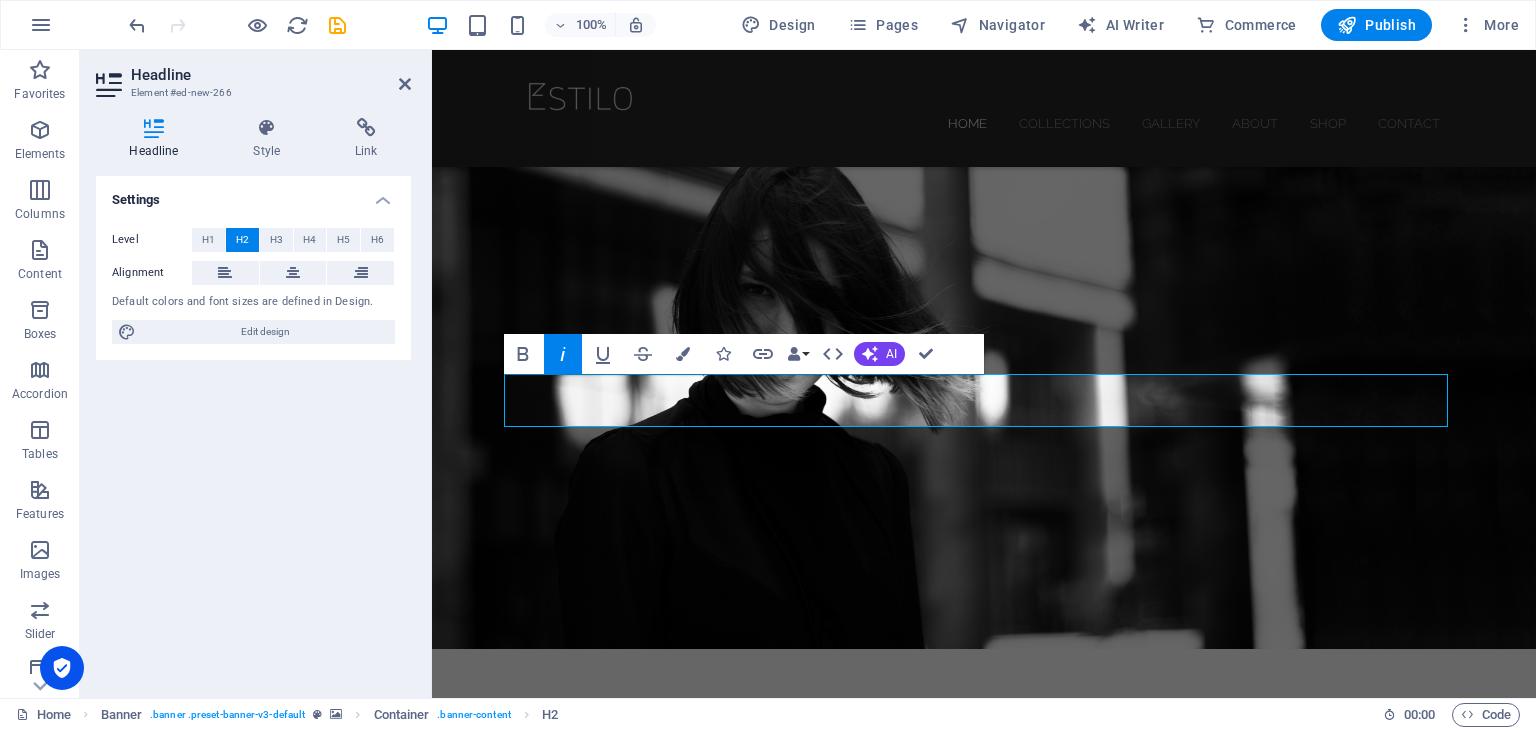 click on "Italic" at bounding box center (563, 354) 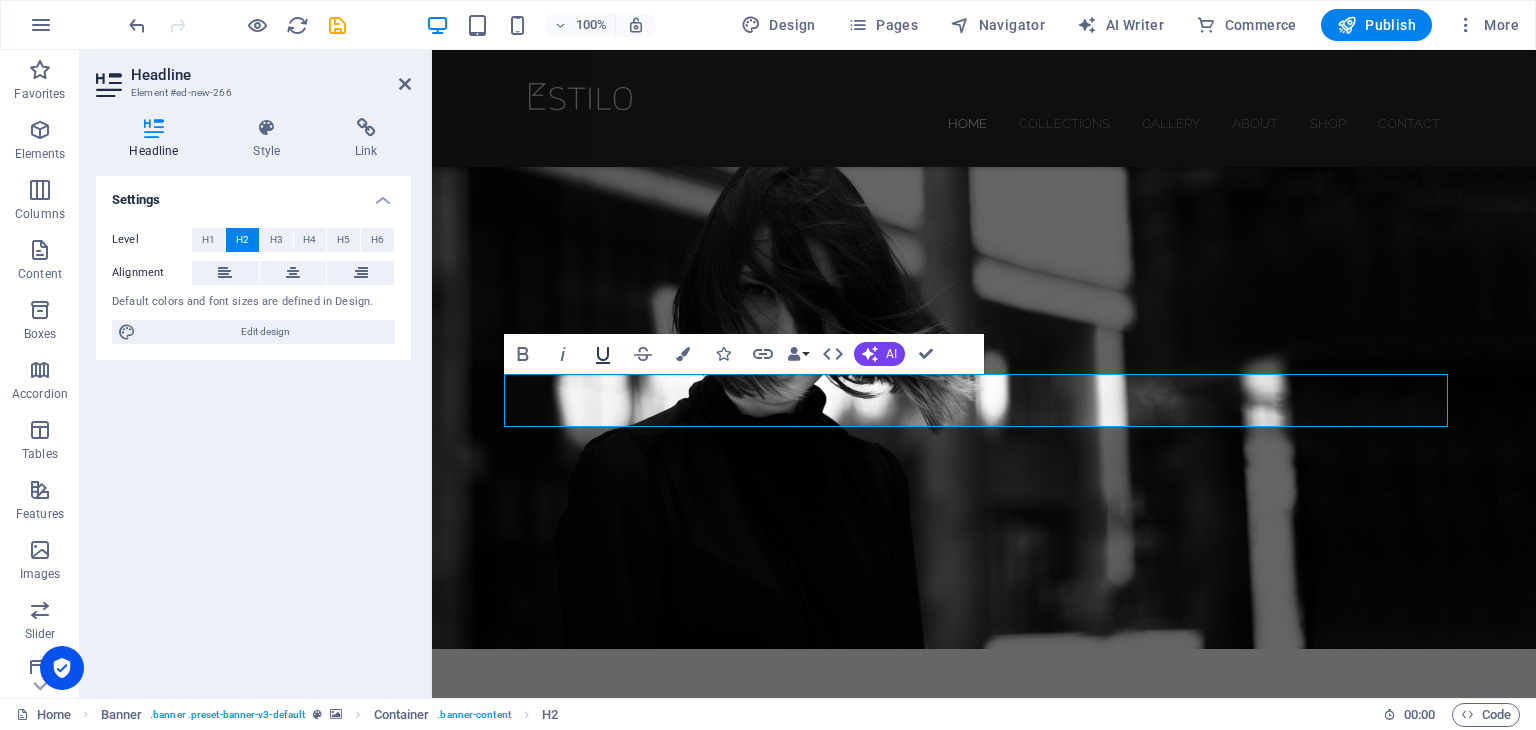 click 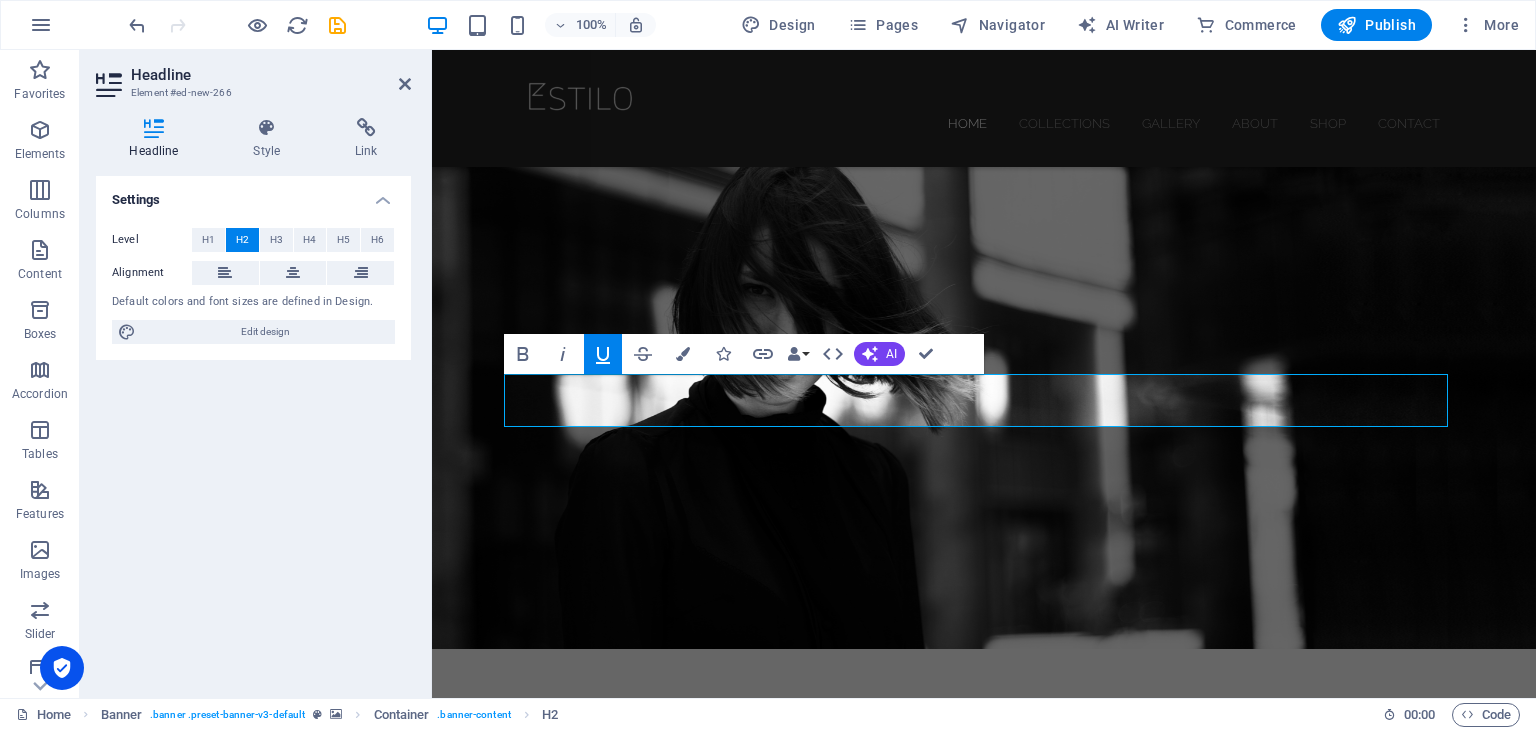 click 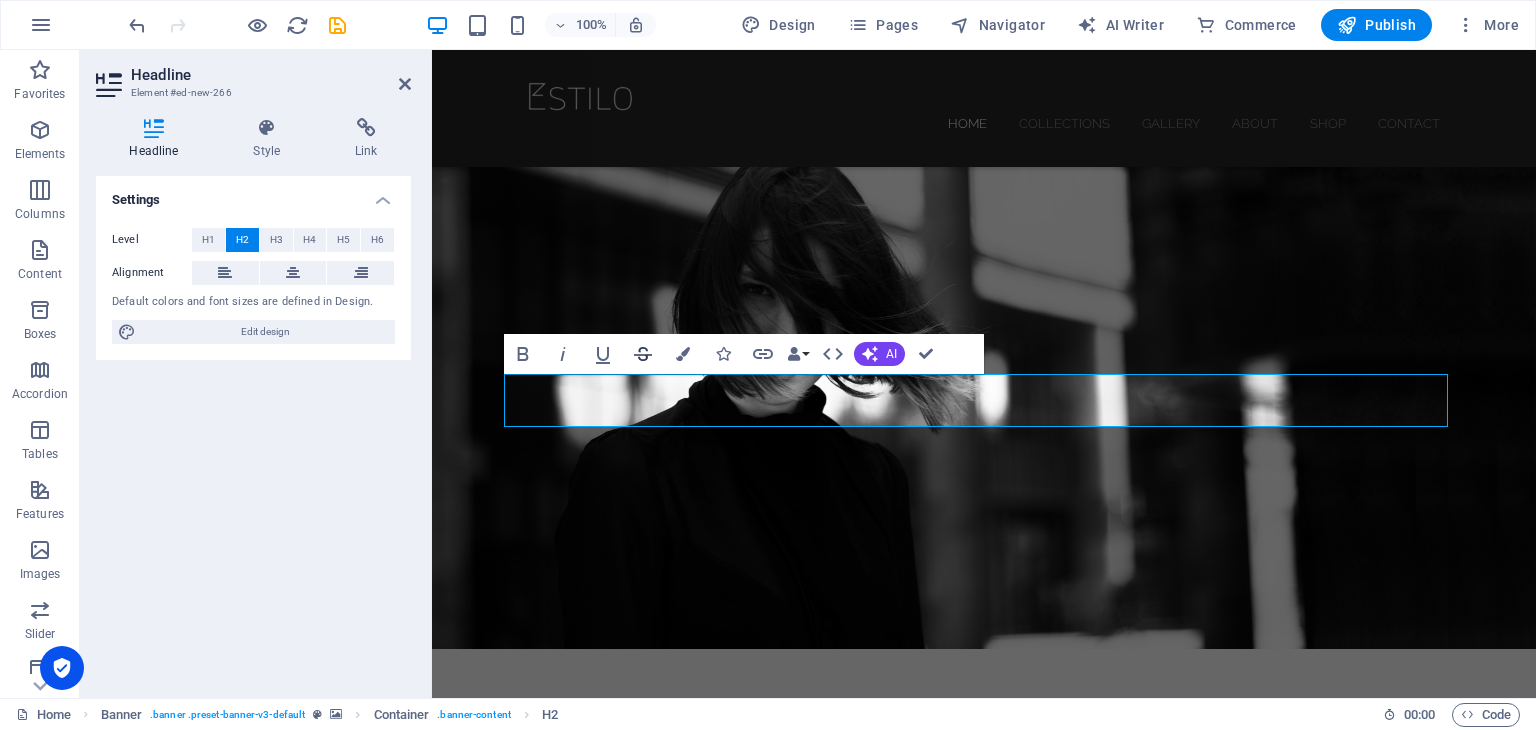 click 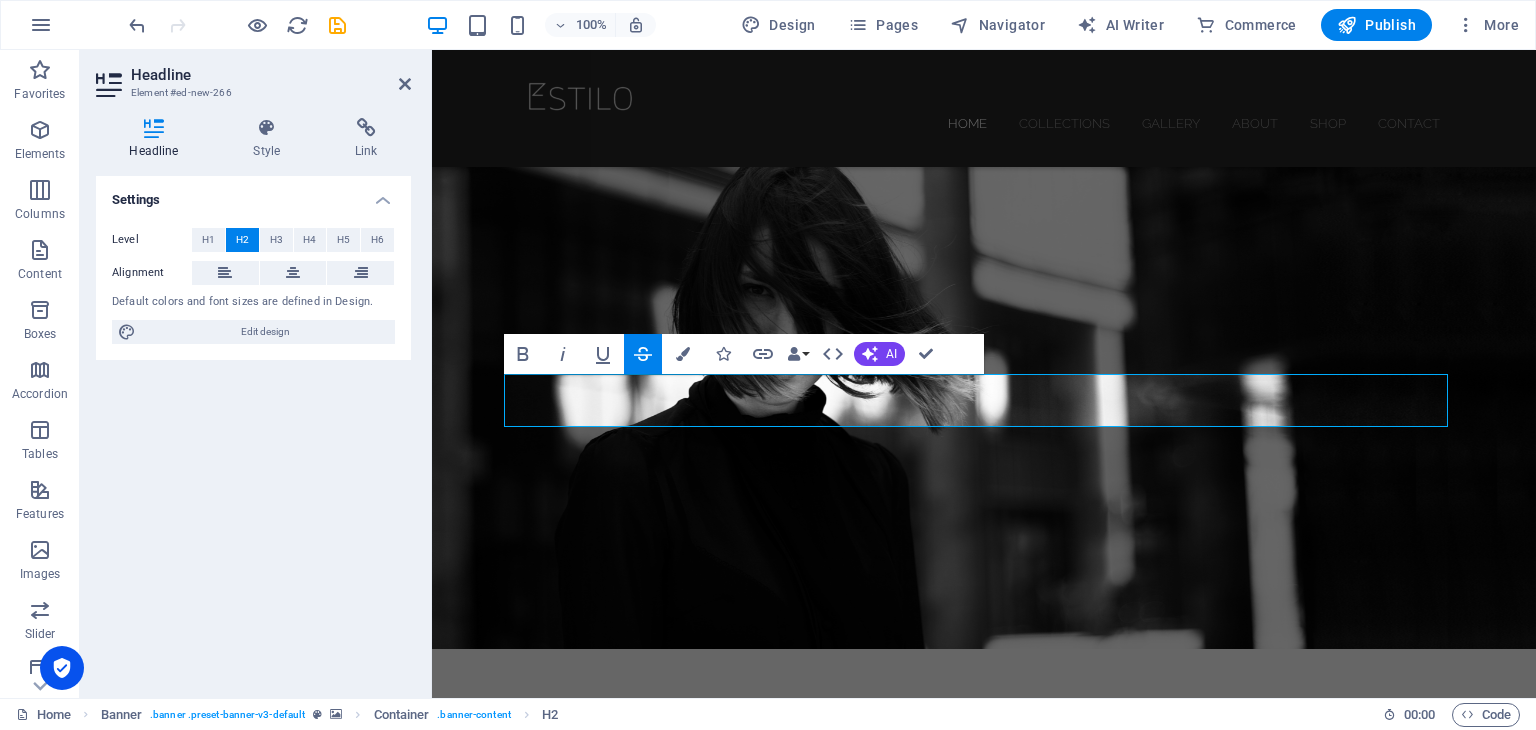 click 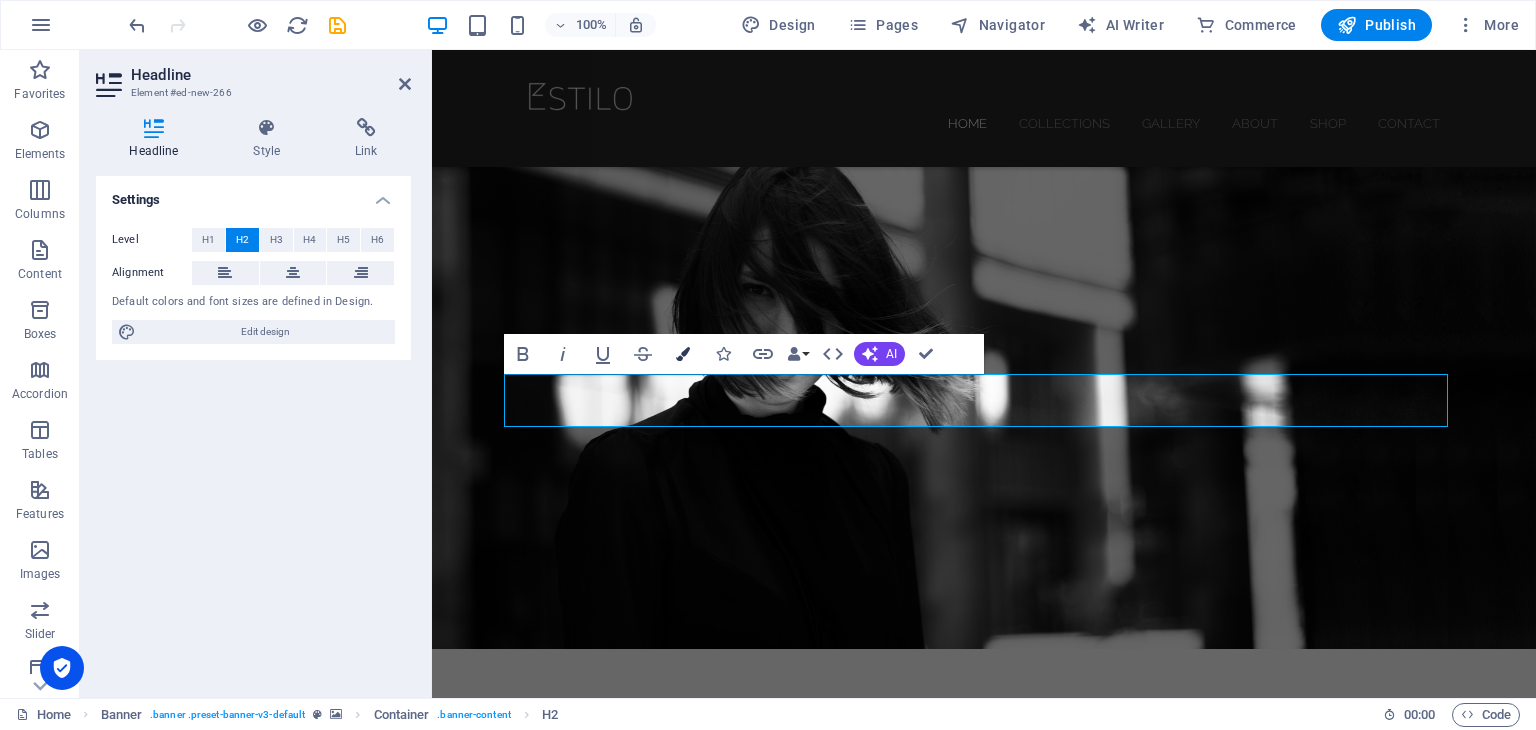 click at bounding box center [683, 354] 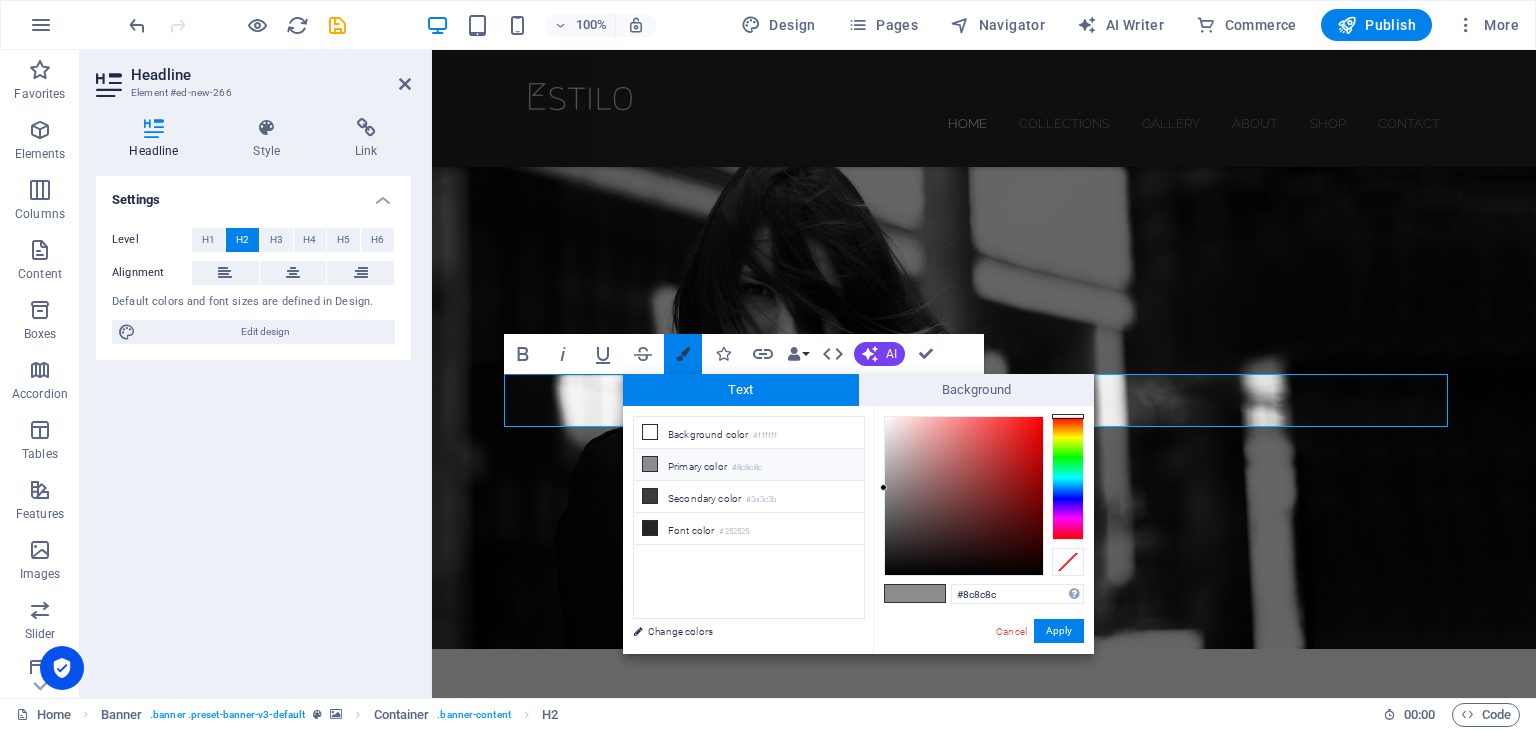 click at bounding box center [683, 354] 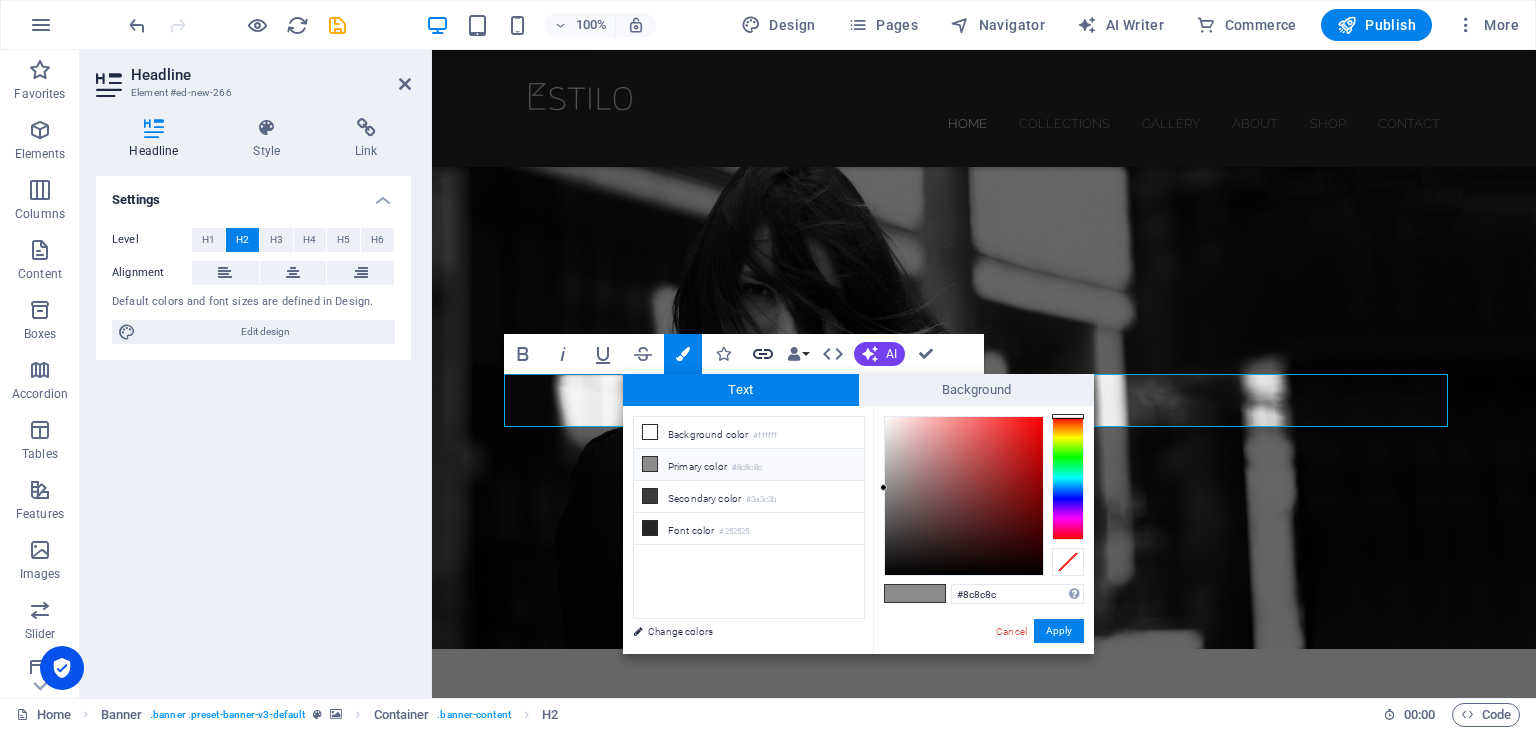 click 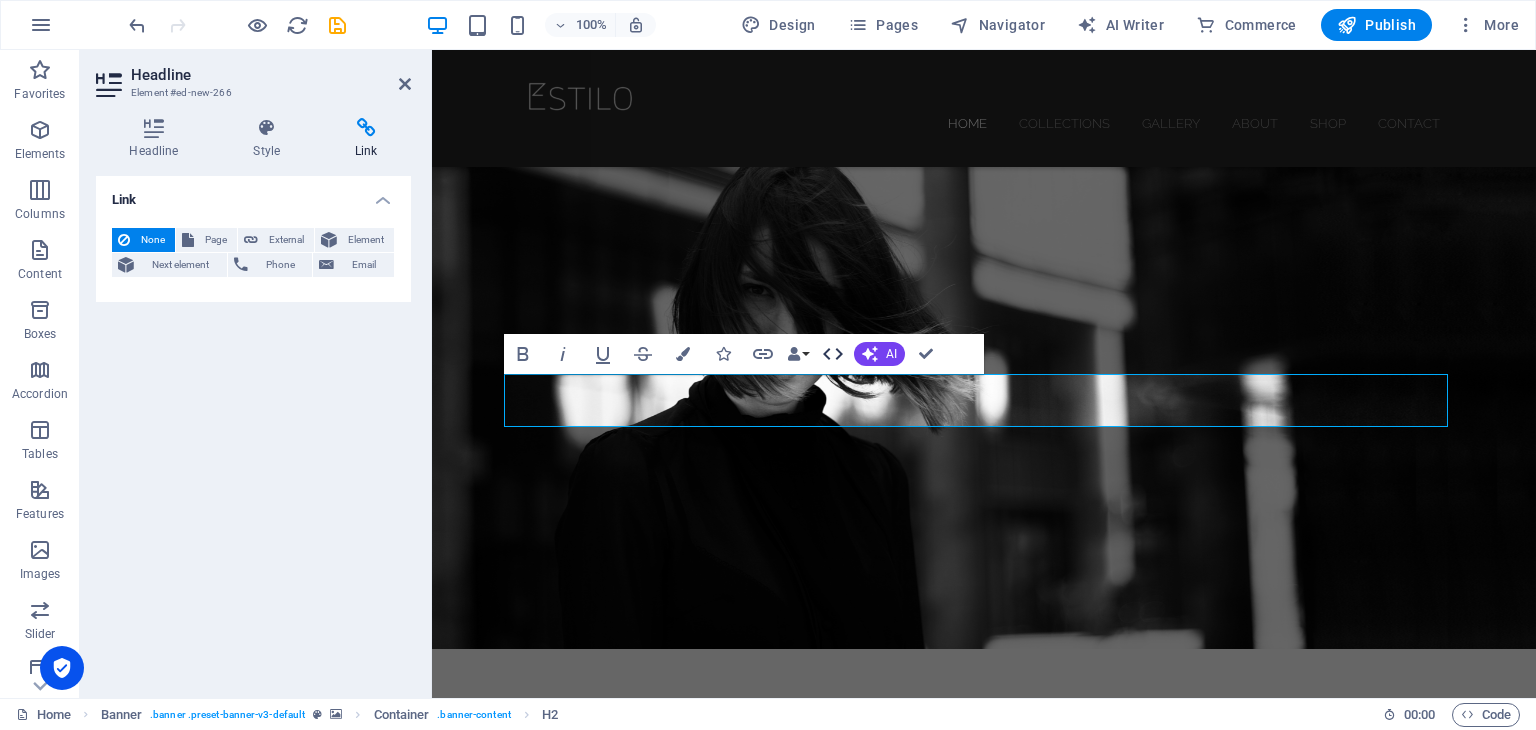 click 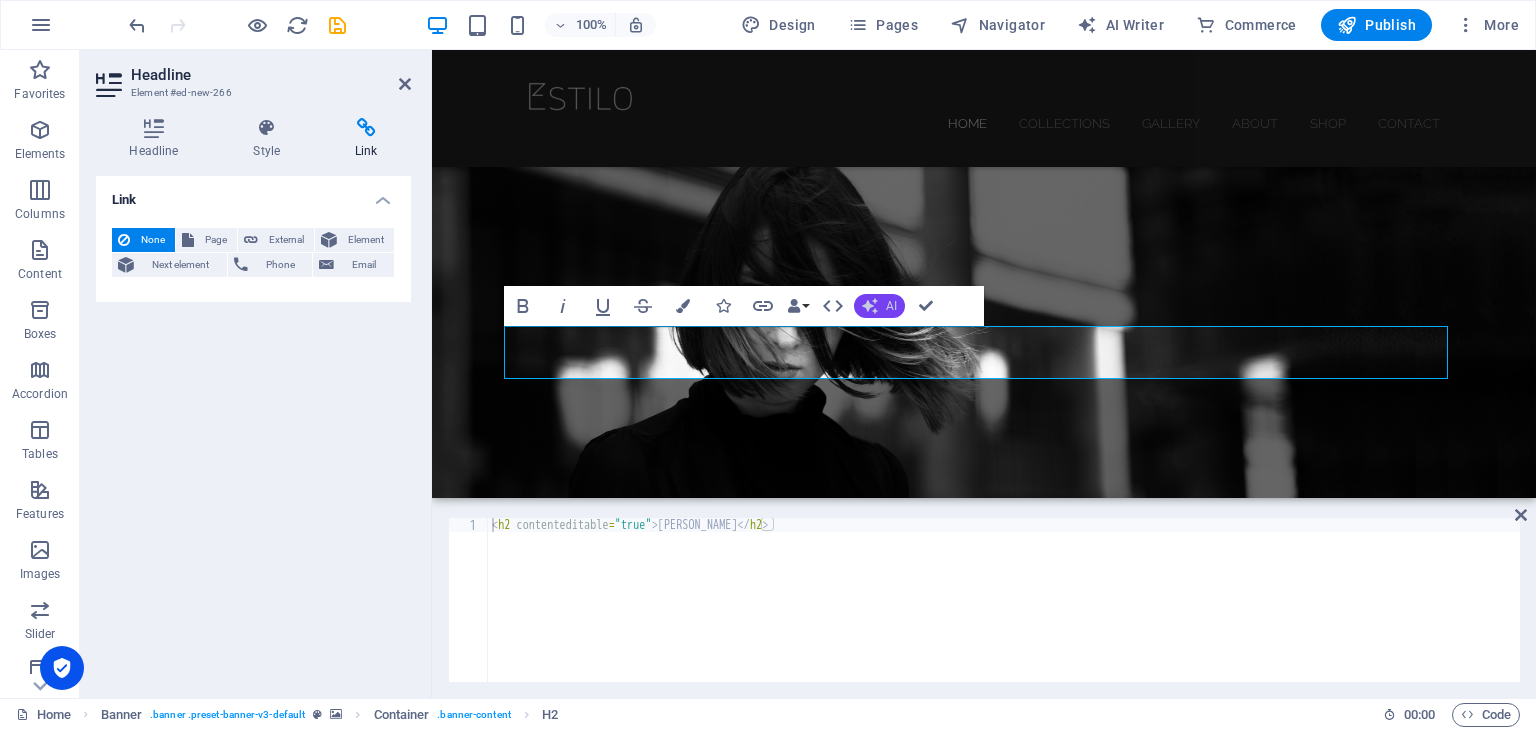 click 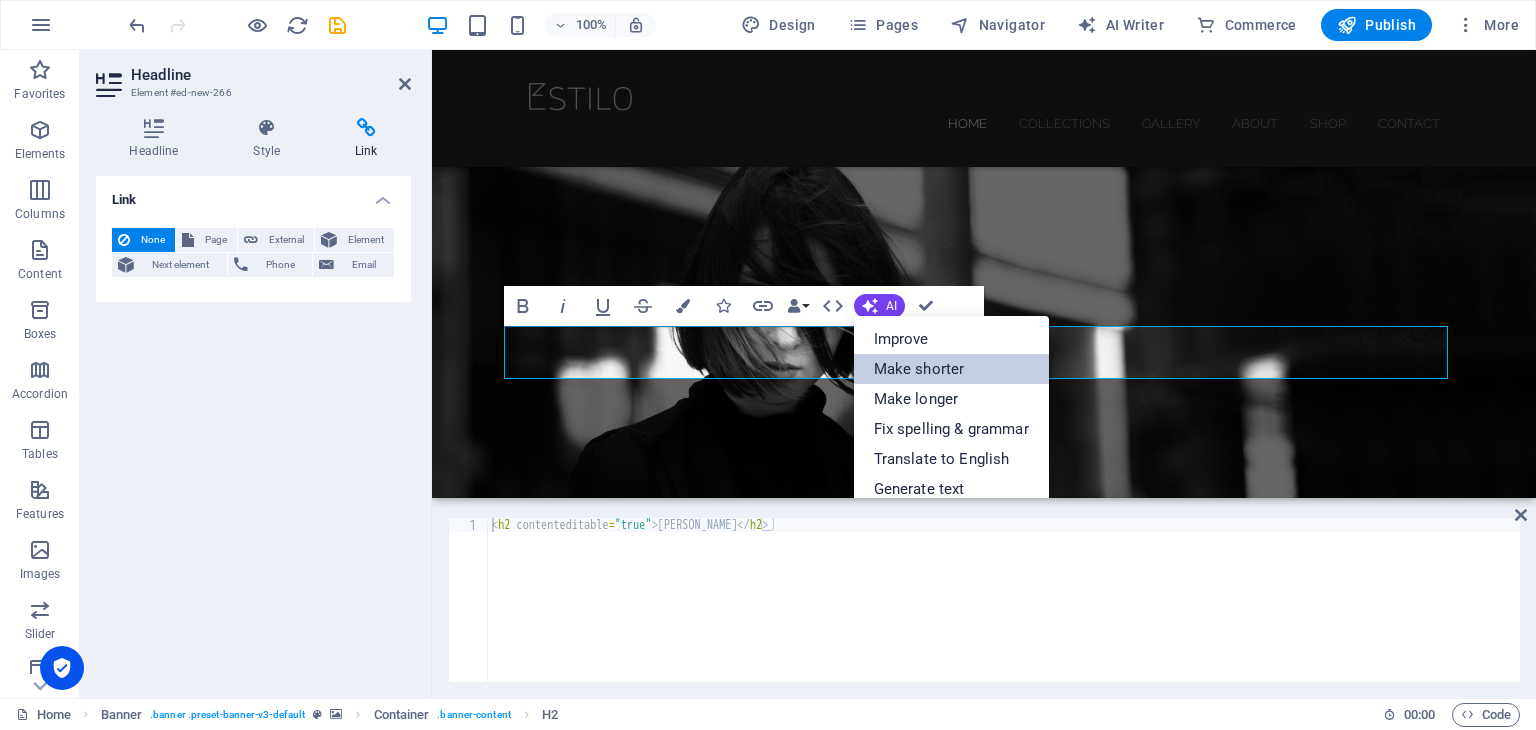 click on "Make shorter" at bounding box center (951, 369) 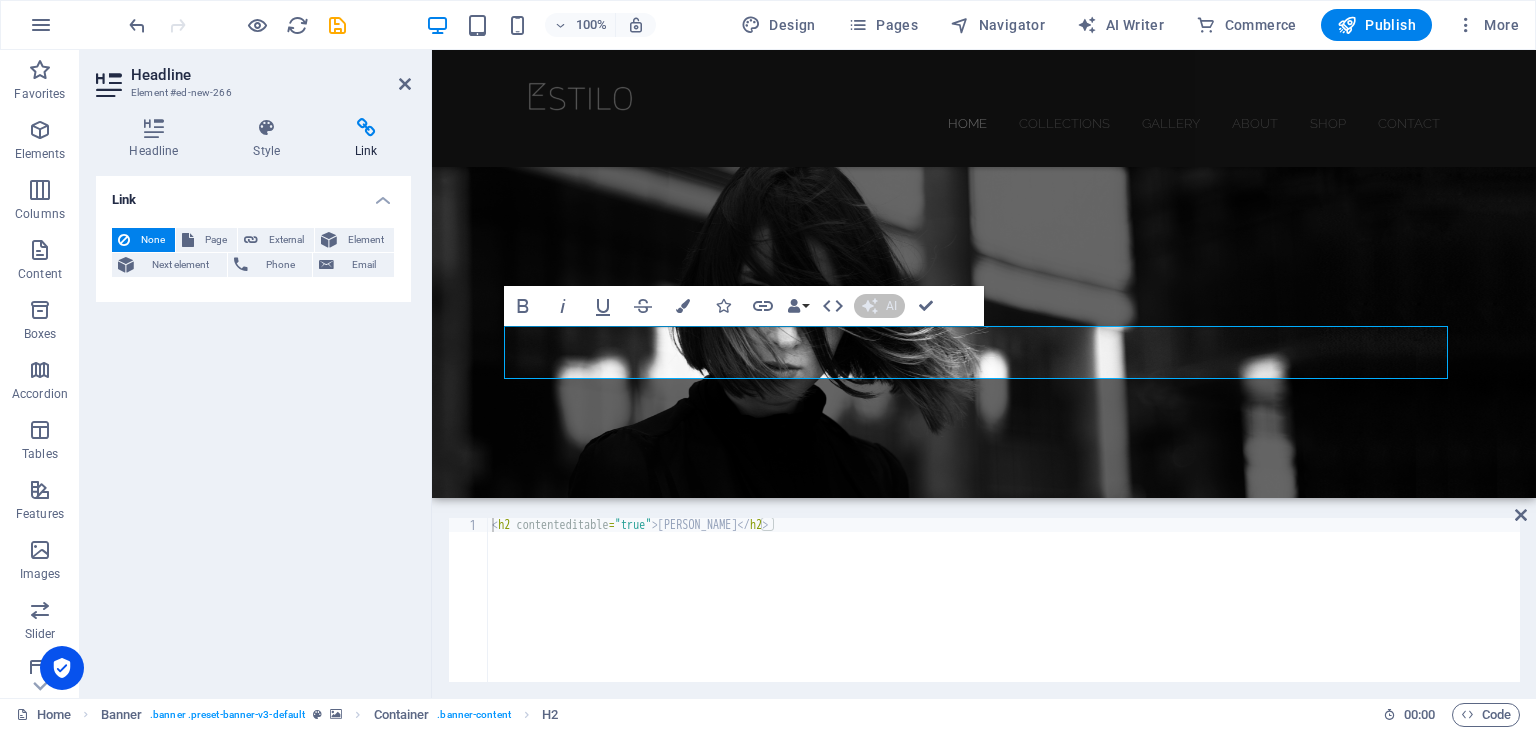 type 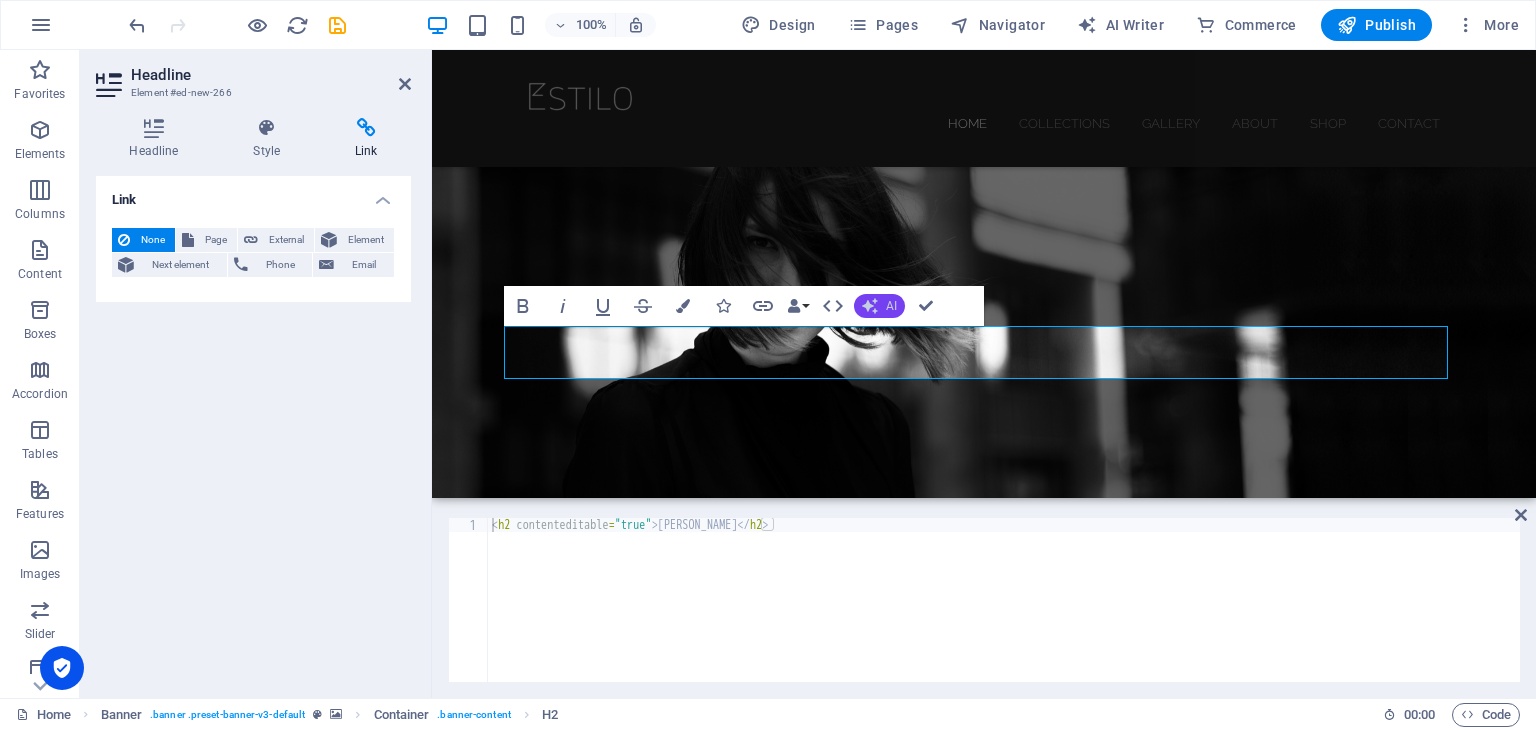 click 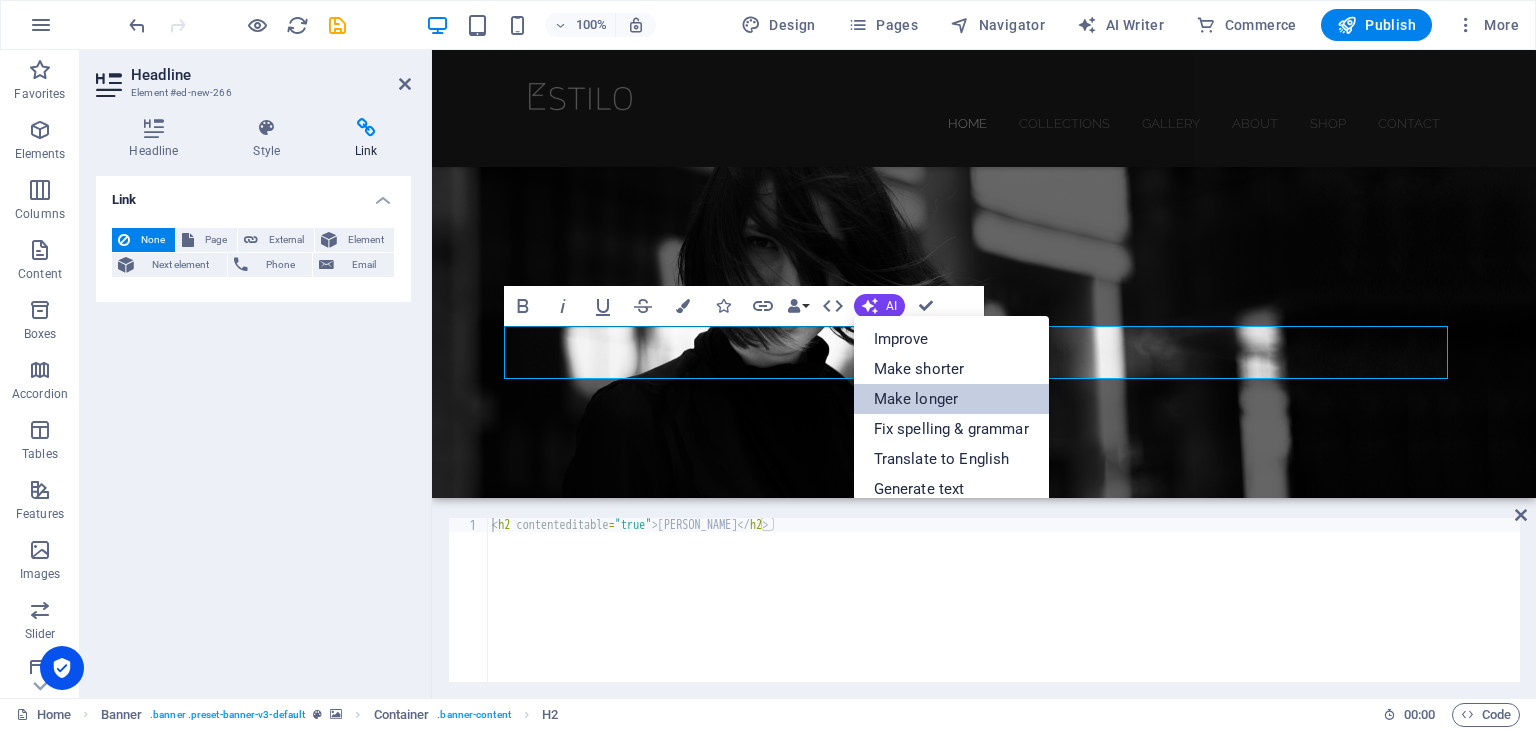 click on "Make longer" at bounding box center (951, 399) 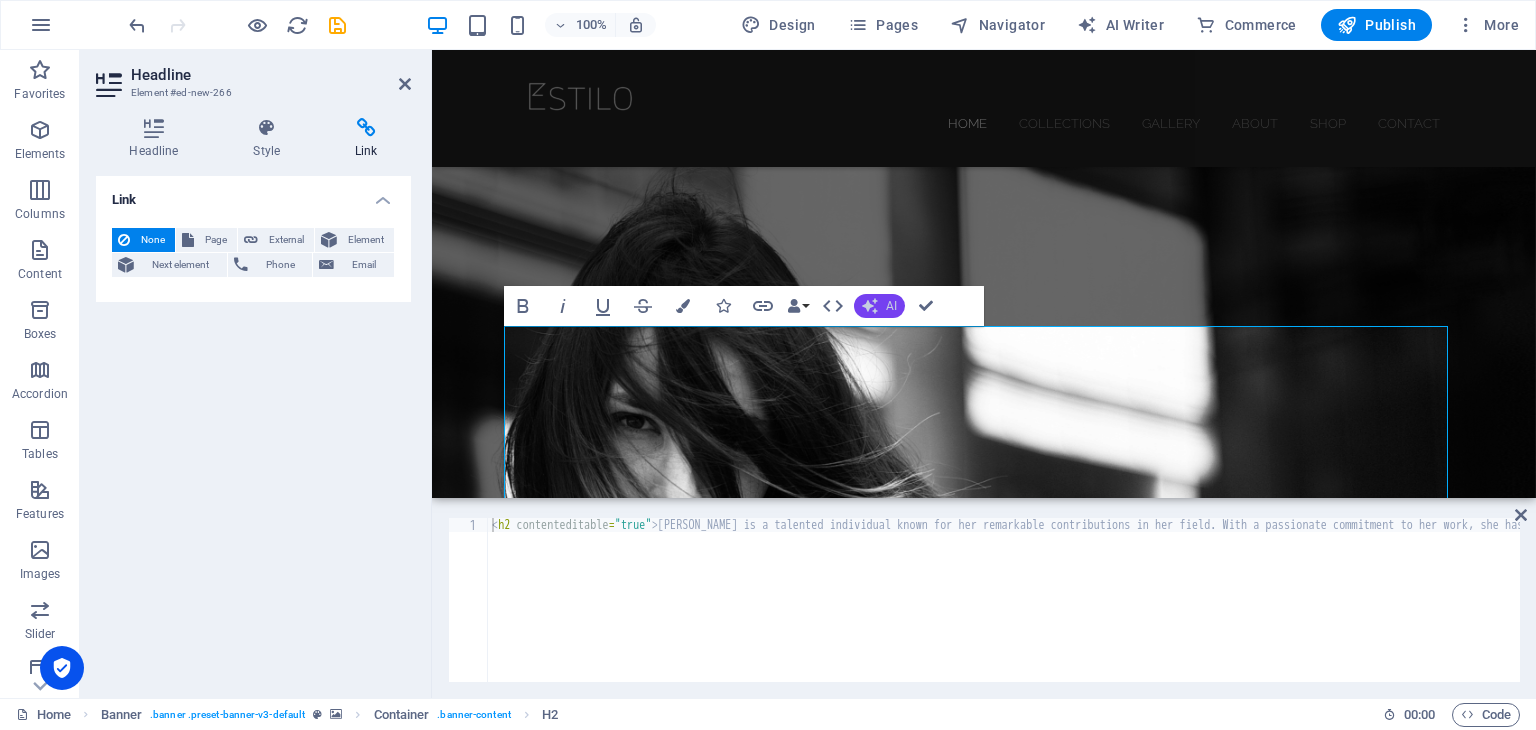 click 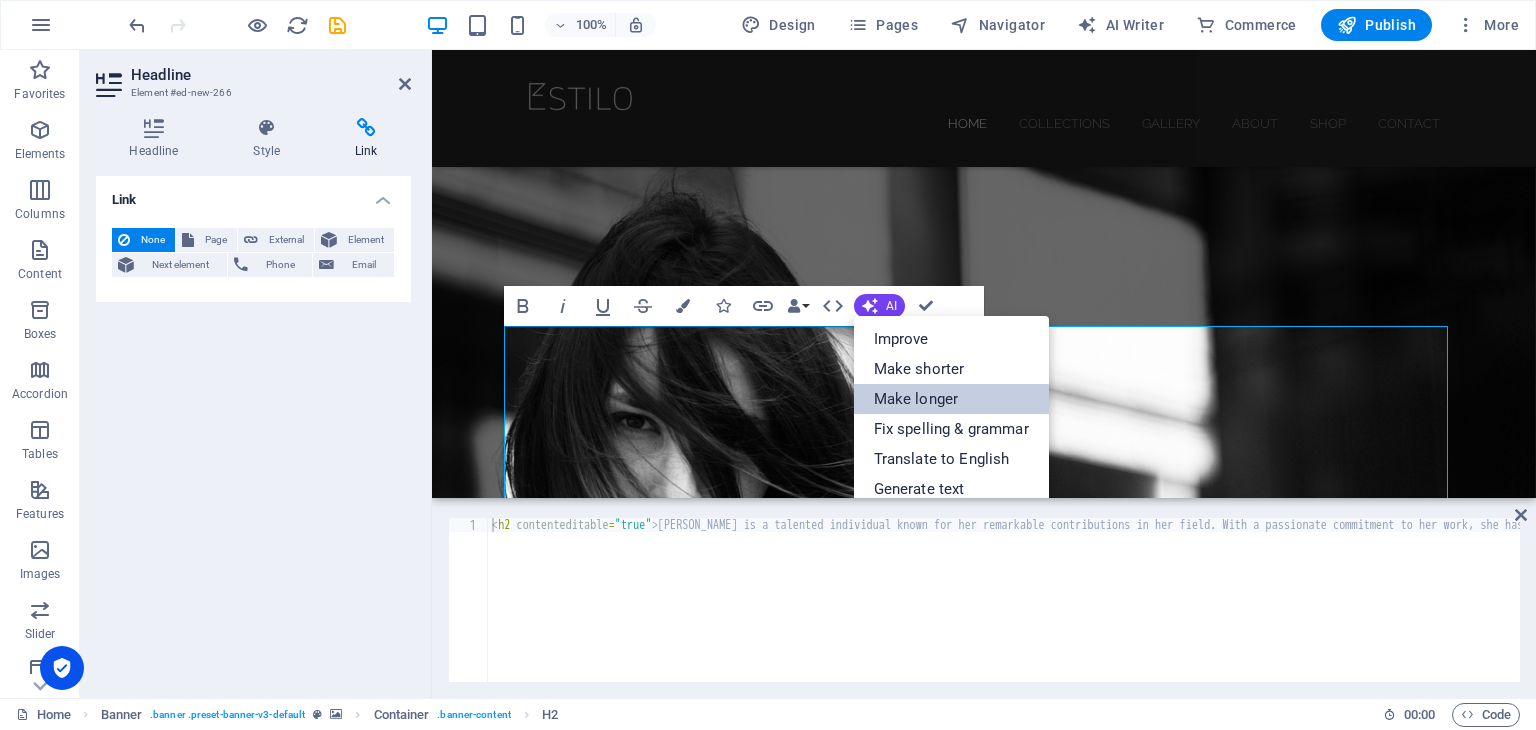 click on "Make longer" at bounding box center [951, 399] 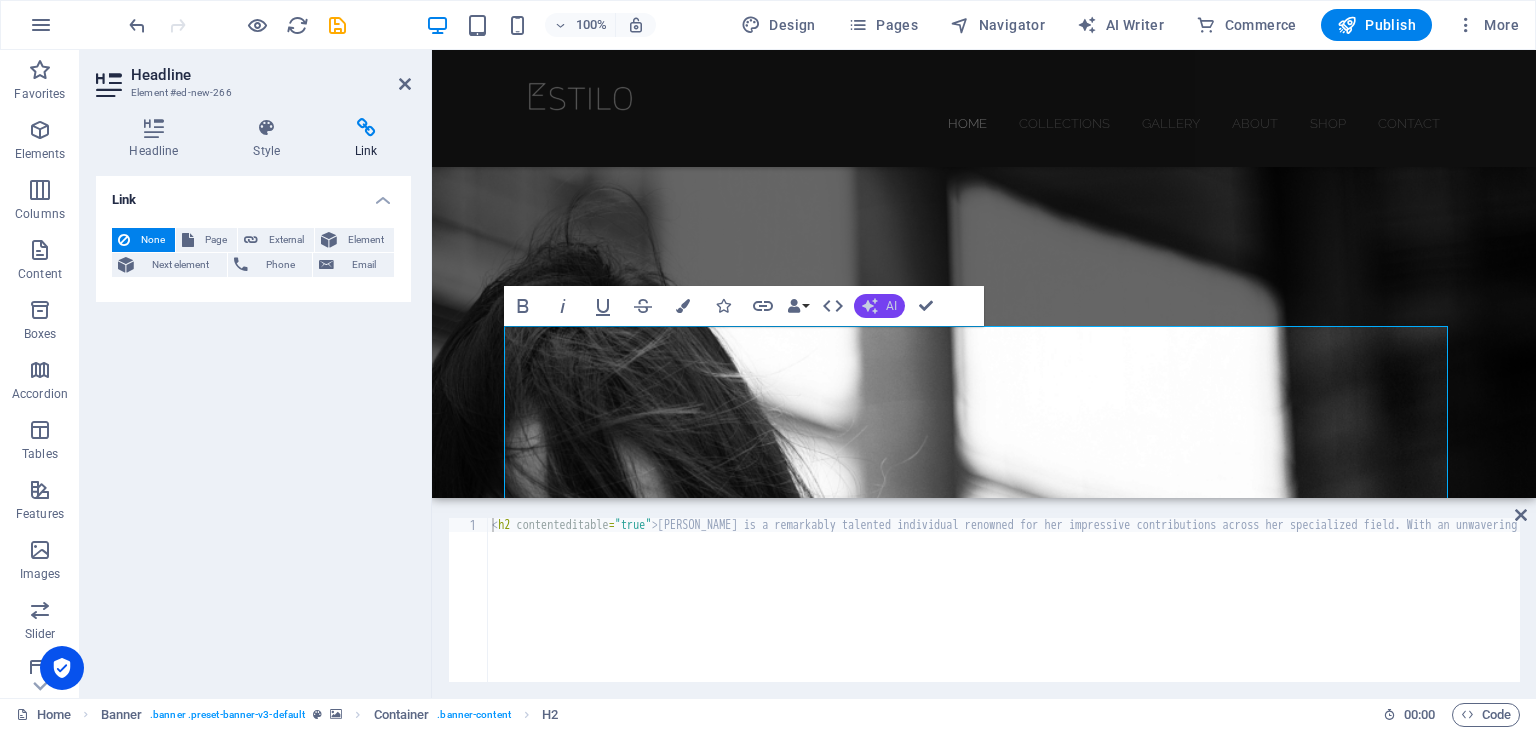 click on "AI" at bounding box center [879, 306] 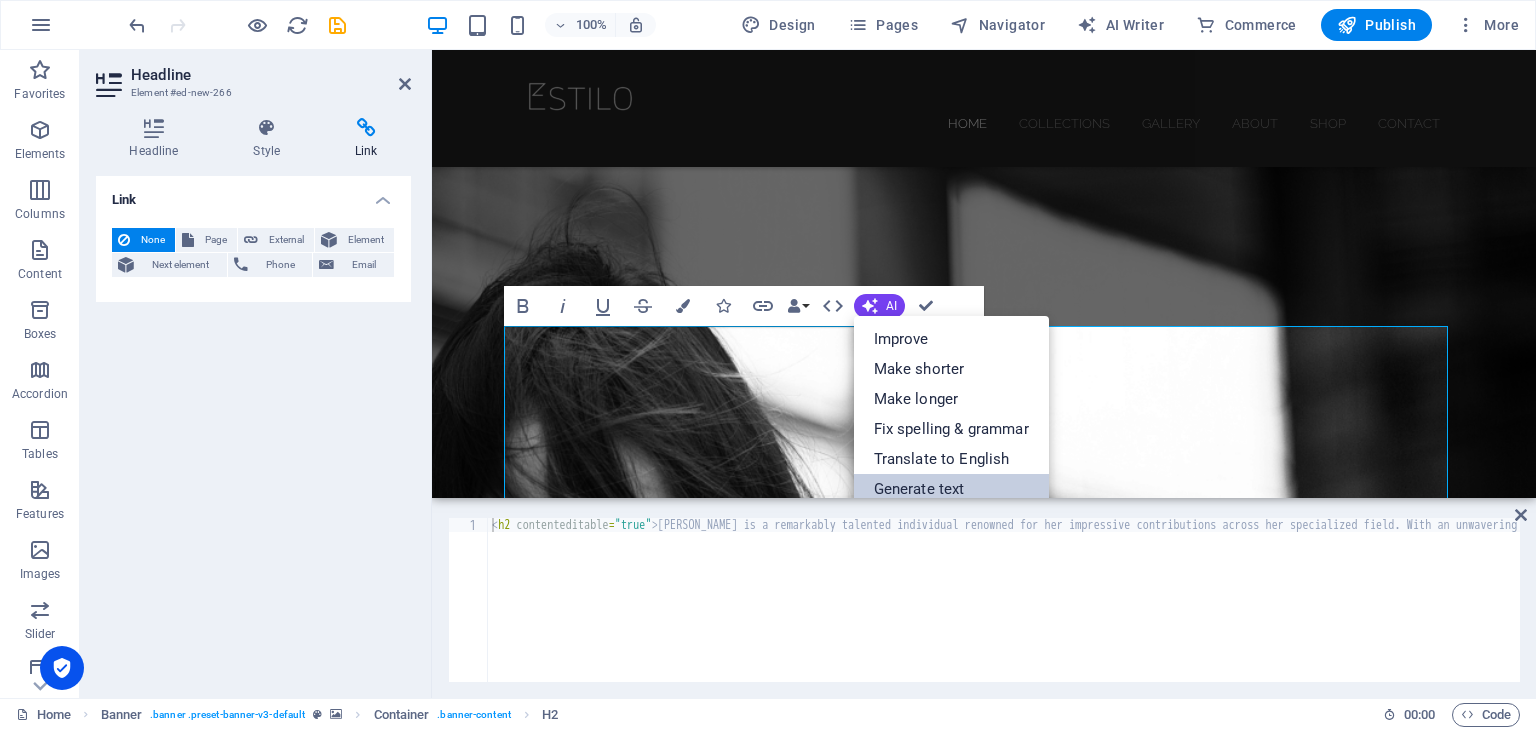 click on "Generate text" at bounding box center [951, 489] 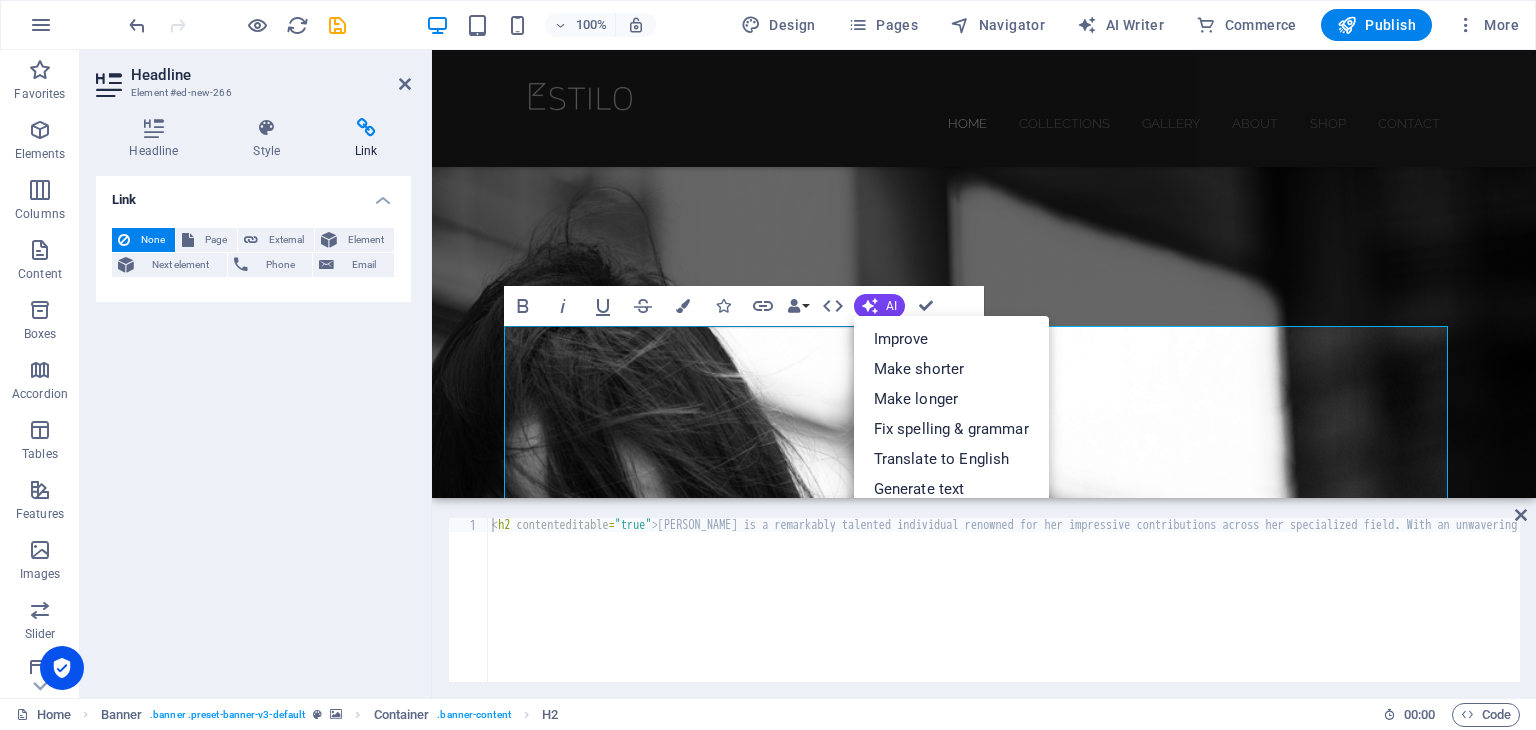 select on "English" 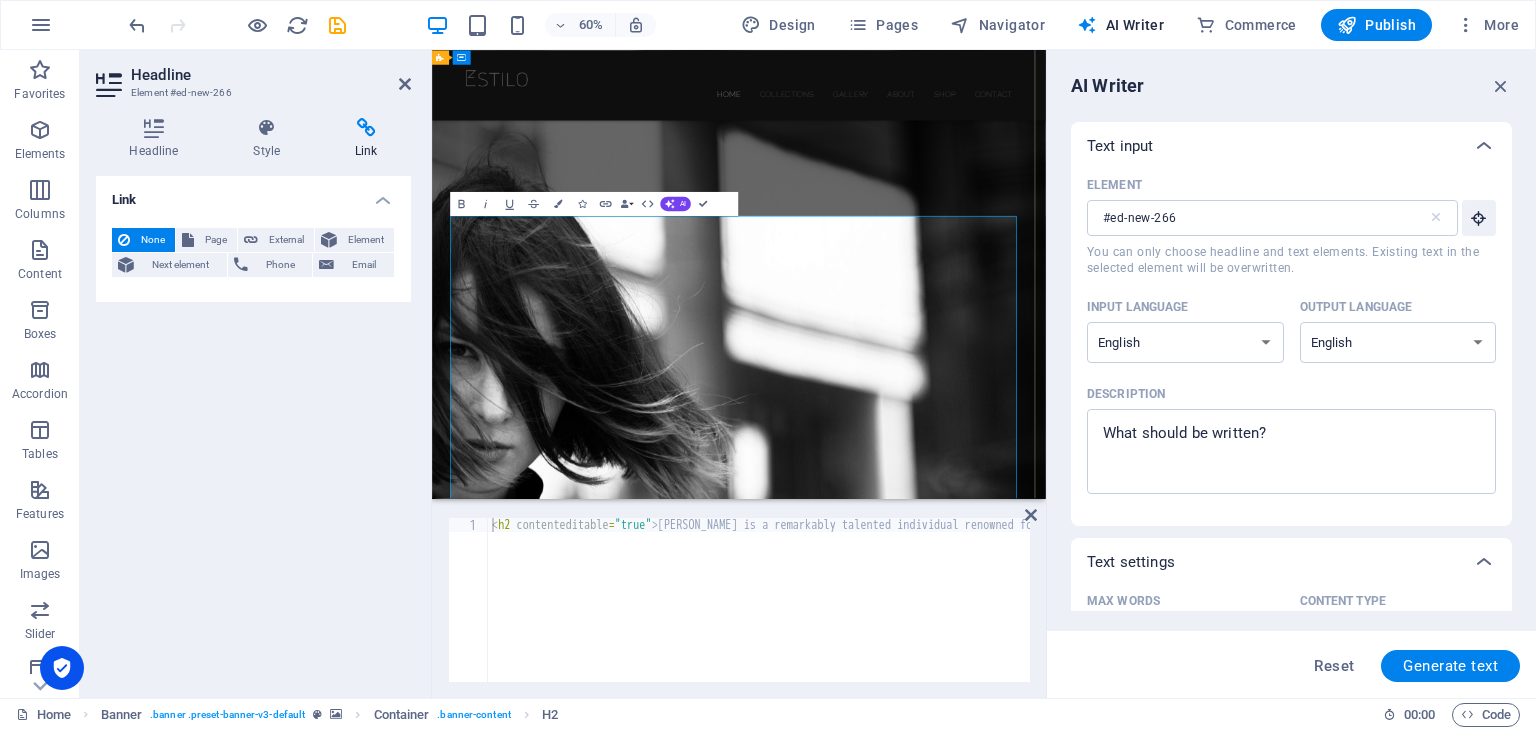 scroll, scrollTop: 0, scrollLeft: 0, axis: both 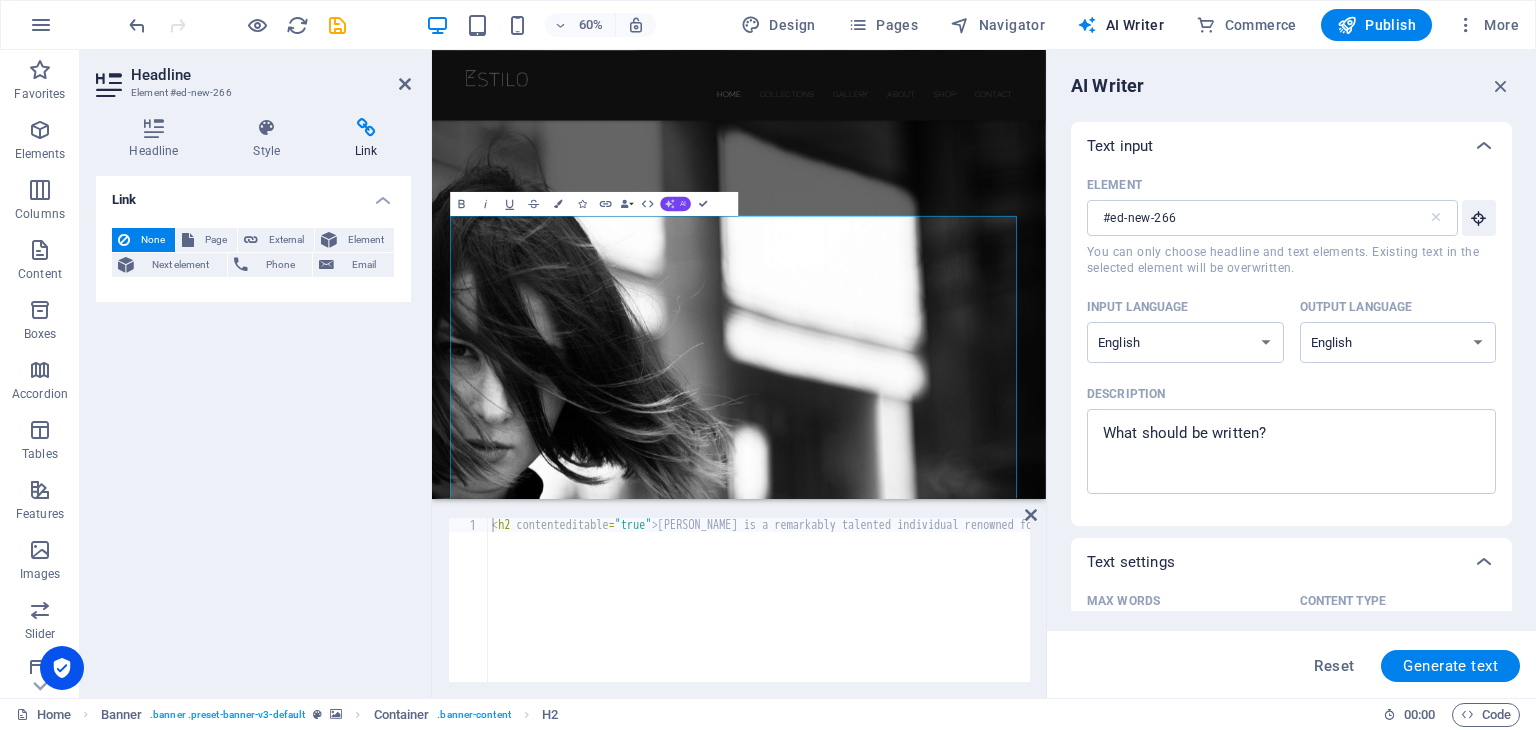 click 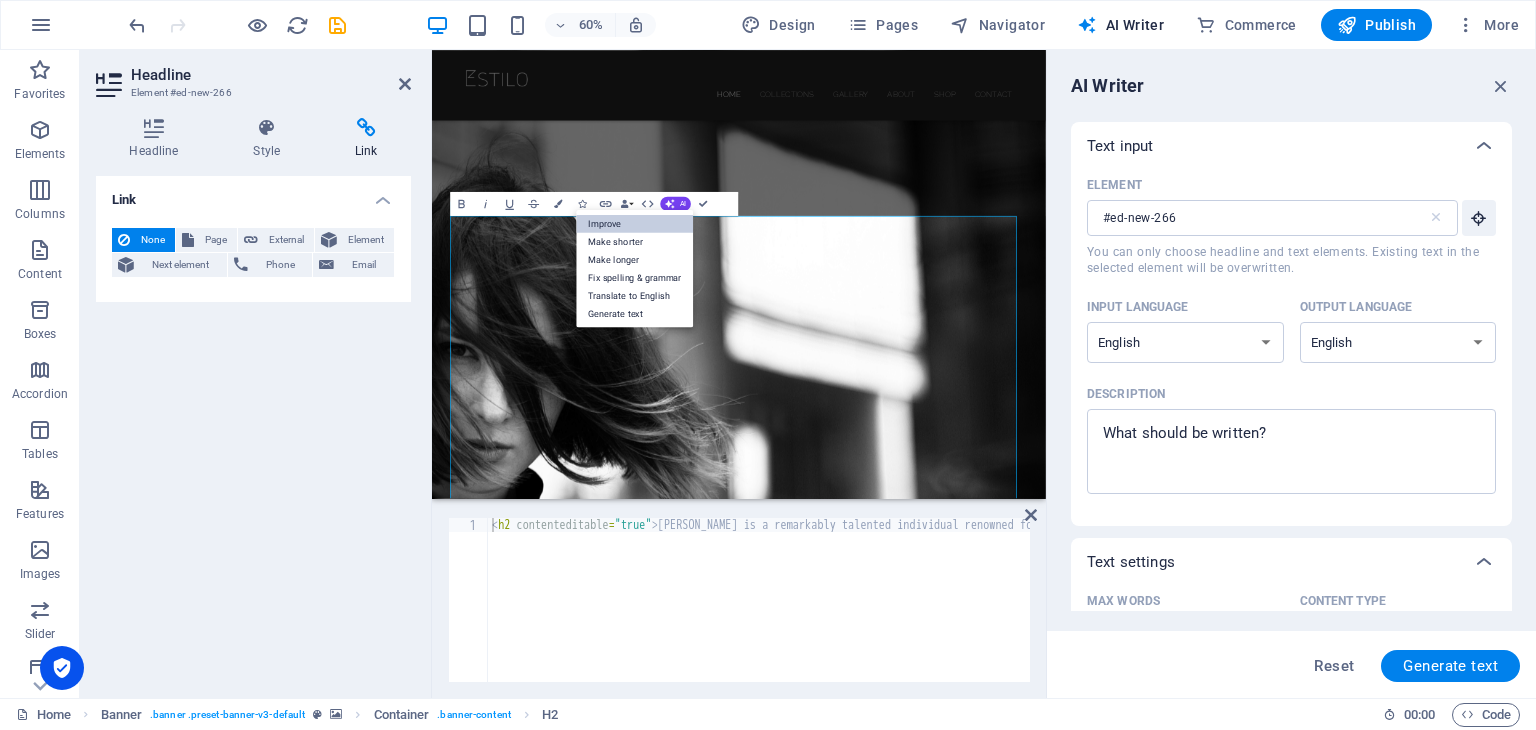 click on "Improve" at bounding box center [635, 223] 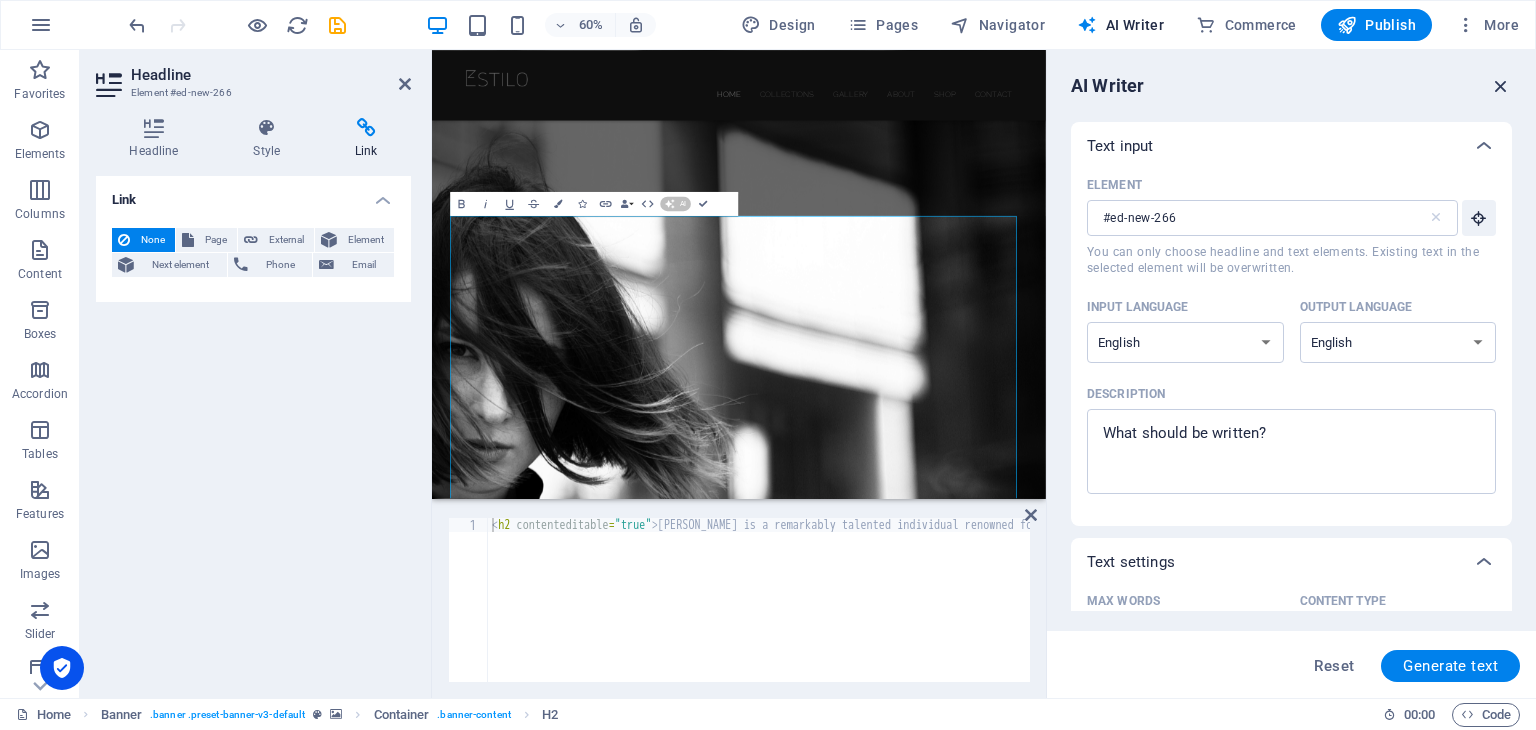 click at bounding box center [1501, 86] 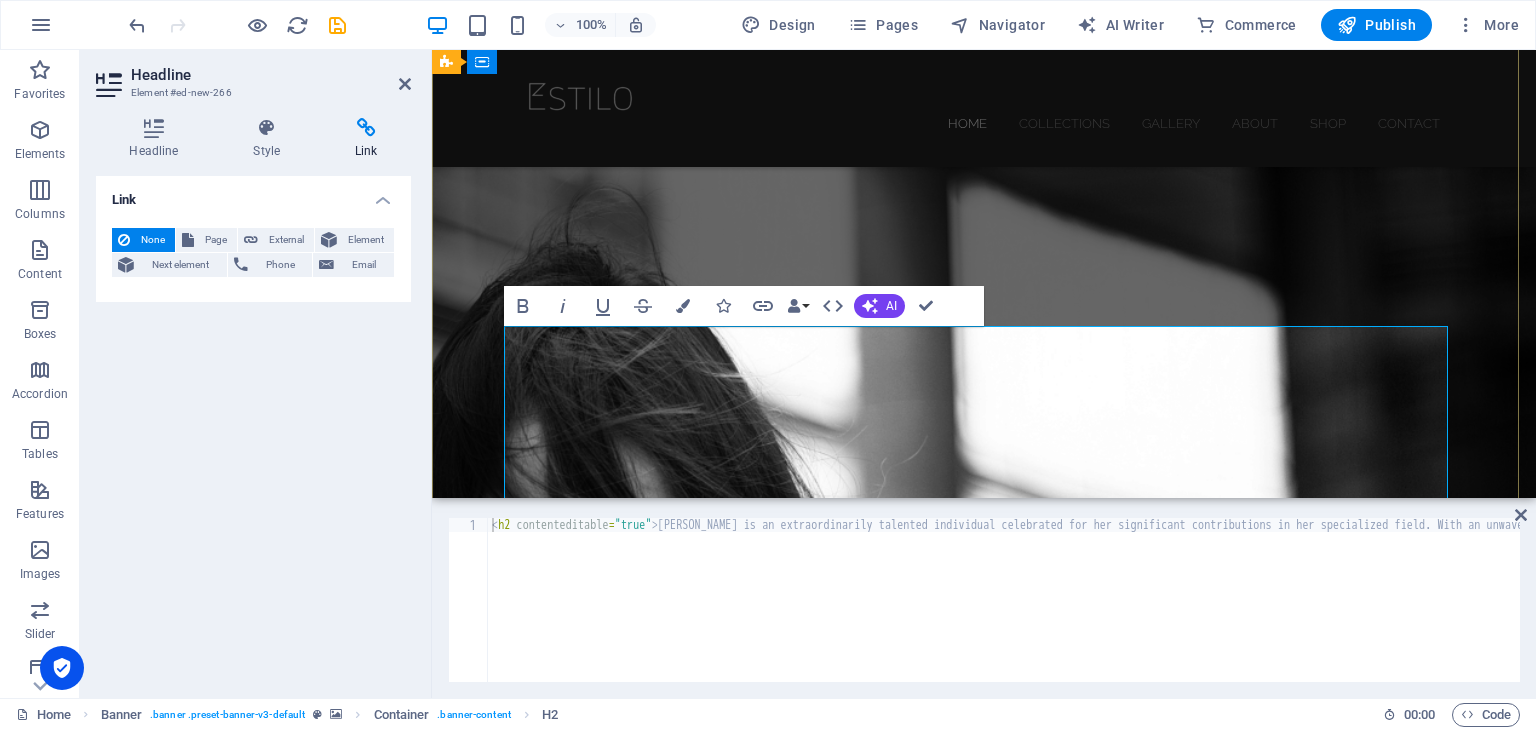 click on "Ebru Hançer is an extraordinarily talented individual celebrated for her significant contributions in her specialized field. With an unwavering passion and commitment to her work, she has earned the recognition, admiration, and respect of her peers and clients alike. Her extensive expertise not only showcases her exceptional skills but also attests to her dedication to achieving excellence in all her endeavors. Whether through innovative projects that push the boundaries of creativity or through meaningful collaborations that enhance teamwork, Ebru consistently makes a profound and lasting impact. Her determination and creativity inspire those around her, motivating others to aspire to greatness in their own pursuits." at bounding box center [984, 1949] 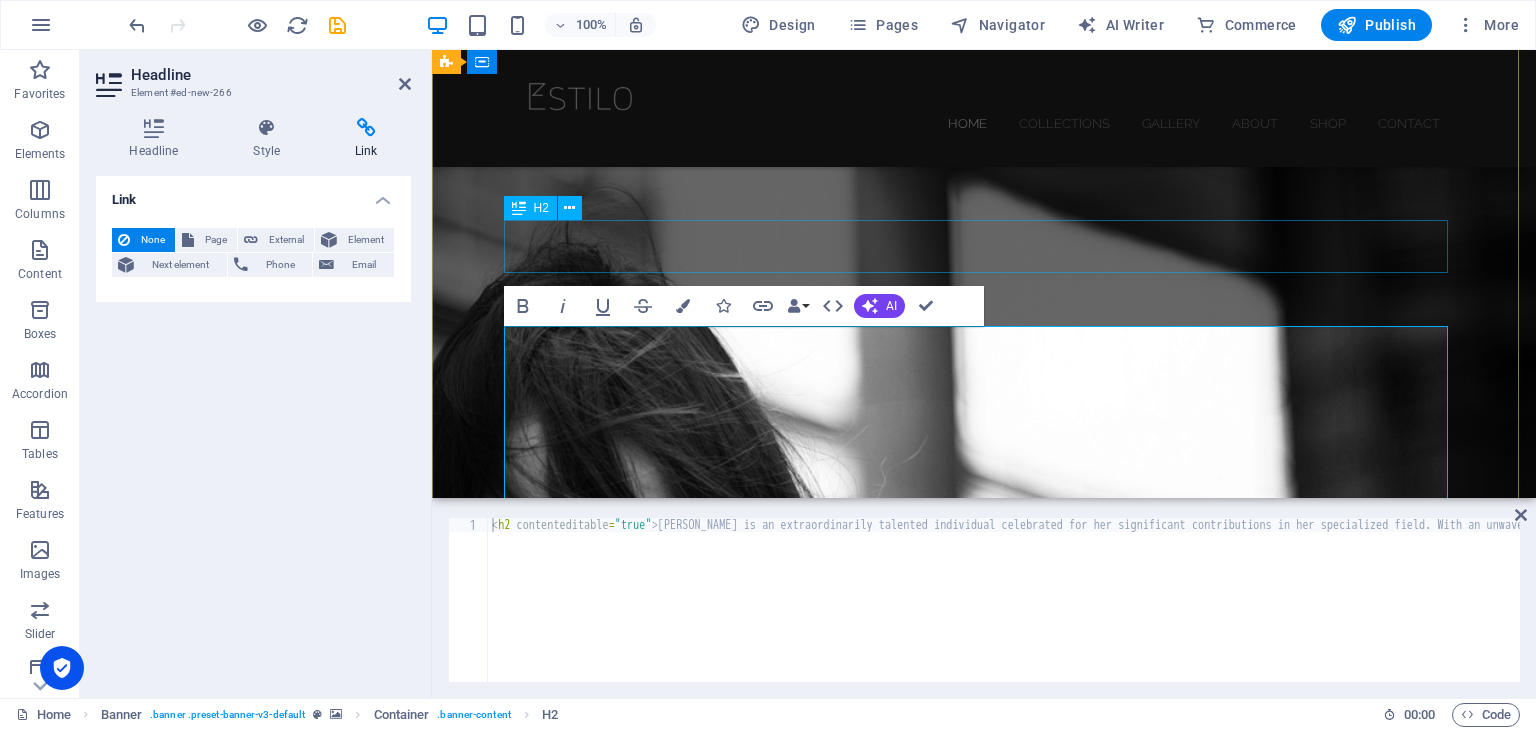 click on "Ebru" at bounding box center (984, 1500) 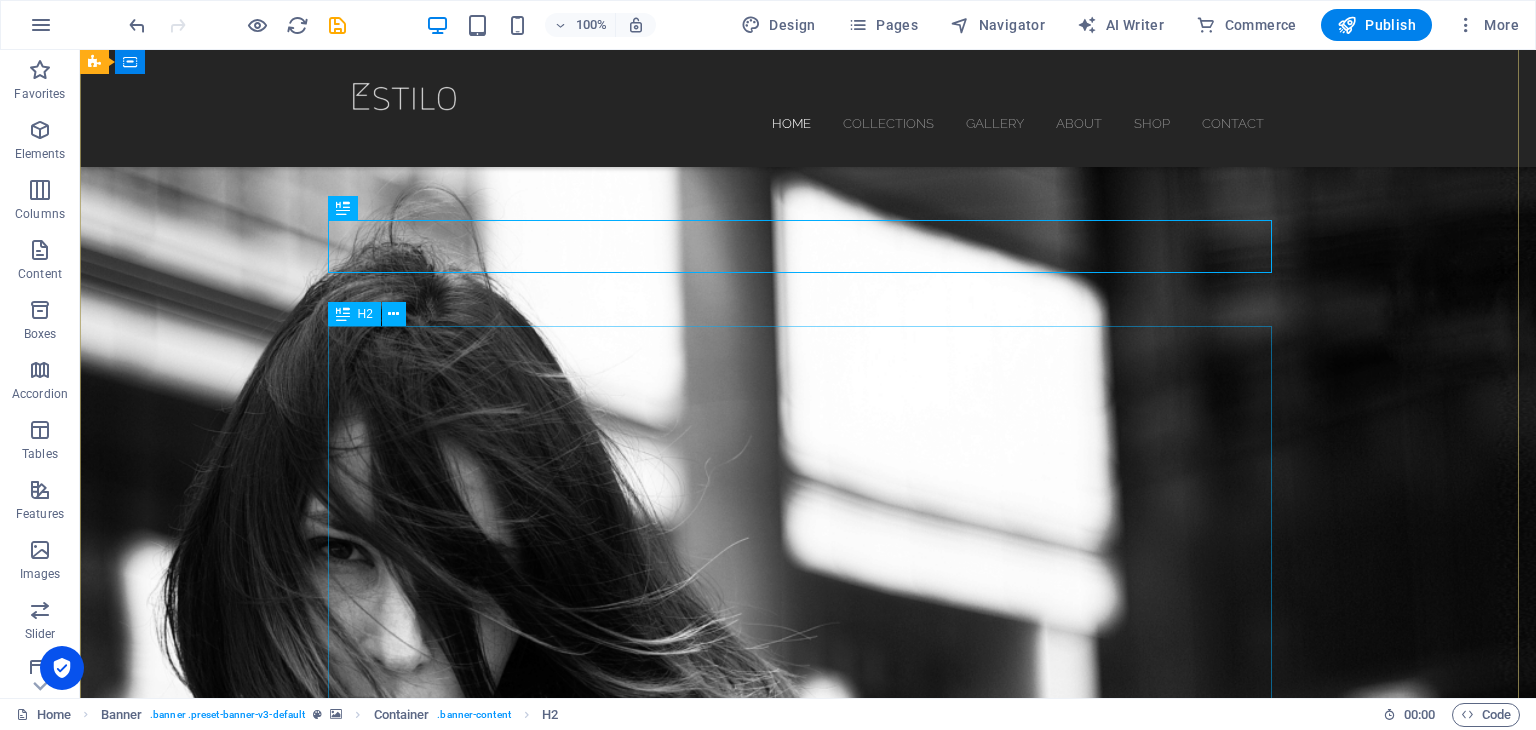 click on "Ebru Hançer is an extraordinarily talented individual celebrated for her significant contributions in her specialized field. With an unwaveg passion and commitment to her work, she has earned the recognition, admiration, and respect of her peers and clients alike. Her extensive expertise not only showcases her exceptional skills but also attests to her dedication to achieving excellence in all her endeavors. Whether through innovative projects that push the boundaries of creativity or through meaningful collaborations that enhance teamwork, Ebru consistently makes a profound and lasting impact. Her determination and creativity inspire those around her, motivating others to aspire to greatness in their own pursuits." at bounding box center (808, 1949) 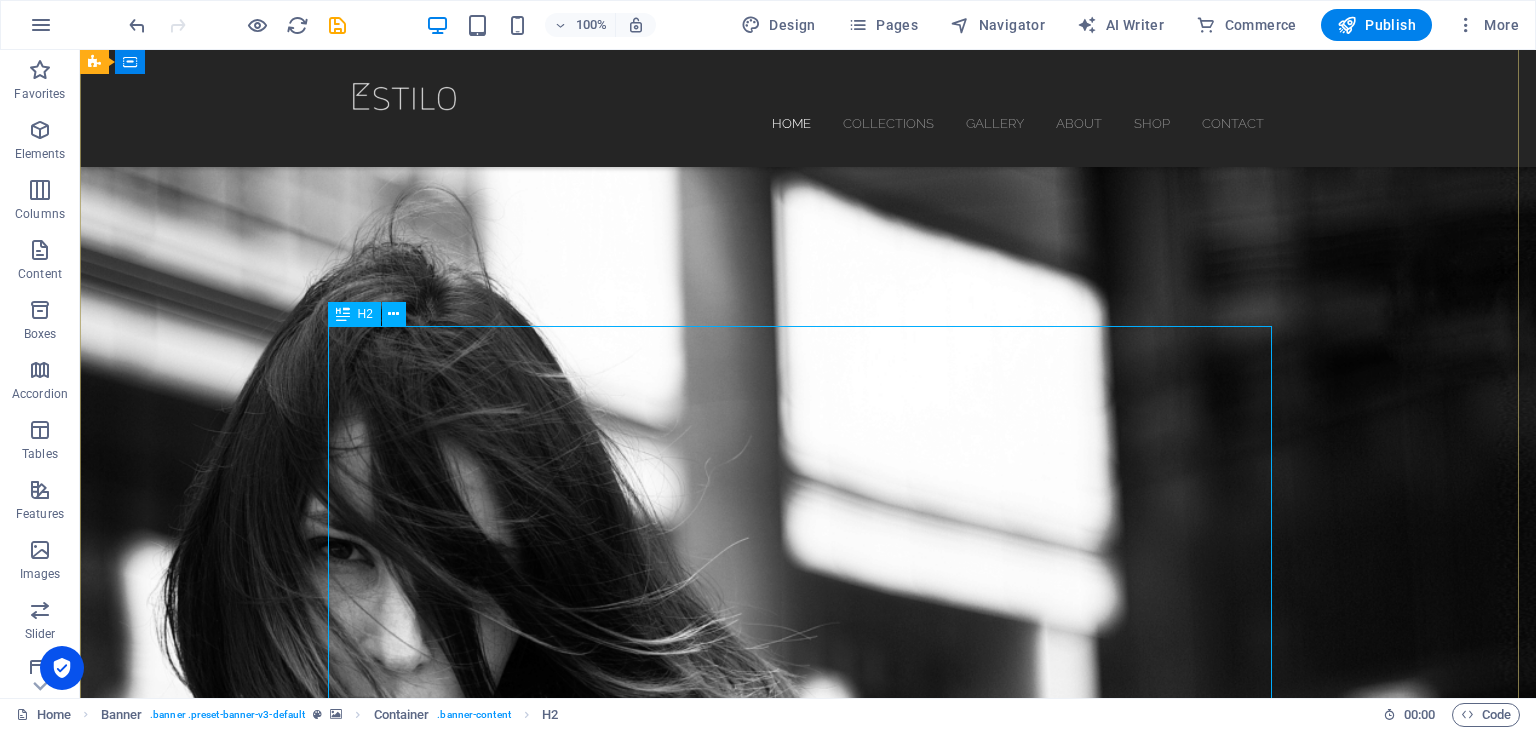 click on "Ebru Hançer is an extraordinarily talented individual celebrated for her significant contributions in her specialized field. With an unwaveg passion and commitment to her work, she has earned the recognition, admiration, and respect of her peers and clients alike. Her extensive expertise not only showcases her exceptional skills but also attests to her dedication to achieving excellence in all her endeavors. Whether through innovative projects that push the boundaries of creativity or through meaningful collaborations that enhance teamwork, Ebru consistently makes a profound and lasting impact. Her determination and creativity inspire those around her, motivating others to aspire to greatness in their own pursuits." at bounding box center (808, 1949) 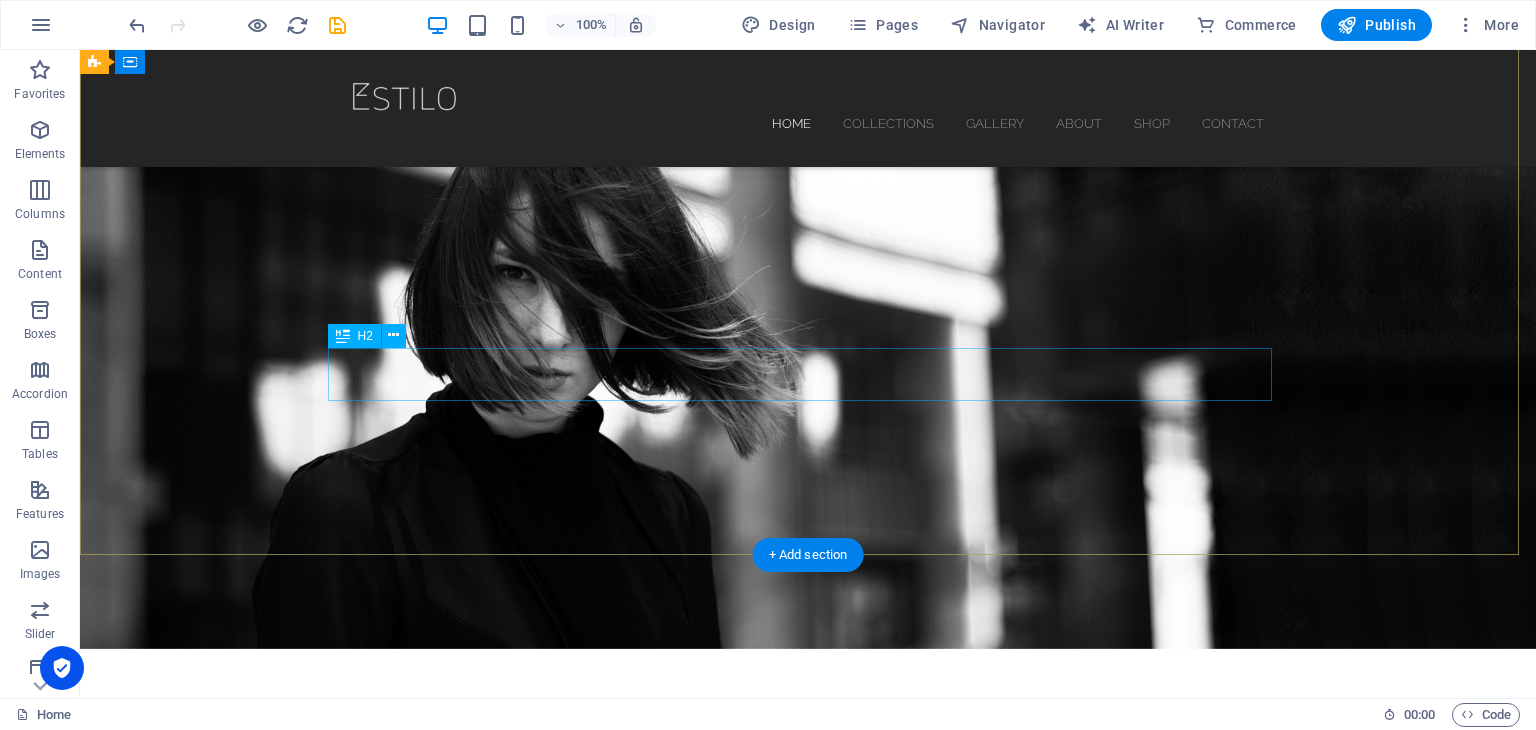 click on "E br" at bounding box center (808, 910) 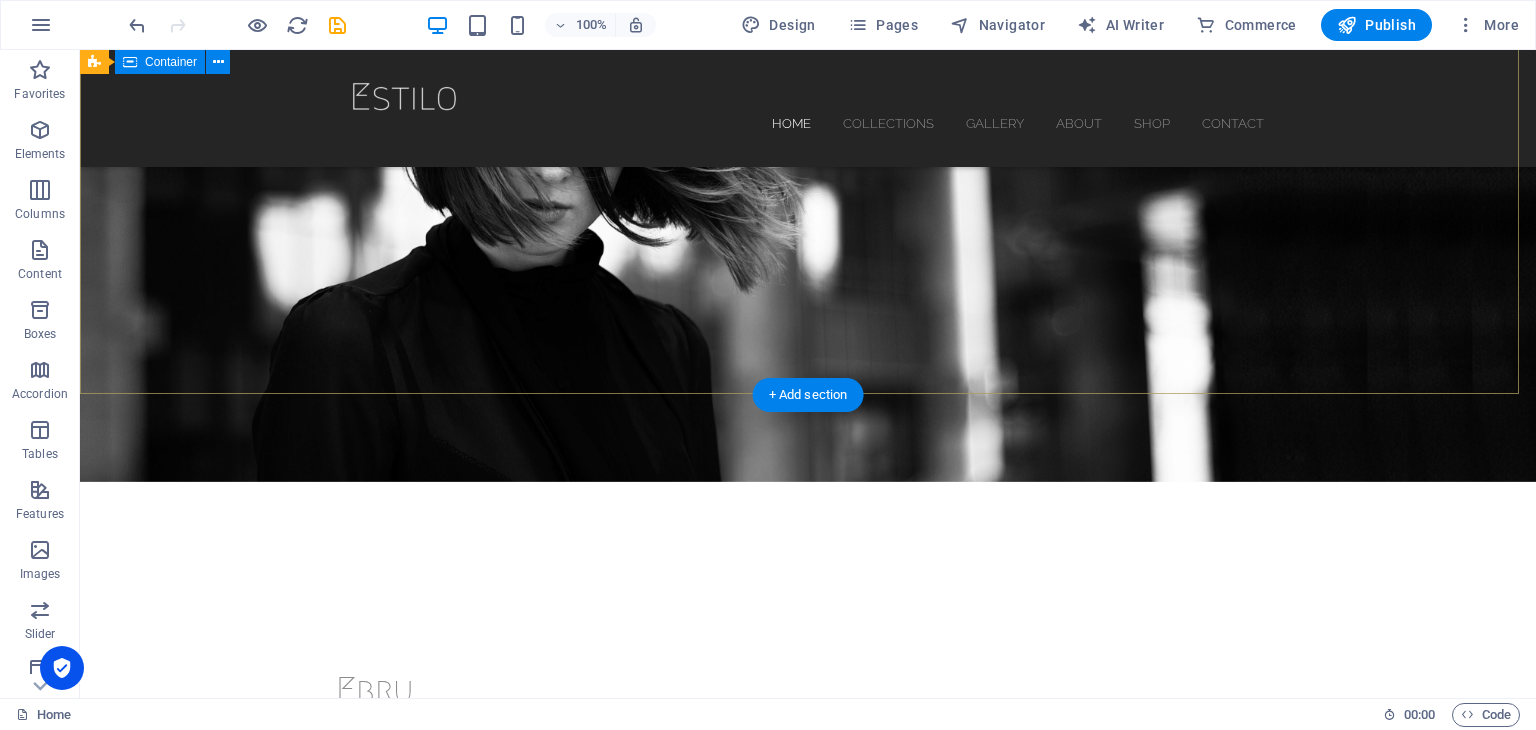 scroll, scrollTop: 164, scrollLeft: 0, axis: vertical 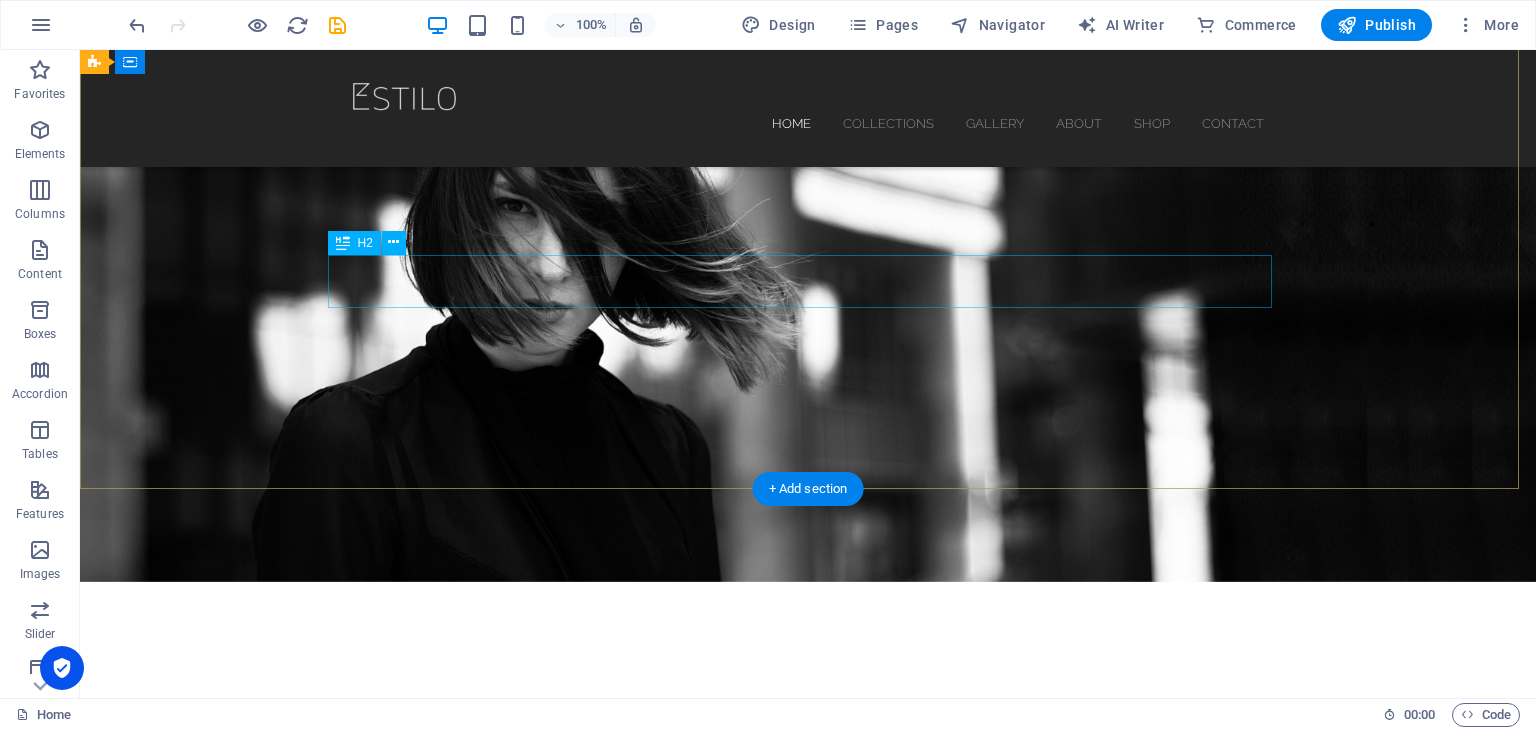 click on "Ebru" at bounding box center (808, 790) 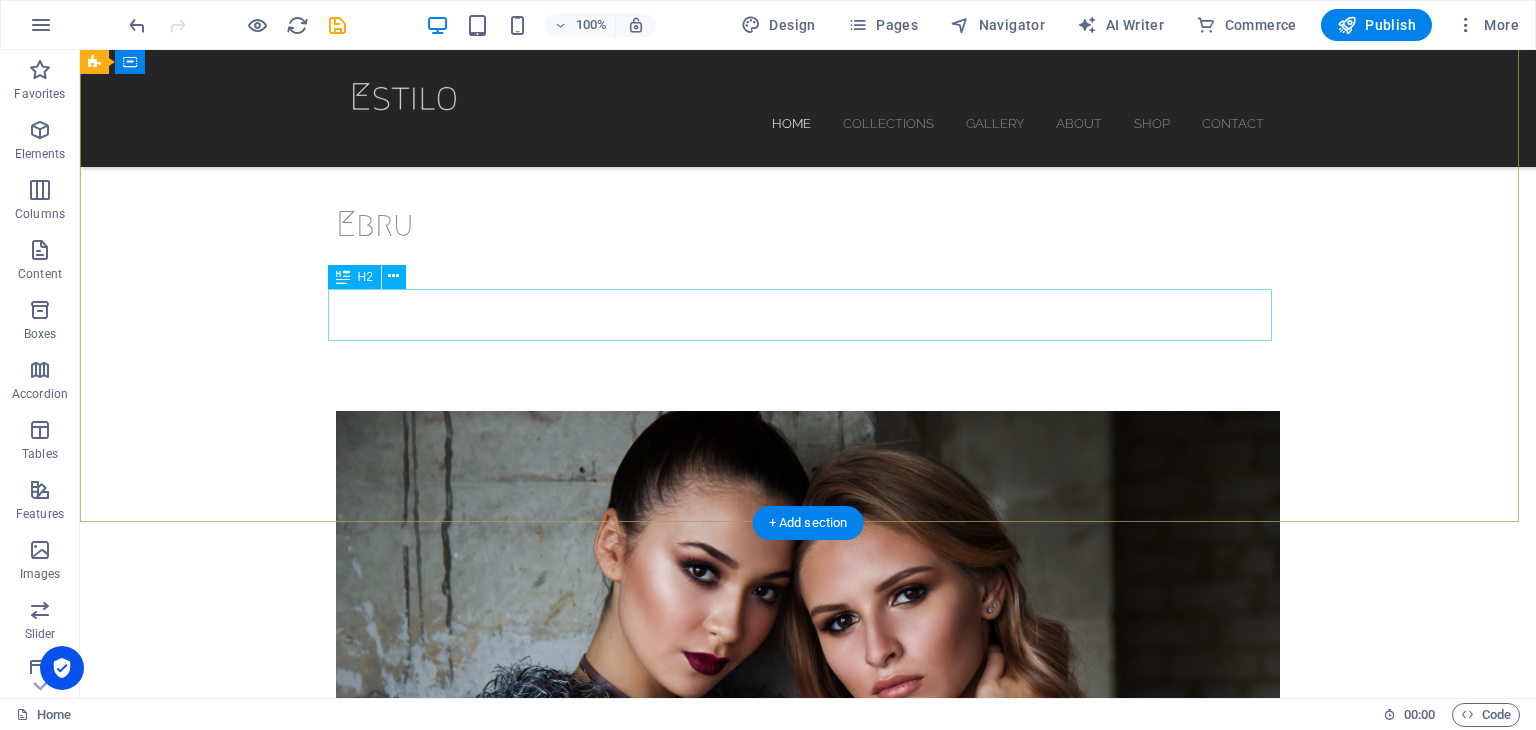 scroll, scrollTop: 130, scrollLeft: 0, axis: vertical 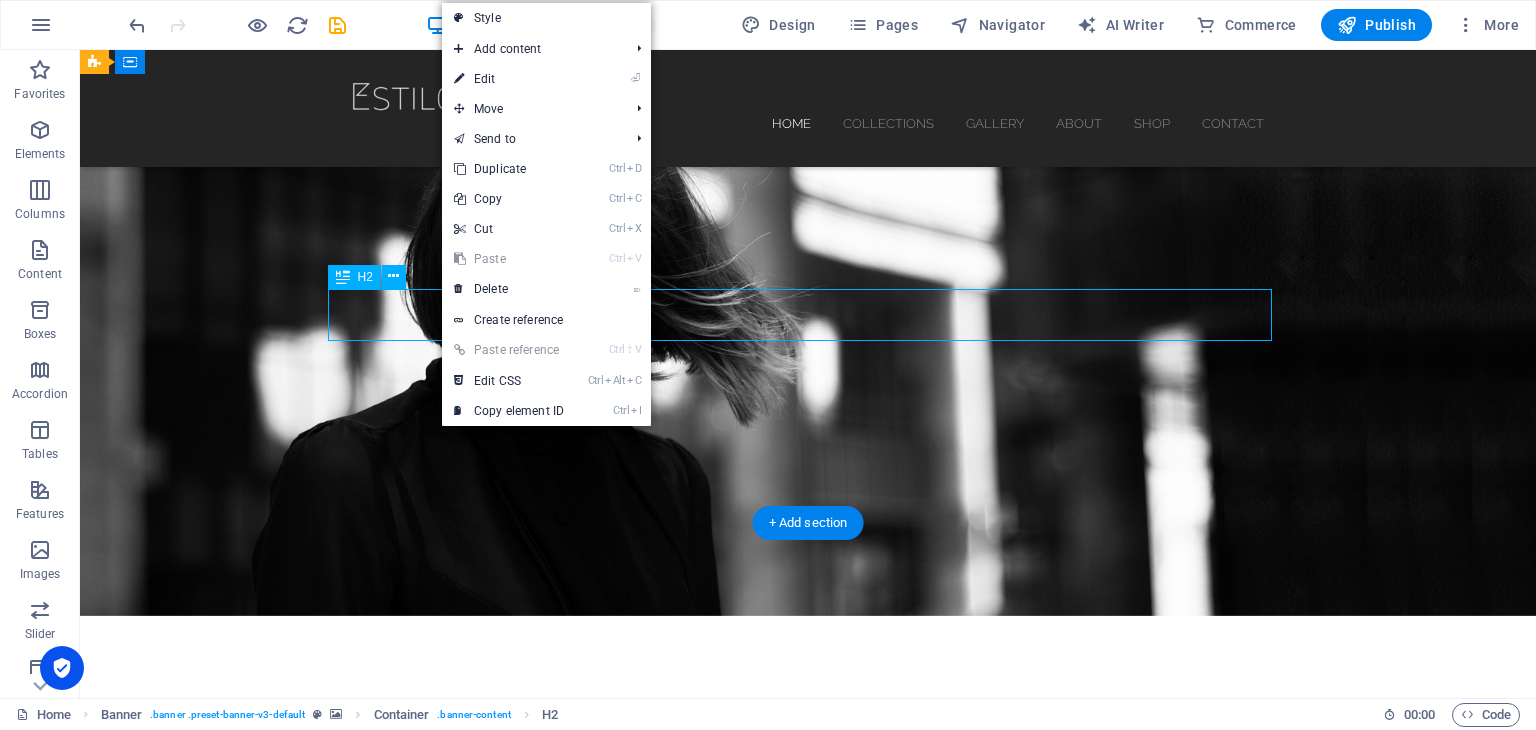 click on "Ebru" at bounding box center (808, 824) 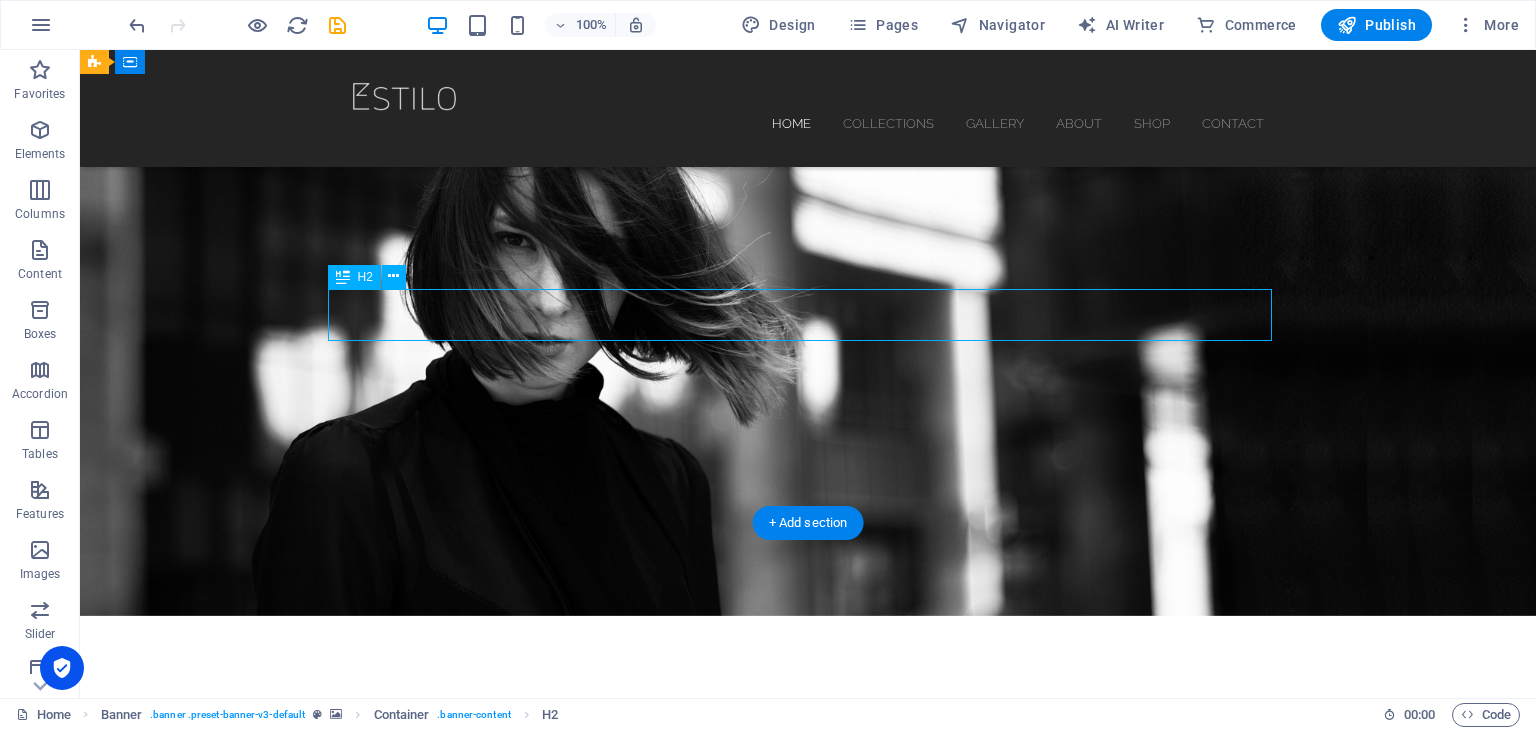 click on "Ebru" at bounding box center [808, 824] 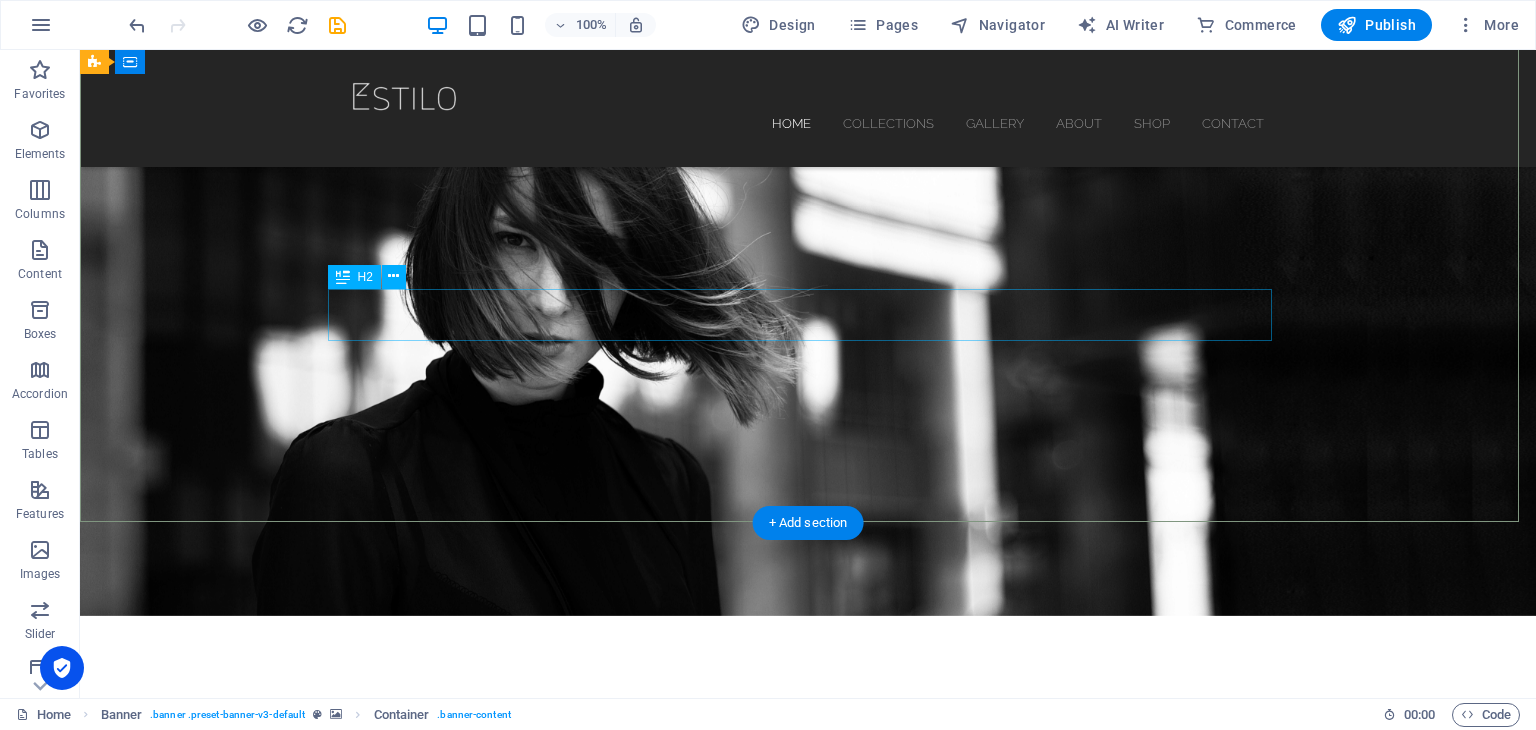 click on "Ebru" at bounding box center (808, 824) 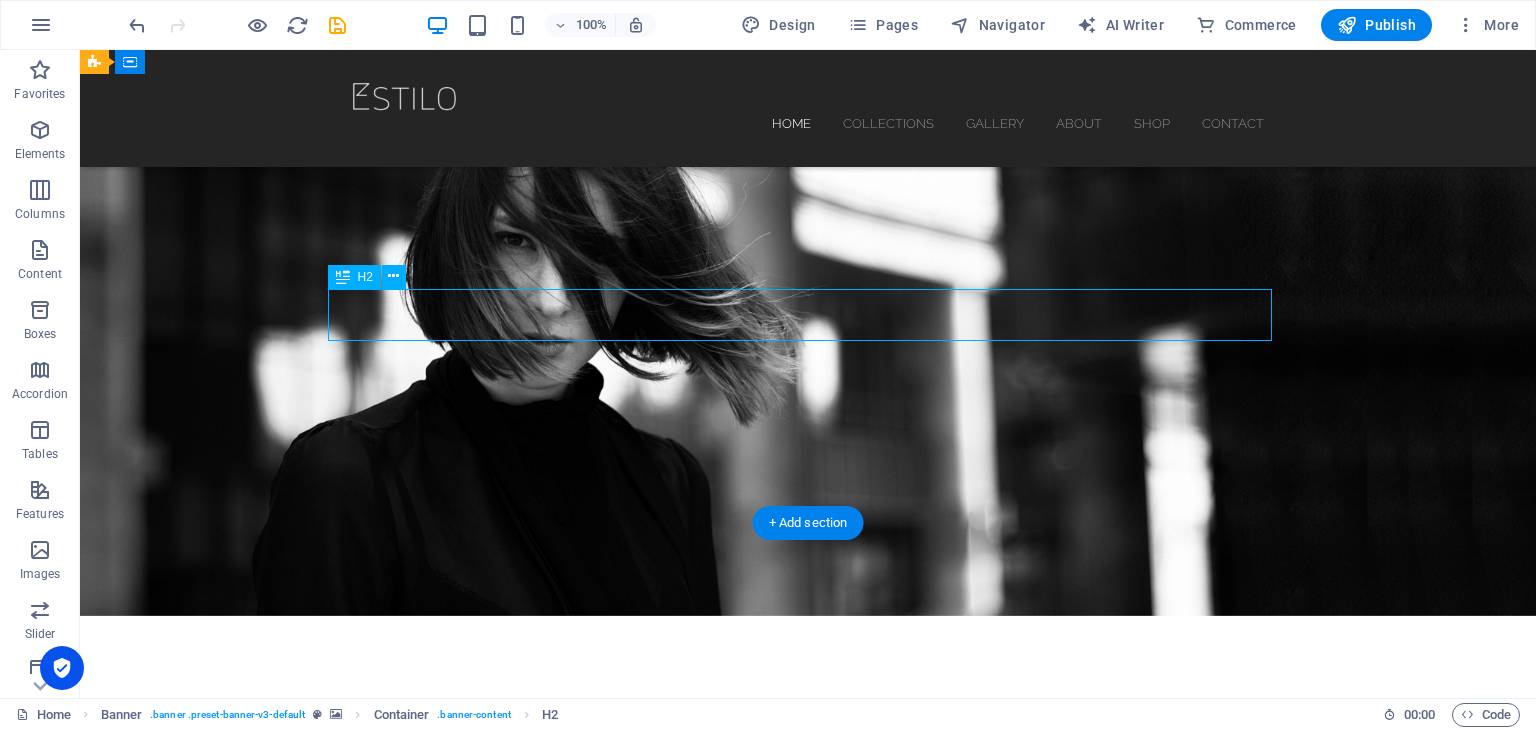 click on "Ebru" at bounding box center [808, 824] 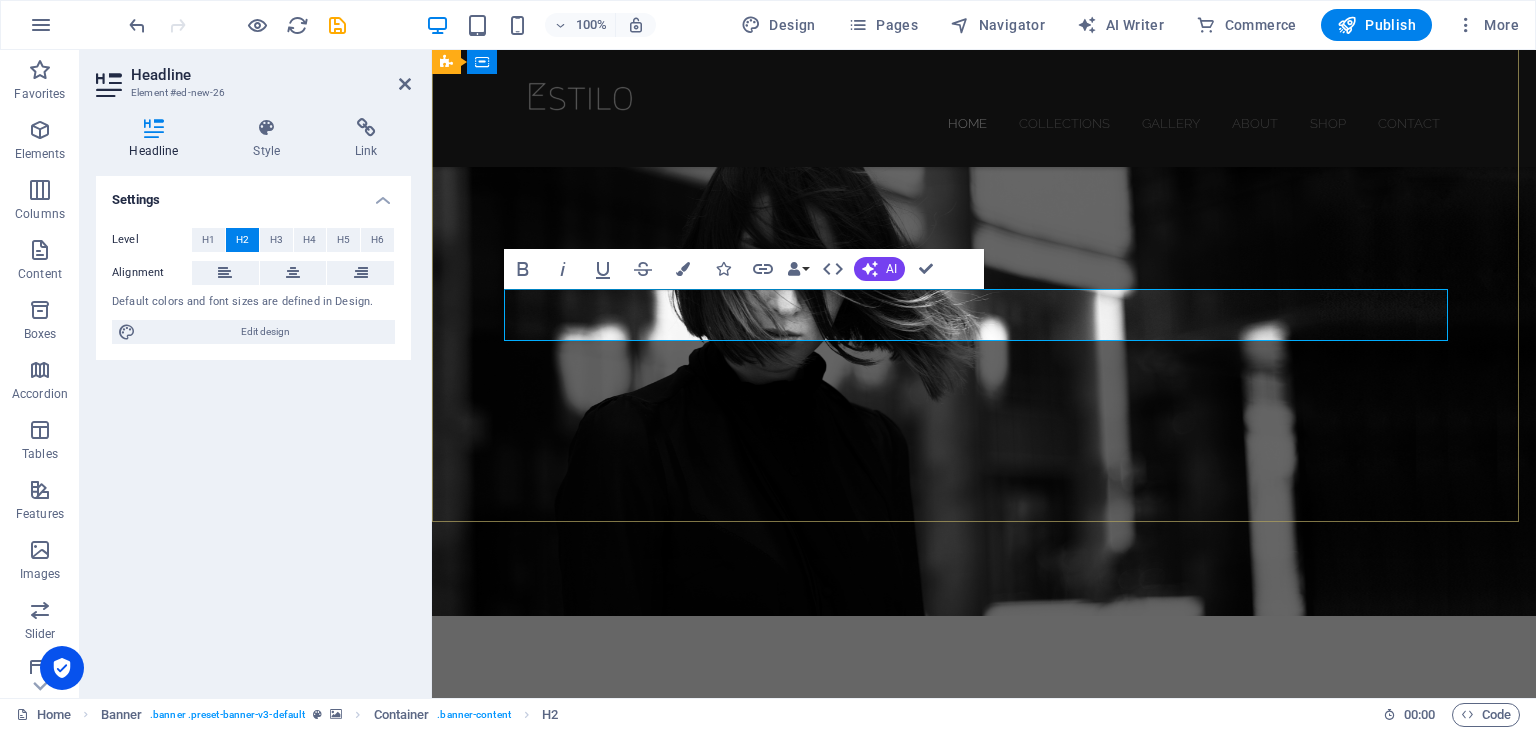 type 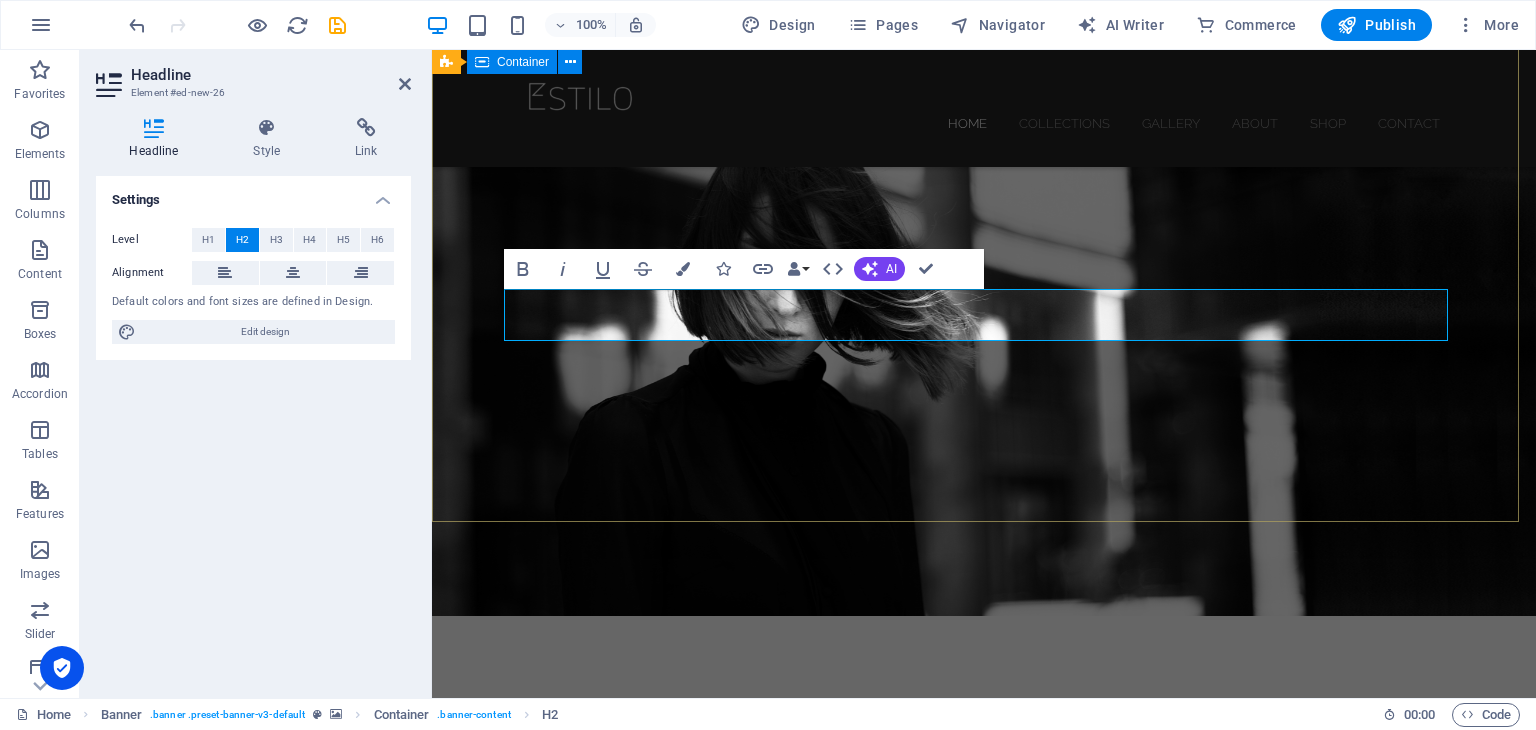 click on "EBRU HANÇER" at bounding box center [984, 773] 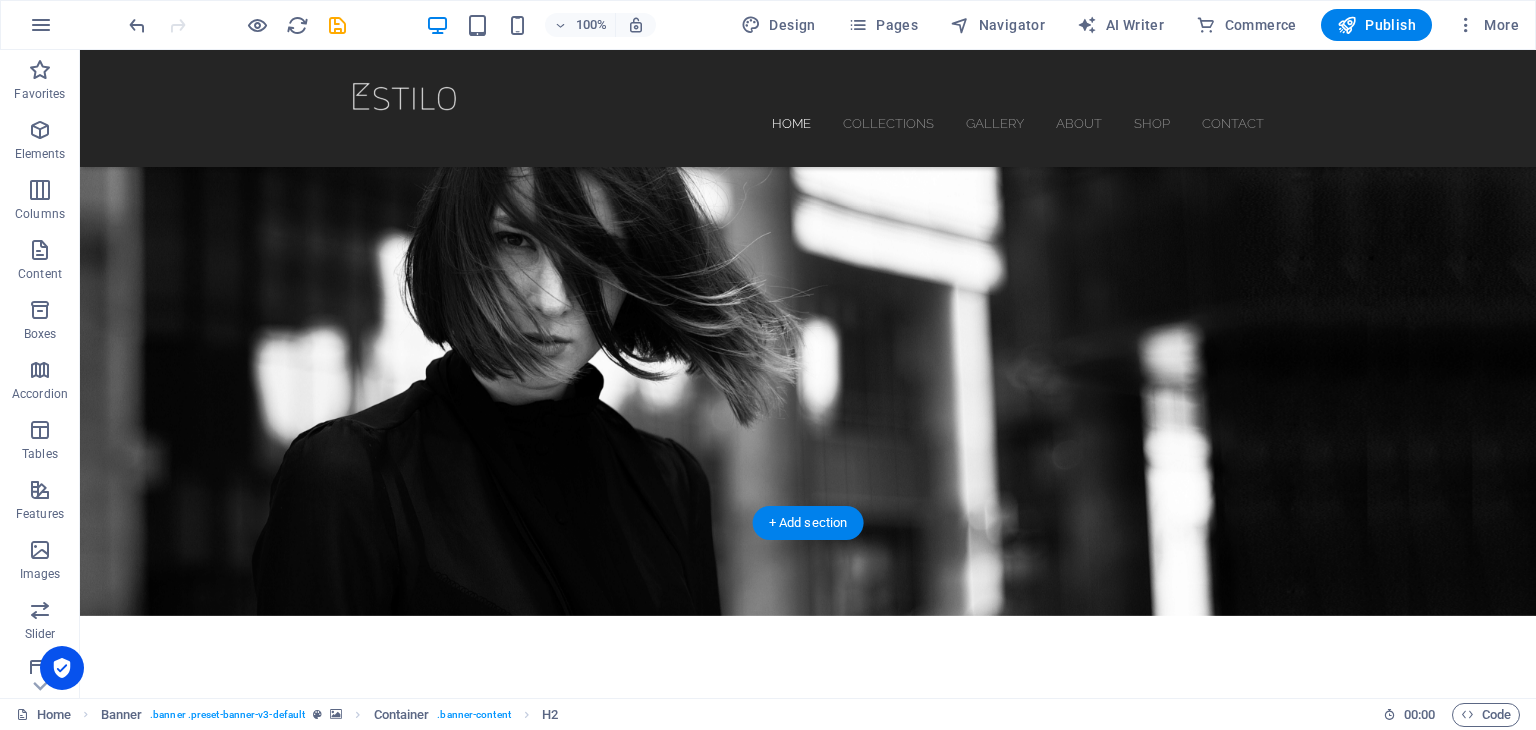 drag, startPoint x: 528, startPoint y: 322, endPoint x: 1178, endPoint y: 261, distance: 652.856 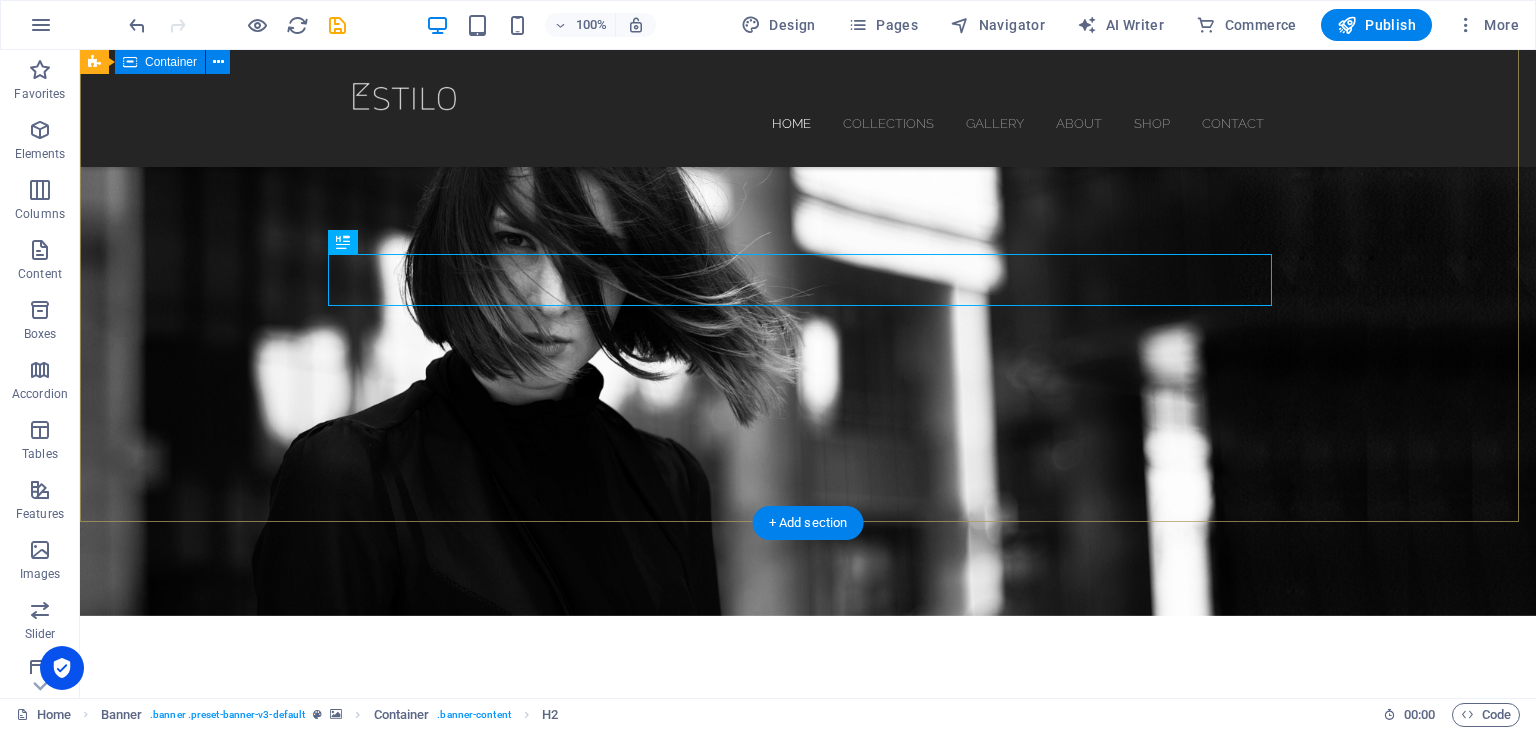 drag, startPoint x: 704, startPoint y: 254, endPoint x: 836, endPoint y: 241, distance: 132.63861 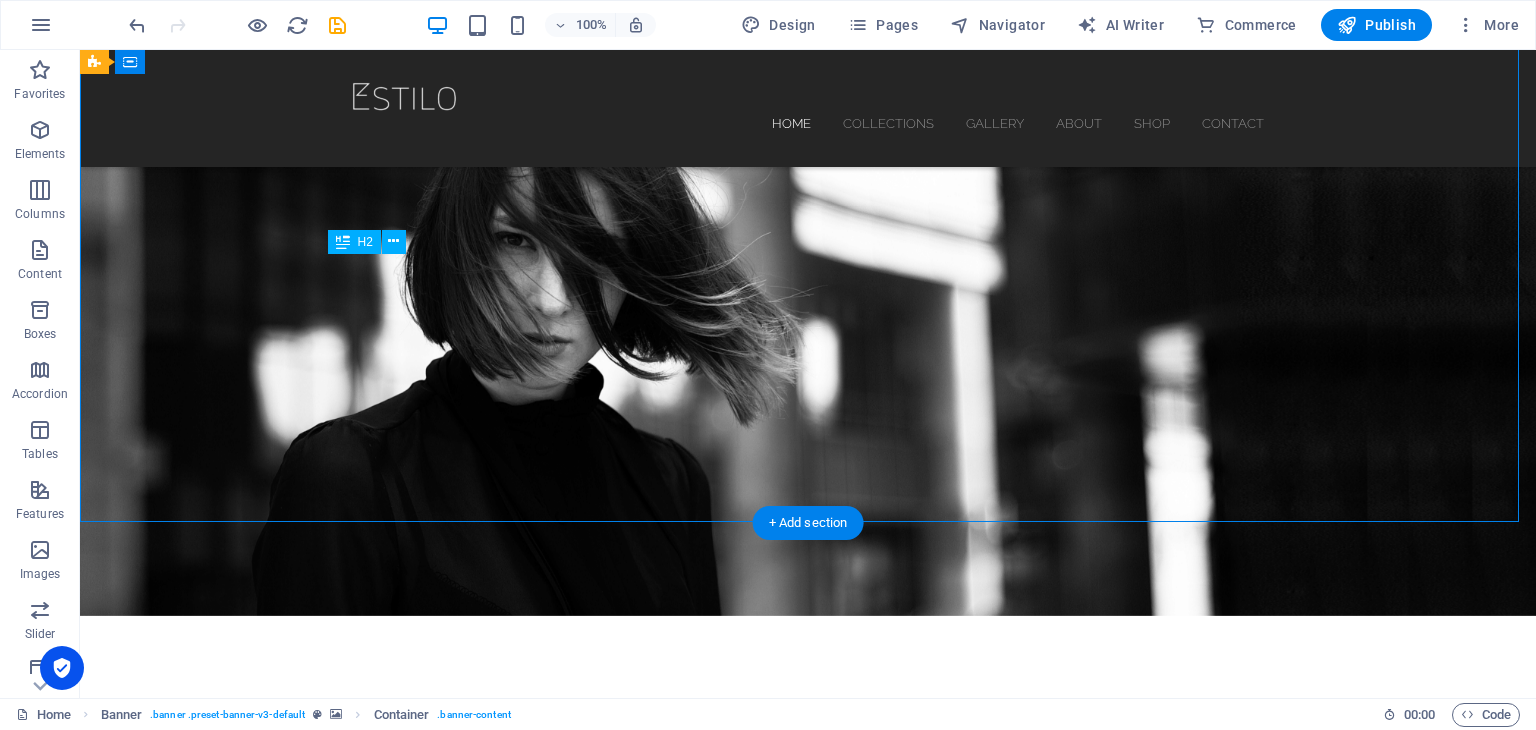 drag, startPoint x: 324, startPoint y: 279, endPoint x: 549, endPoint y: 325, distance: 229.65408 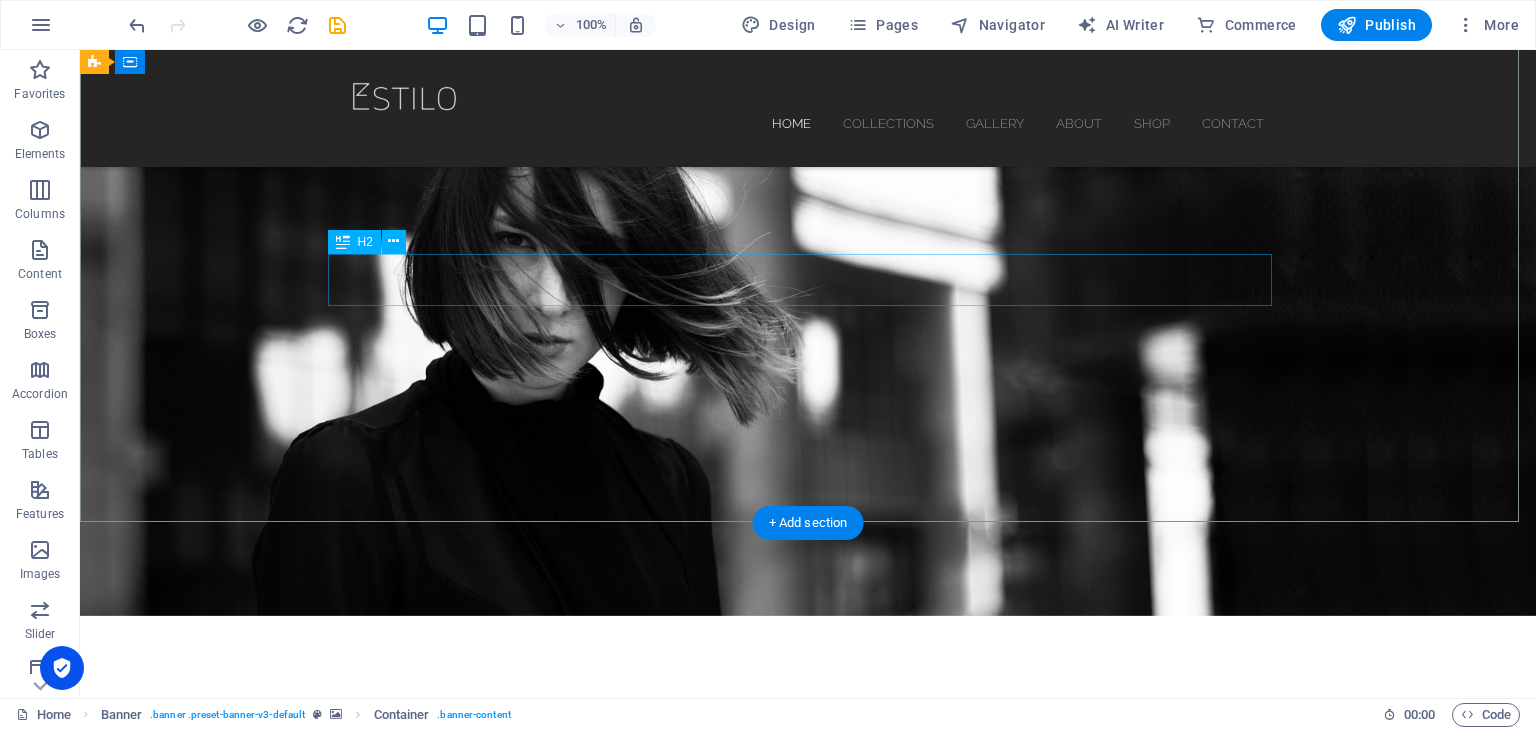 click on "EBRU HANÇER" at bounding box center (808, 789) 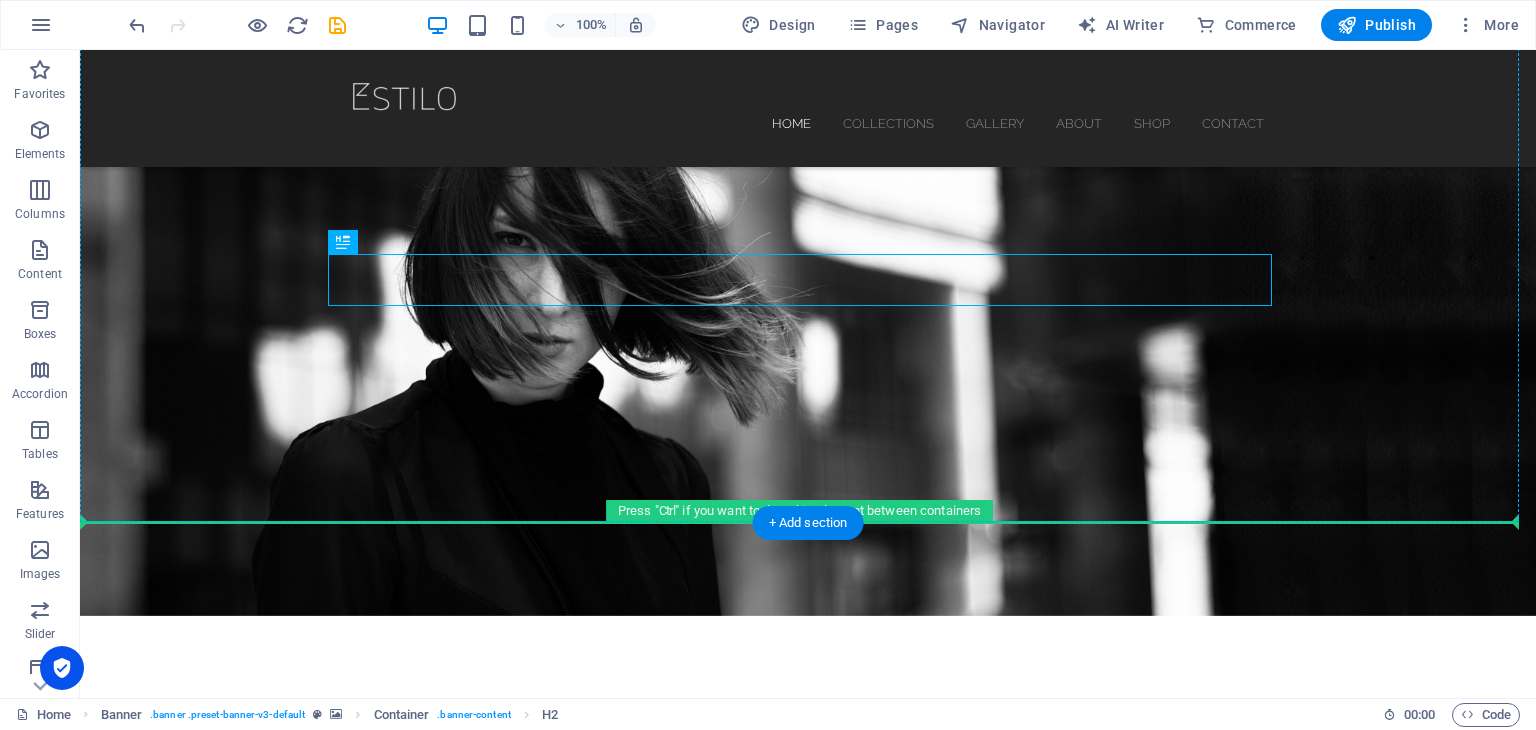 drag, startPoint x: 612, startPoint y: 301, endPoint x: 615, endPoint y: 341, distance: 40.112343 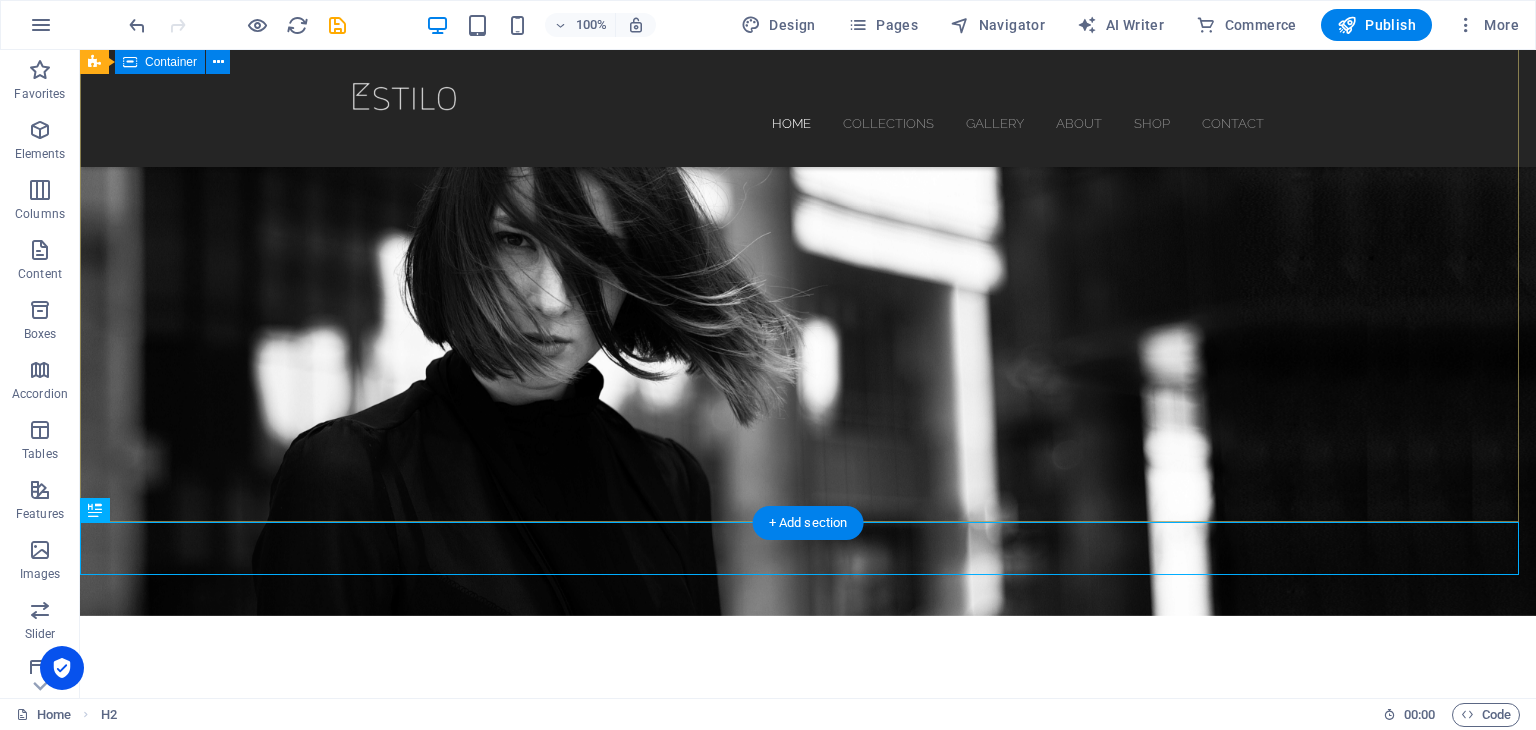 drag, startPoint x: 650, startPoint y: 312, endPoint x: 645, endPoint y: 397, distance: 85.146935 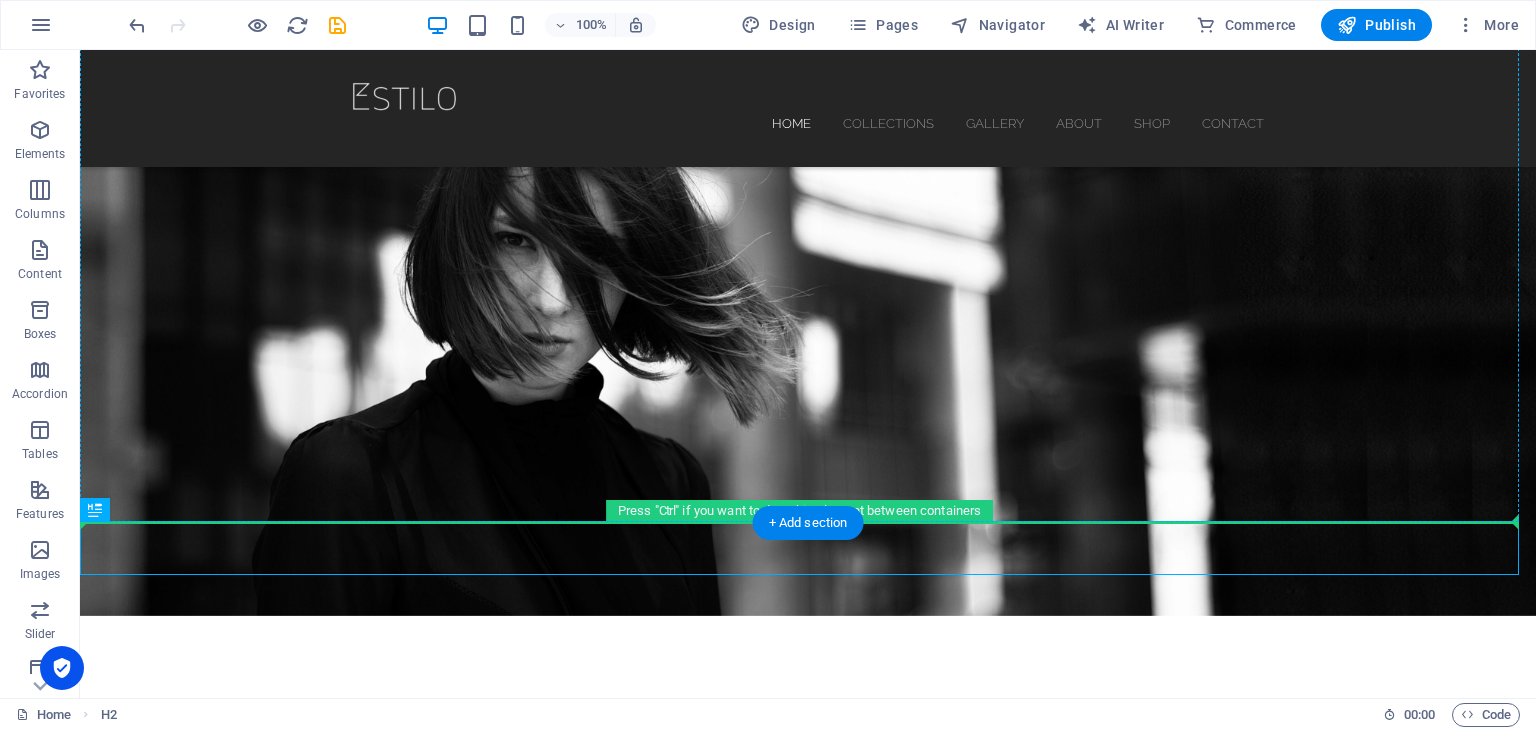 drag, startPoint x: 300, startPoint y: 547, endPoint x: 585, endPoint y: 398, distance: 321.59912 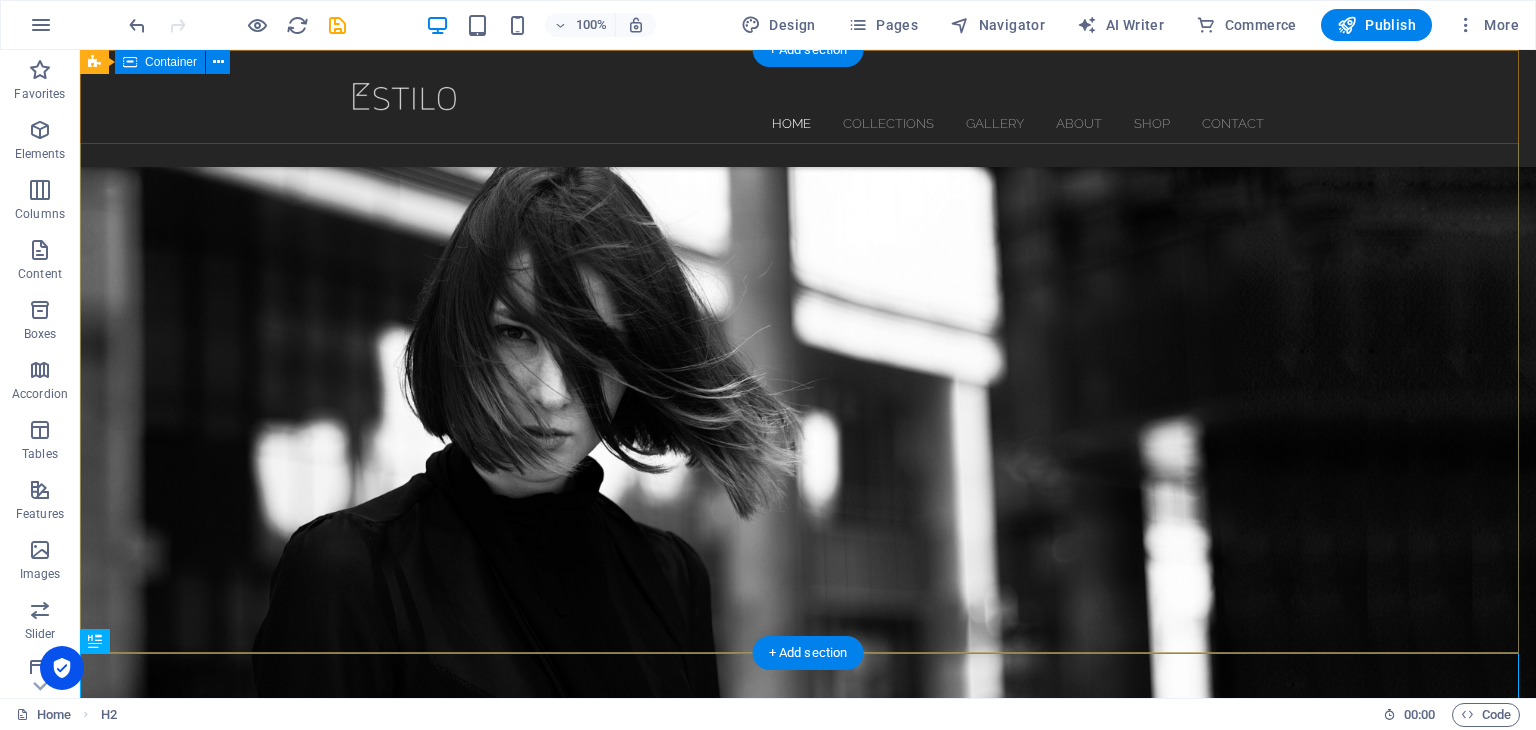 scroll, scrollTop: 0, scrollLeft: 0, axis: both 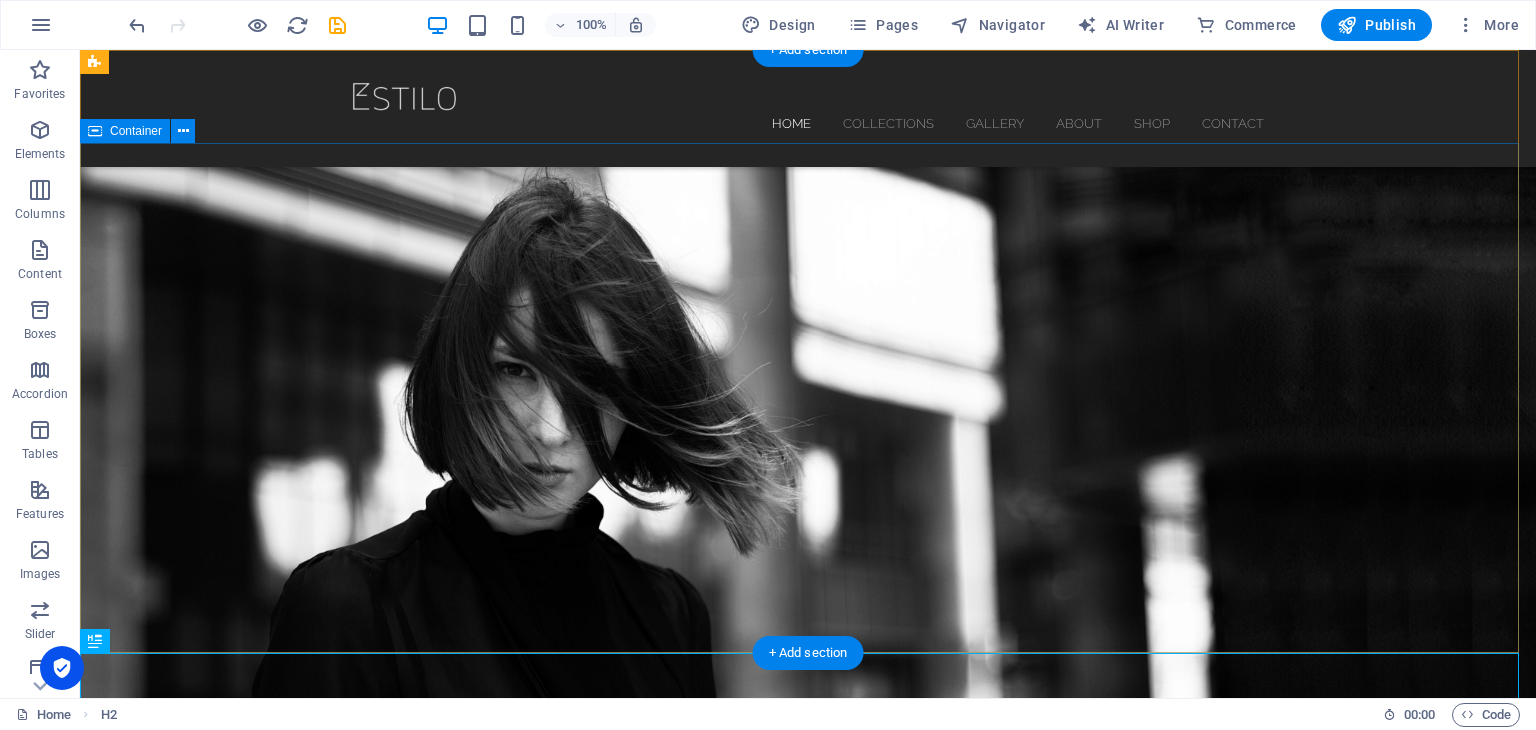 click at bounding box center [808, 877] 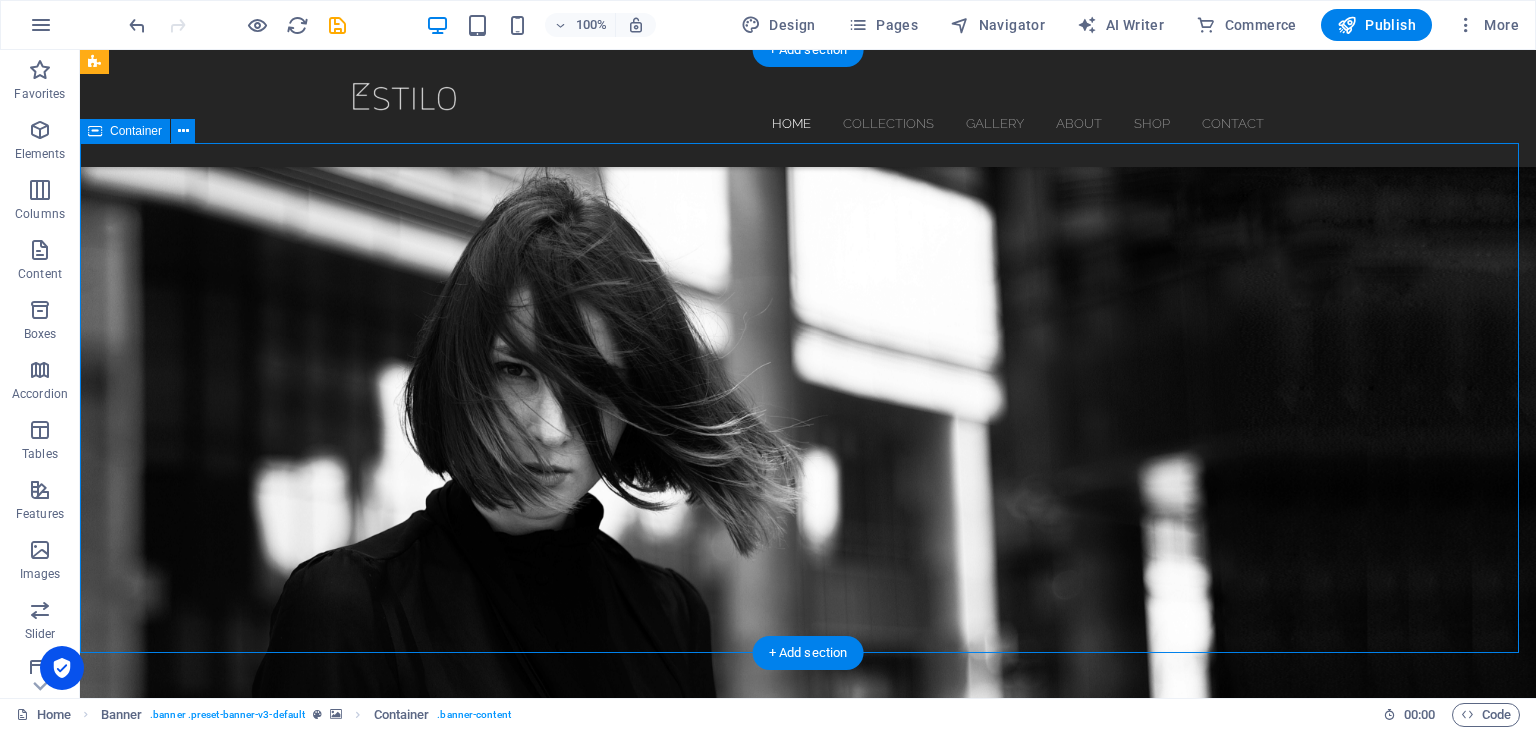 click at bounding box center [808, 877] 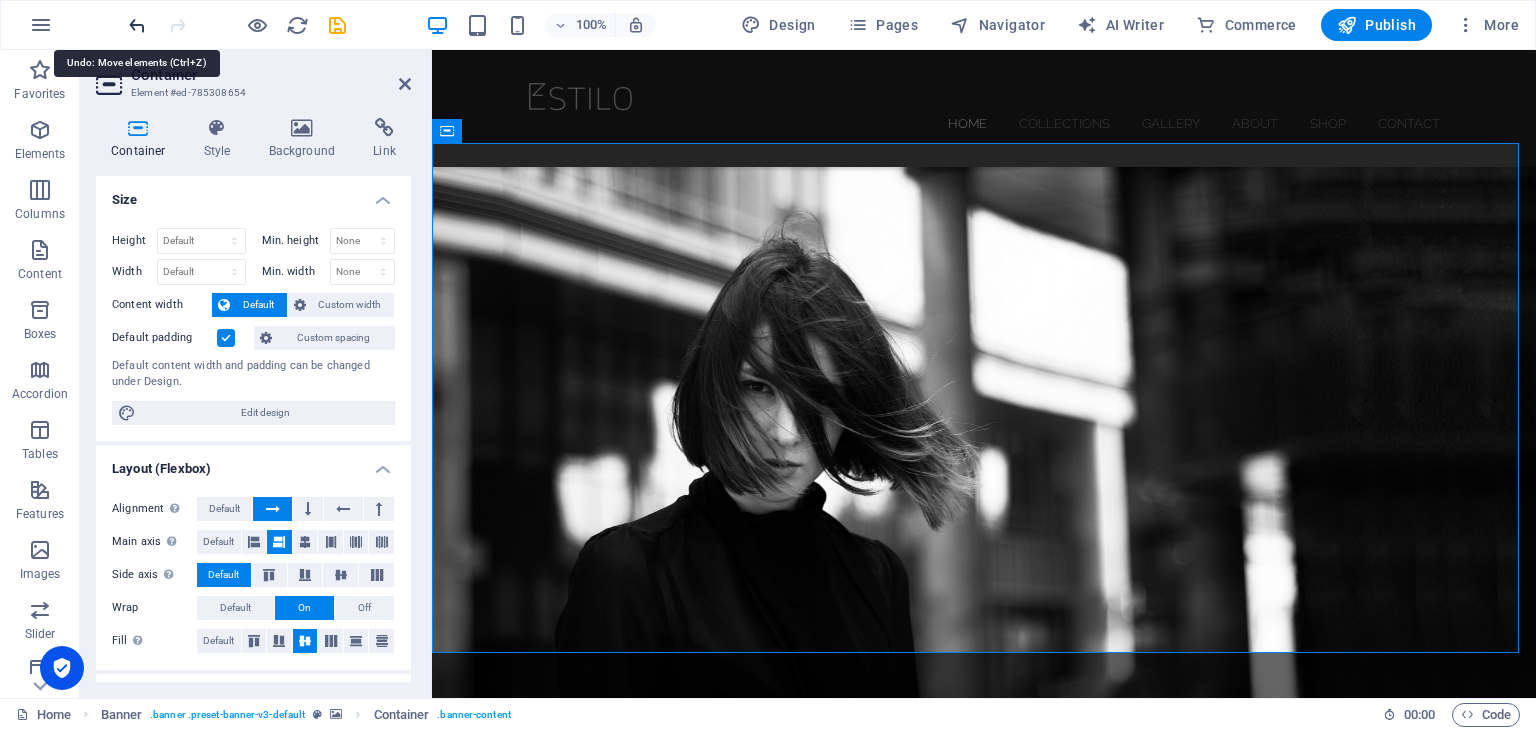 click at bounding box center (137, 25) 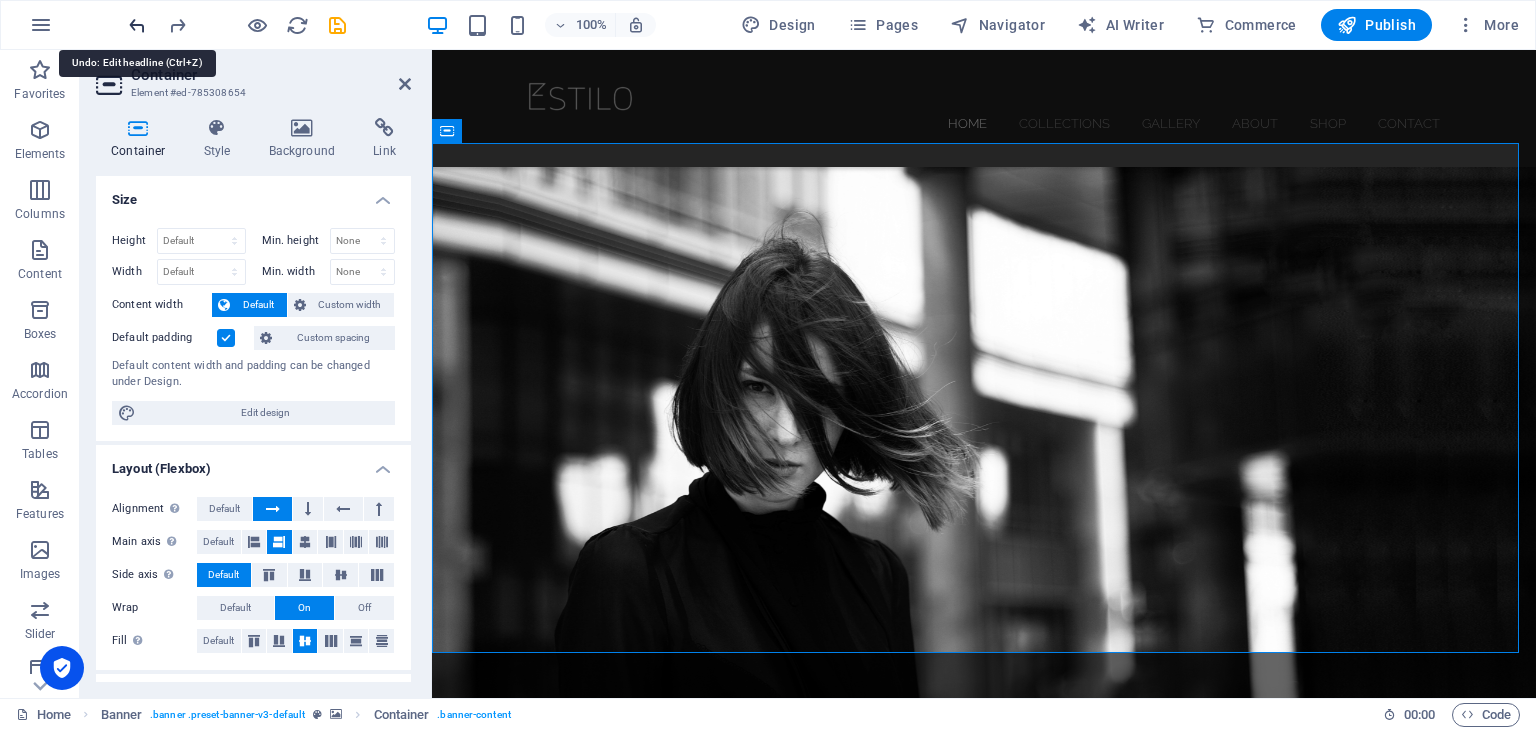 click at bounding box center [137, 25] 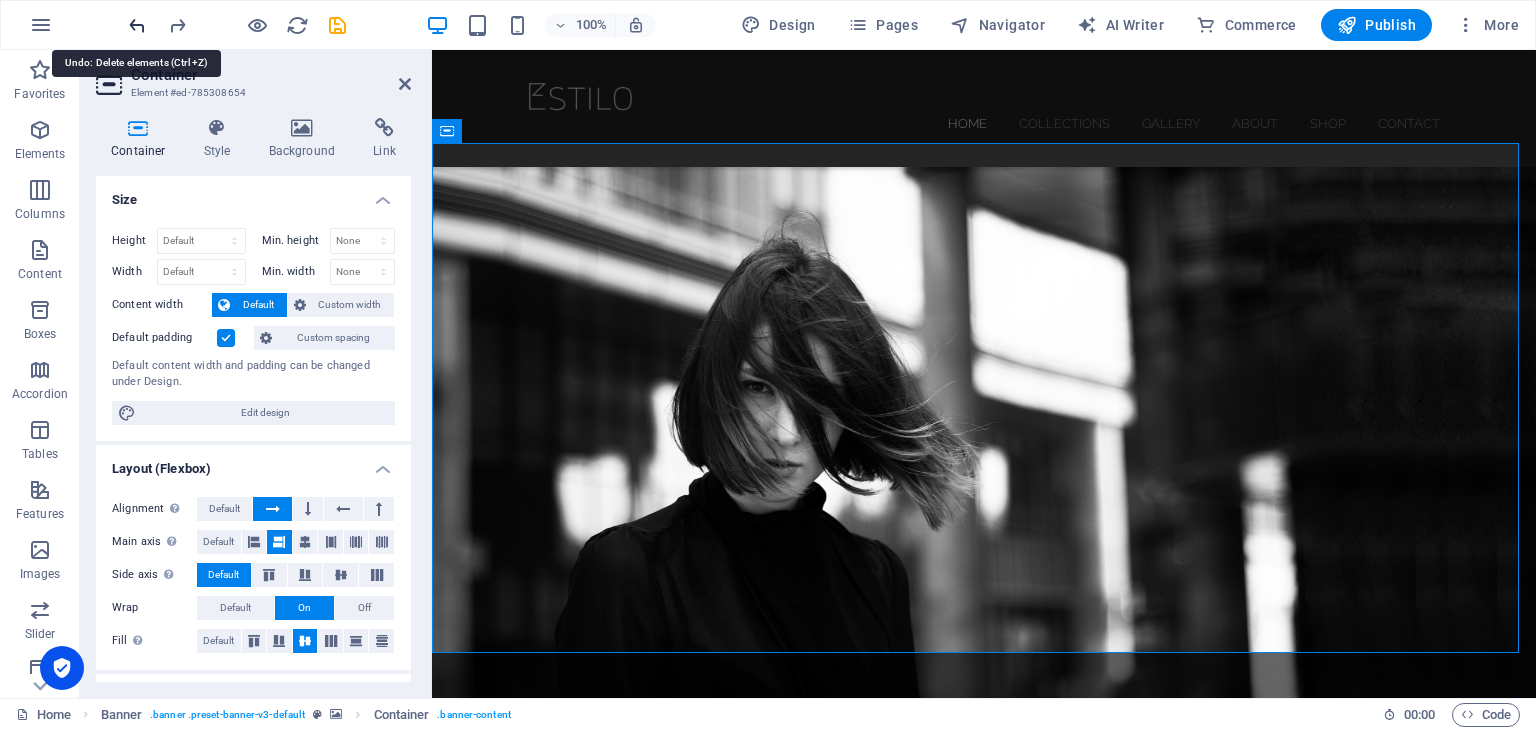 click at bounding box center (137, 25) 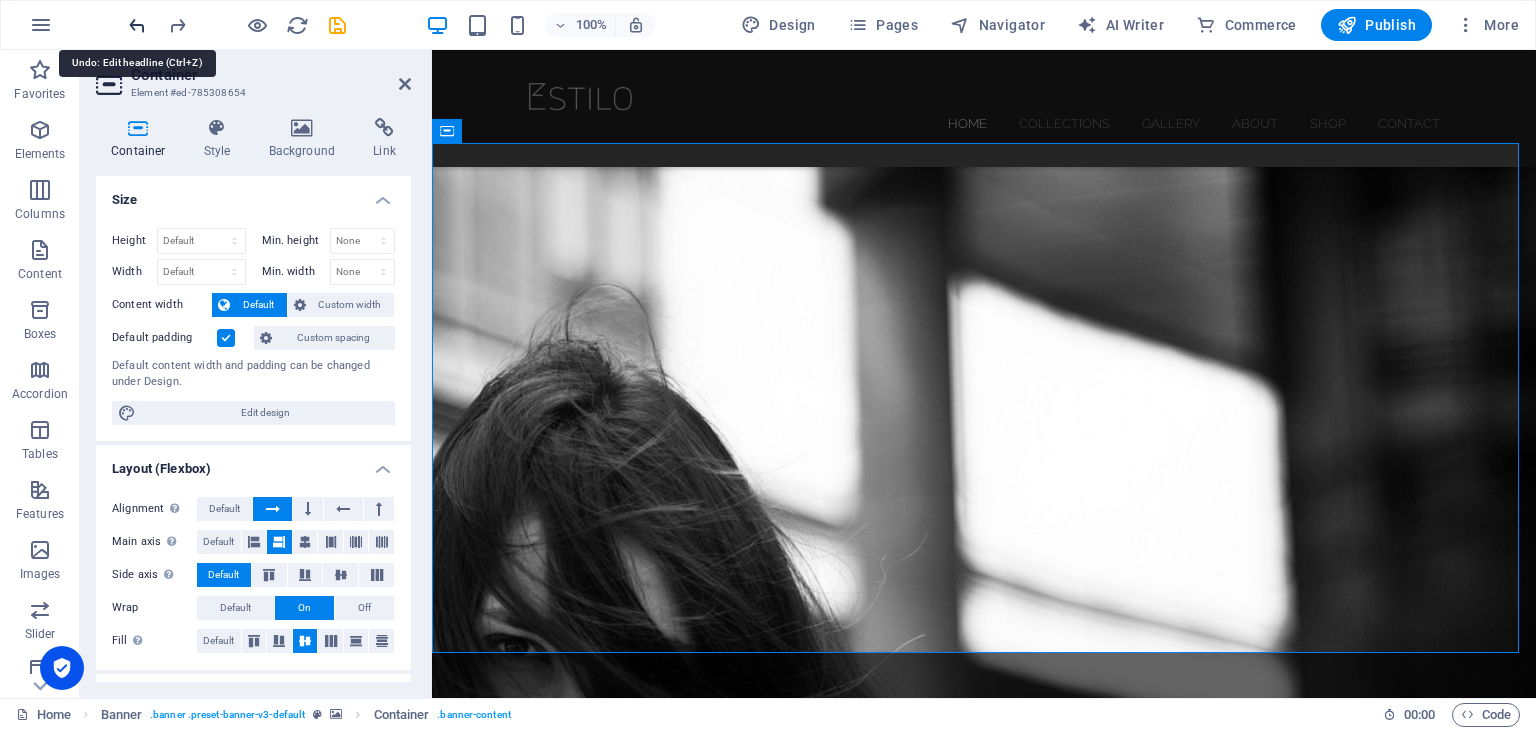 click at bounding box center (137, 25) 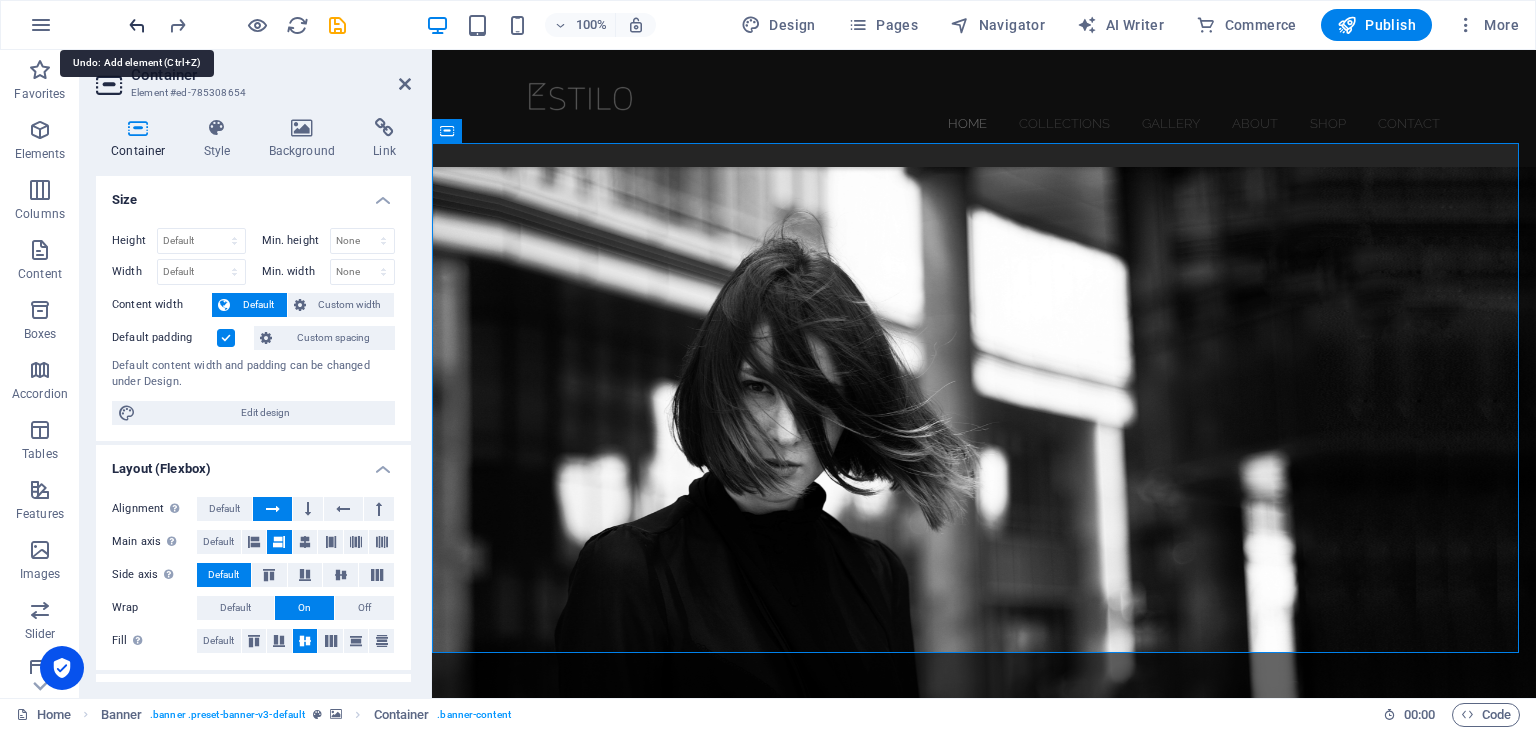 click at bounding box center [137, 25] 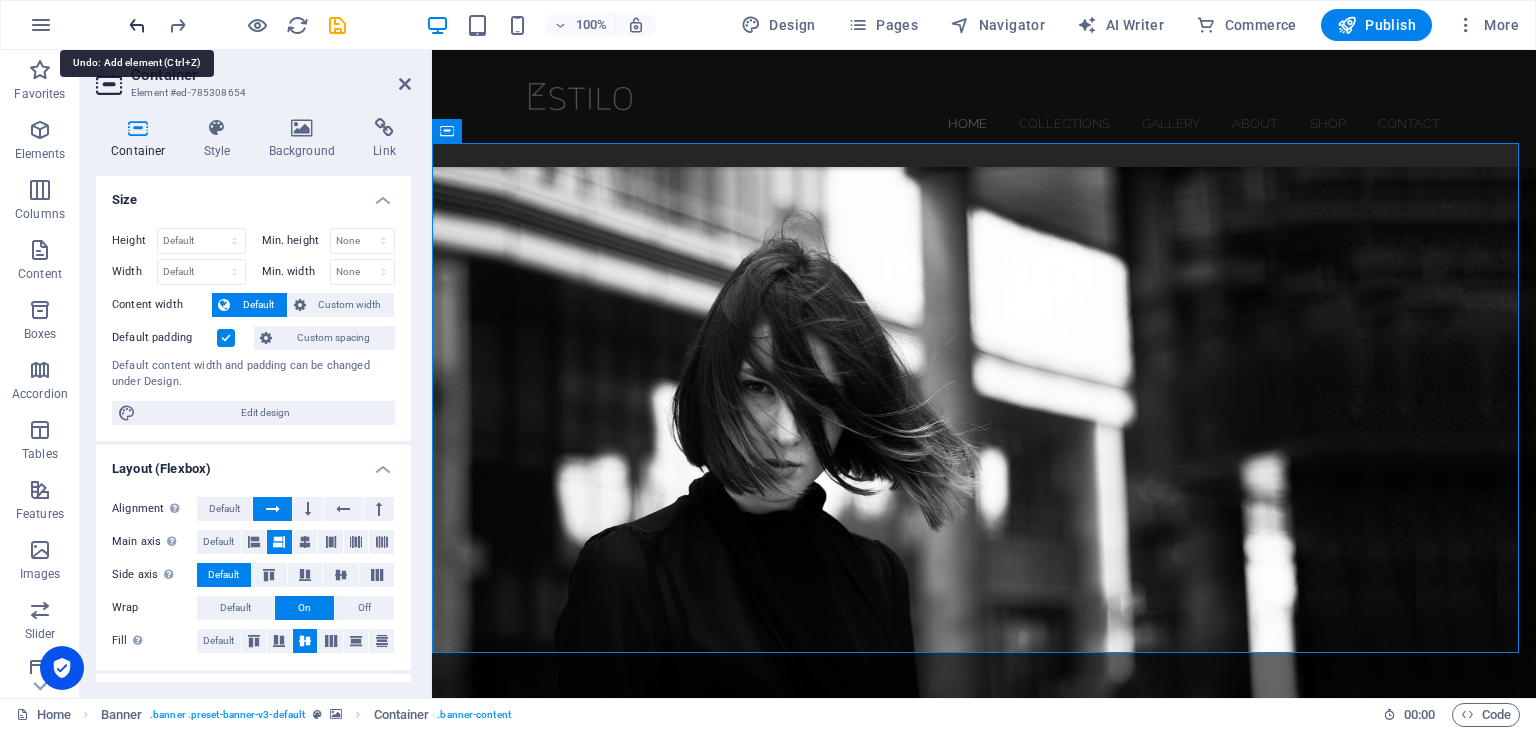 click at bounding box center [137, 25] 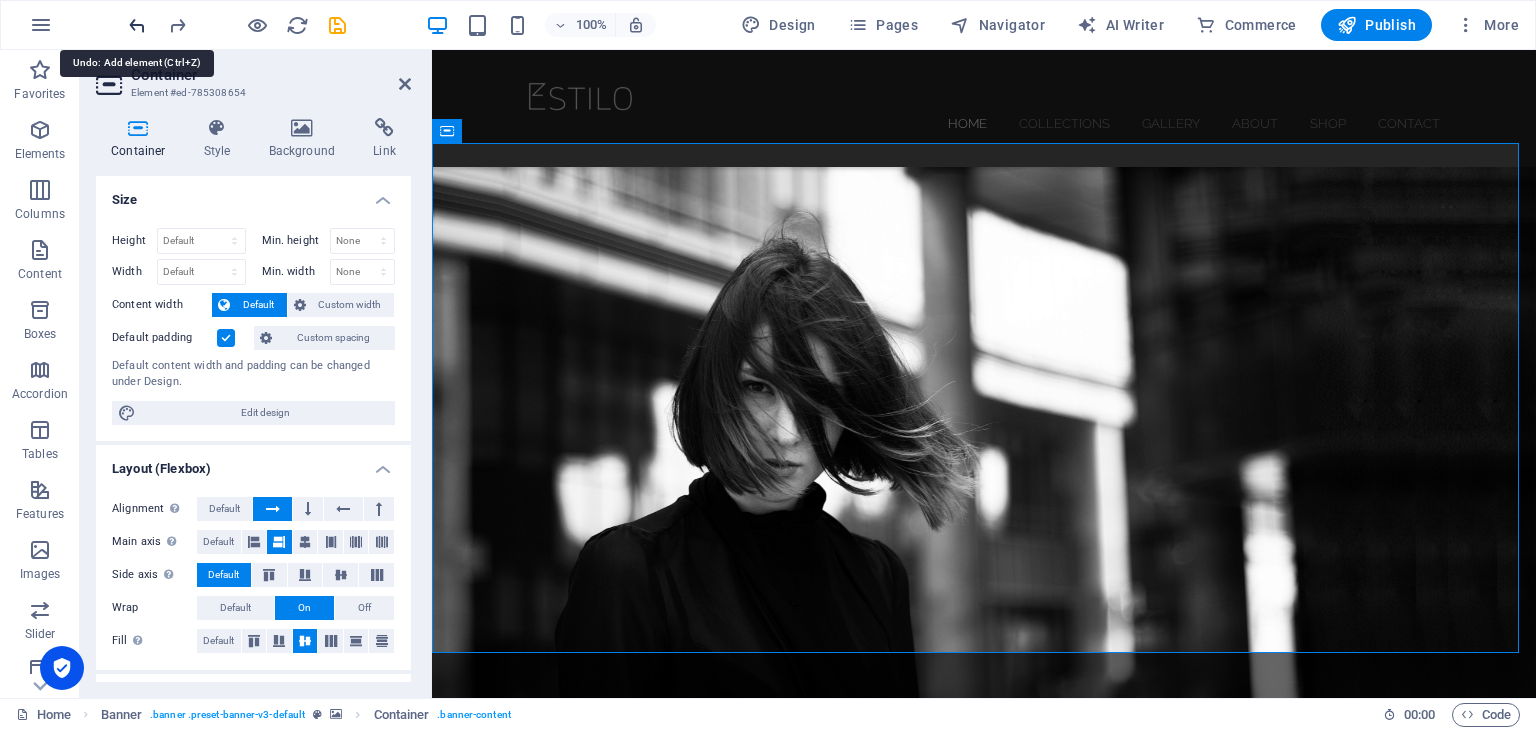 click at bounding box center [137, 25] 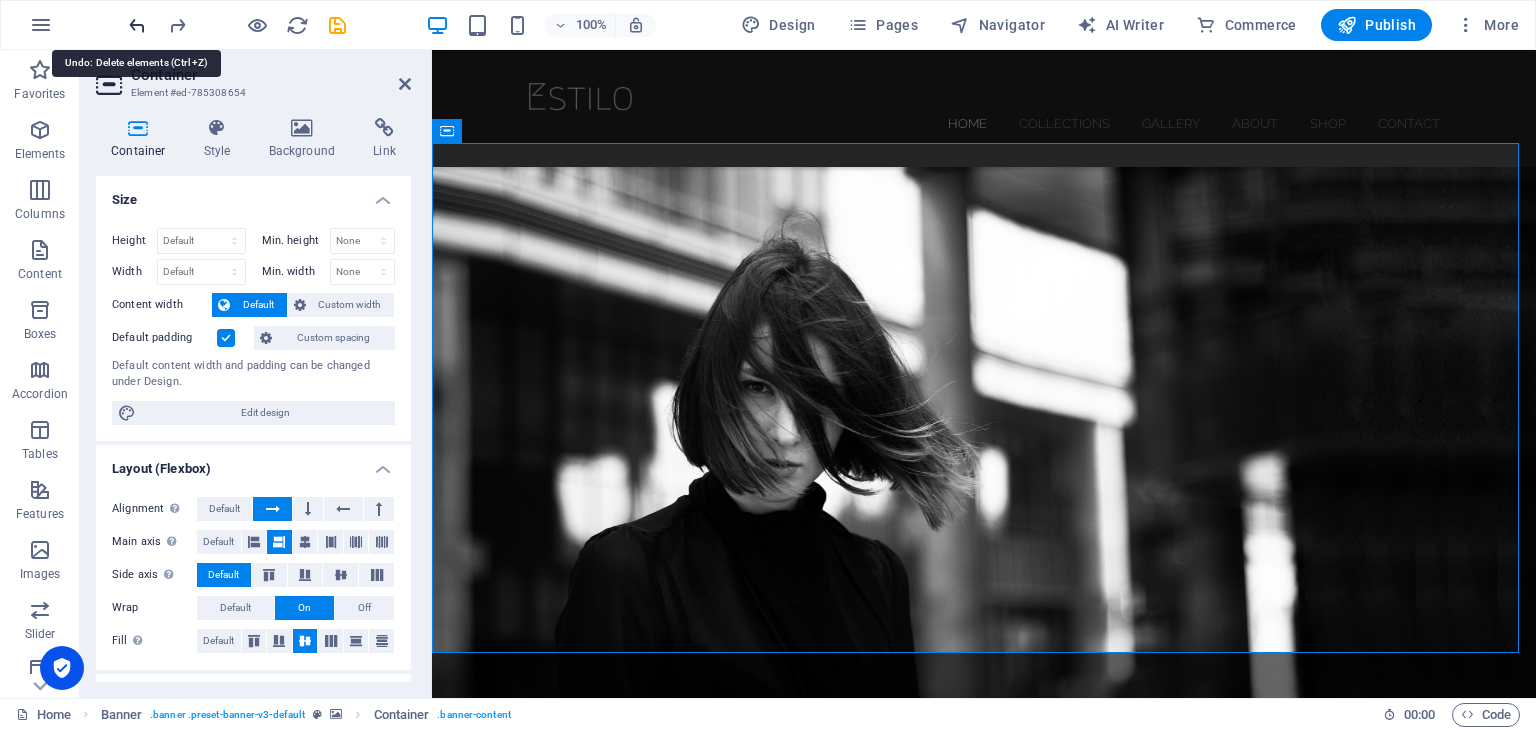 click at bounding box center (137, 25) 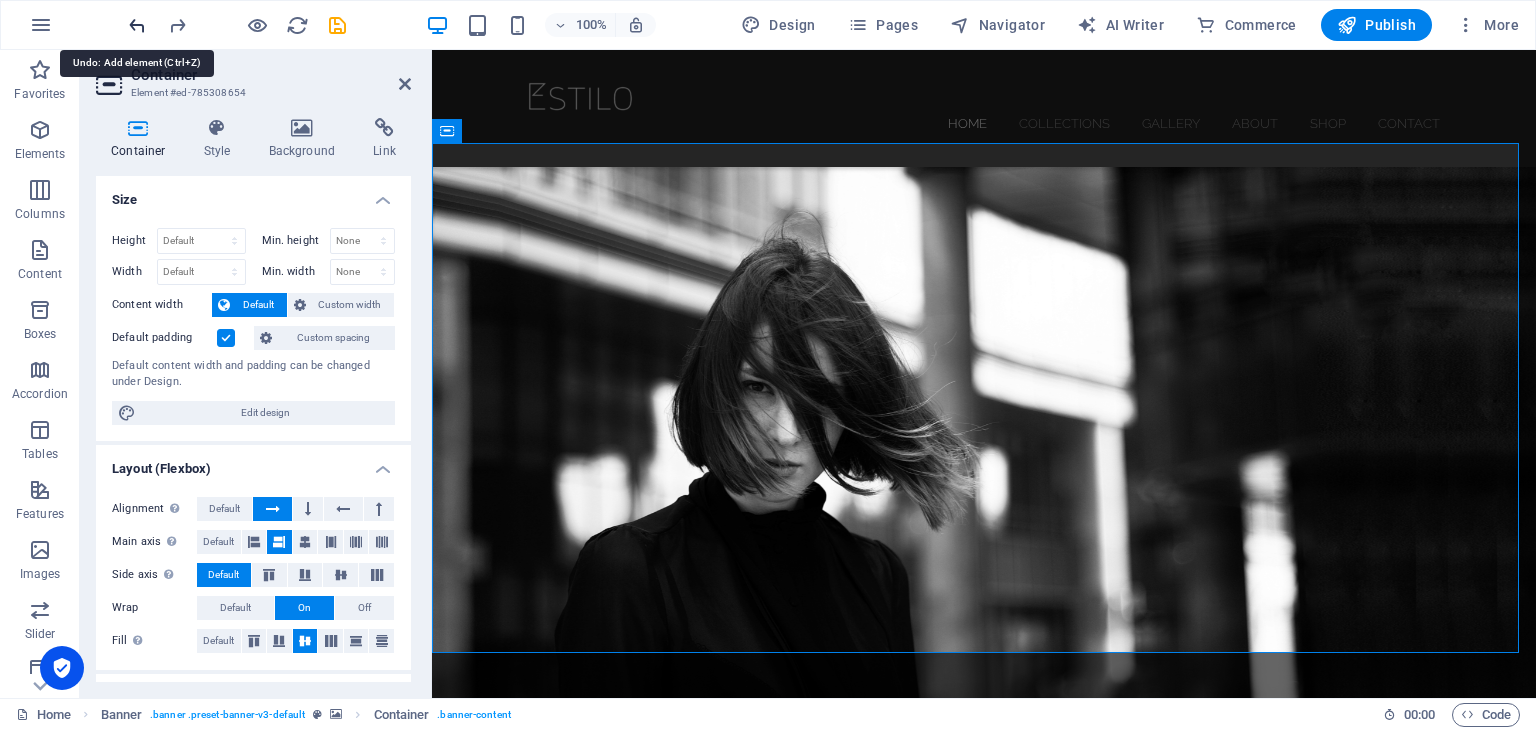 click at bounding box center (137, 25) 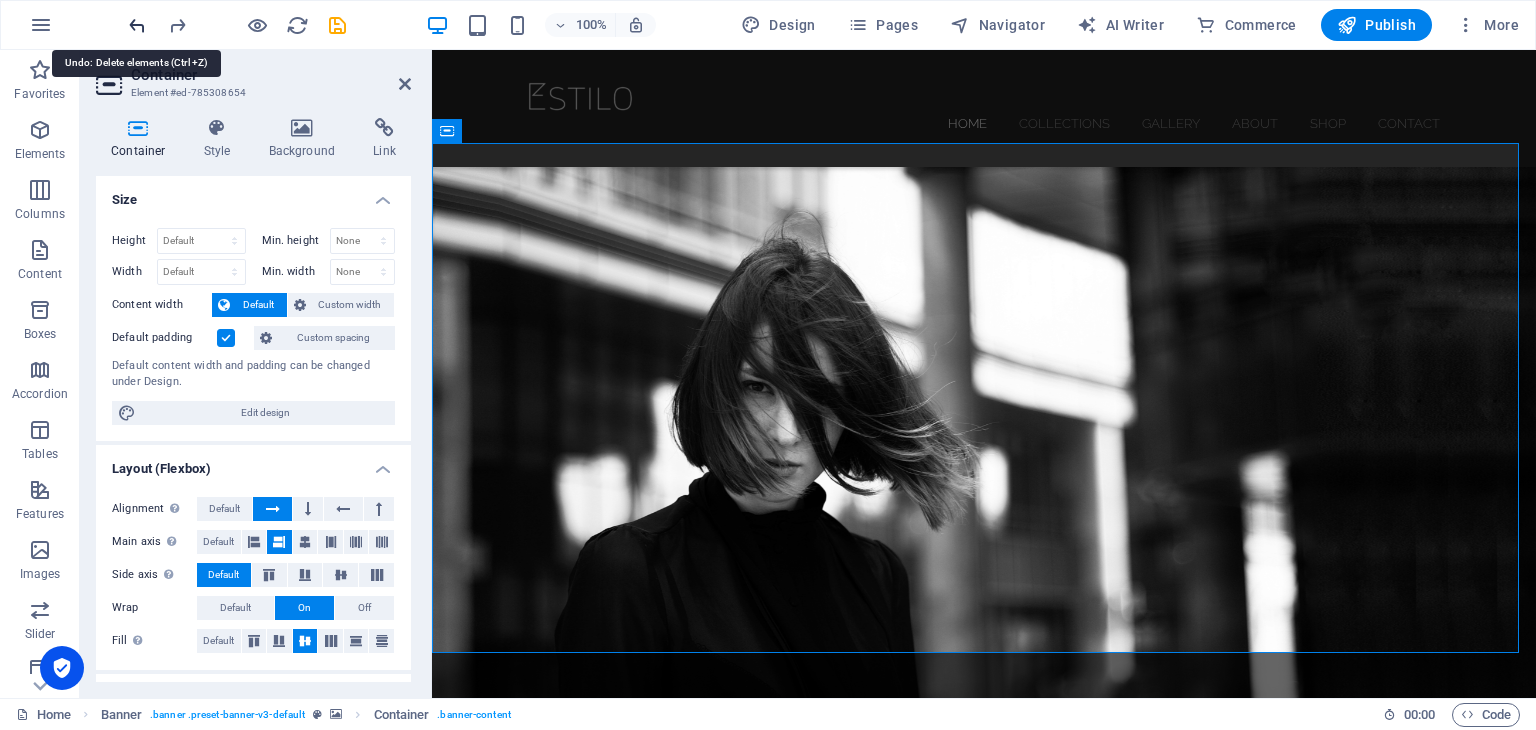click at bounding box center [137, 25] 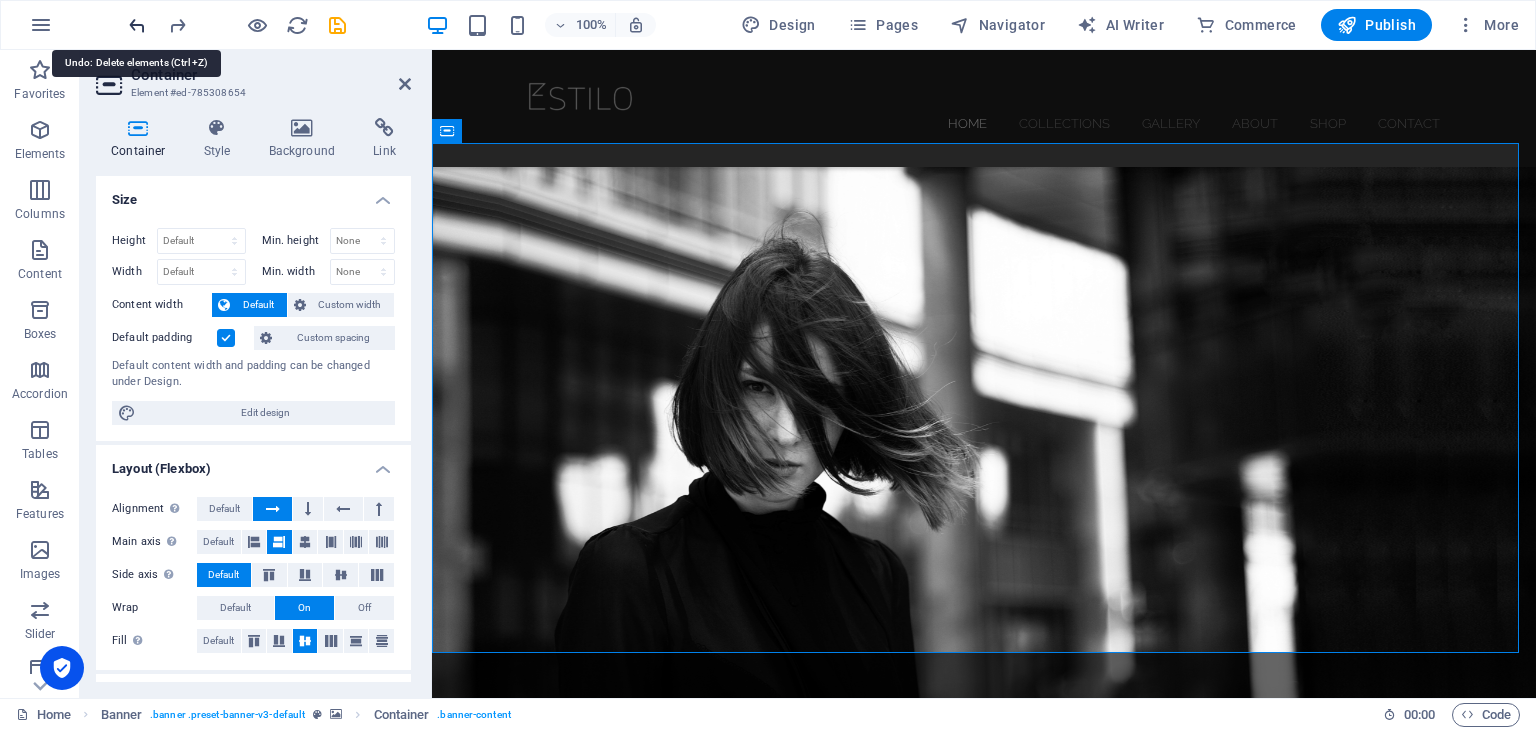 click at bounding box center [237, 25] 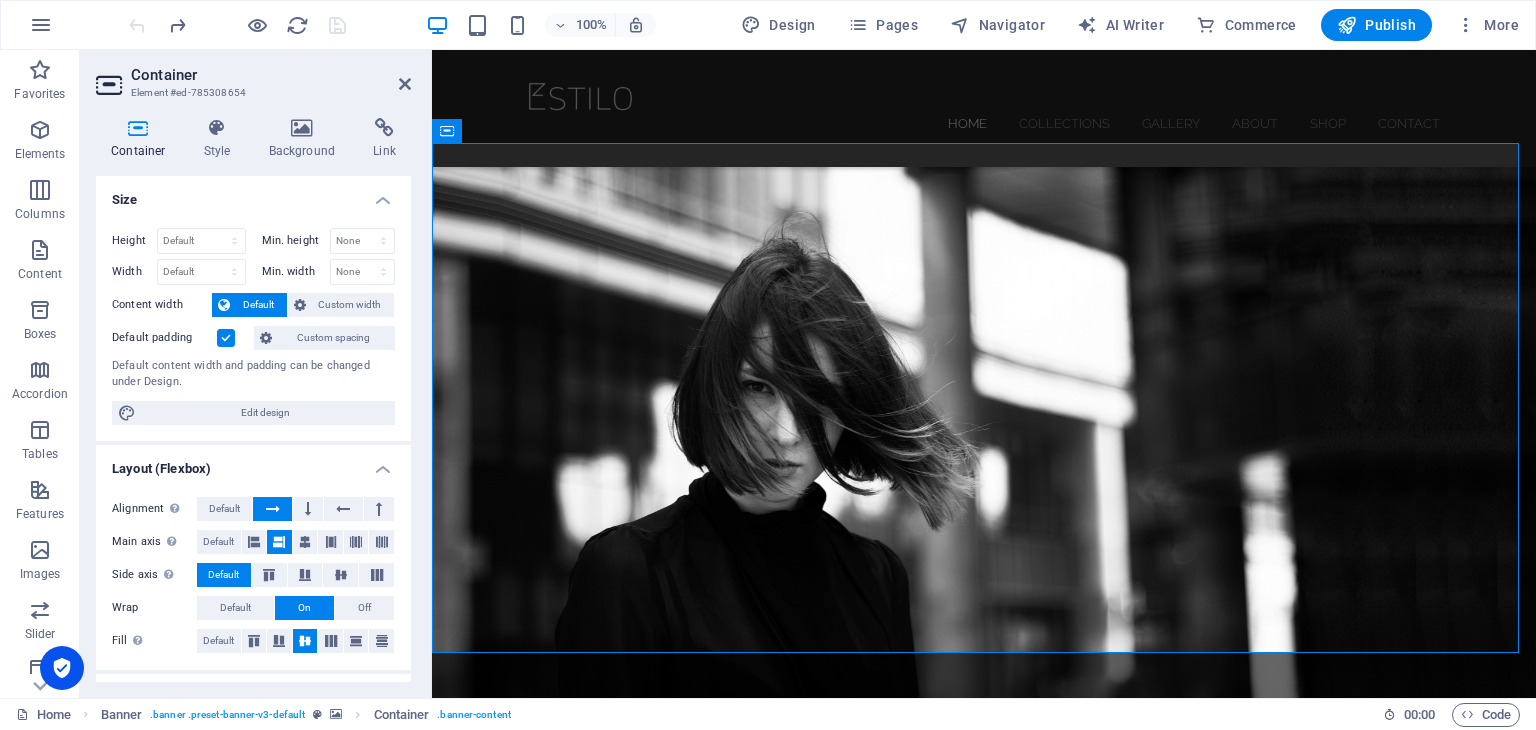 click at bounding box center [237, 25] 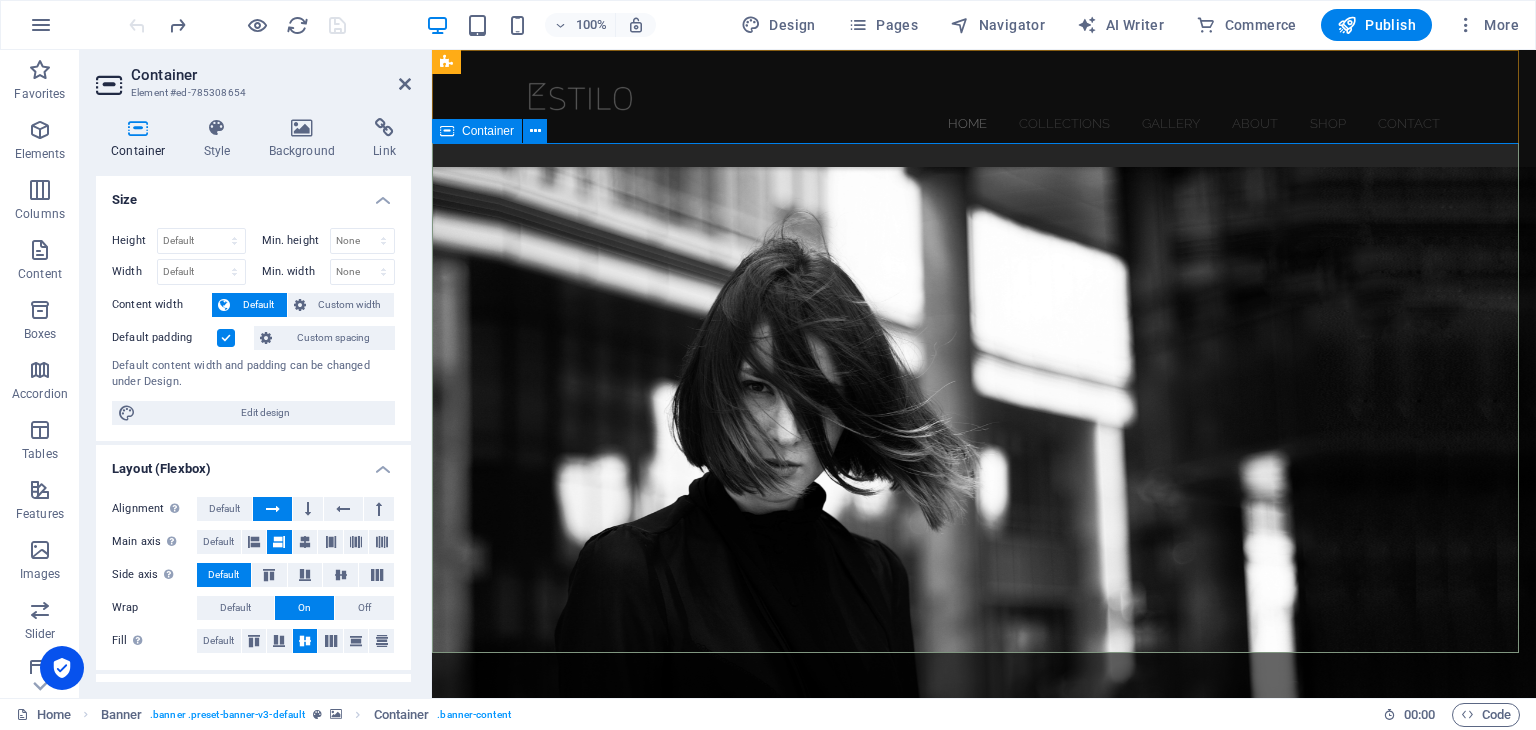 click on "Limitless The new collection  x  2018 discover now" at bounding box center [984, 954] 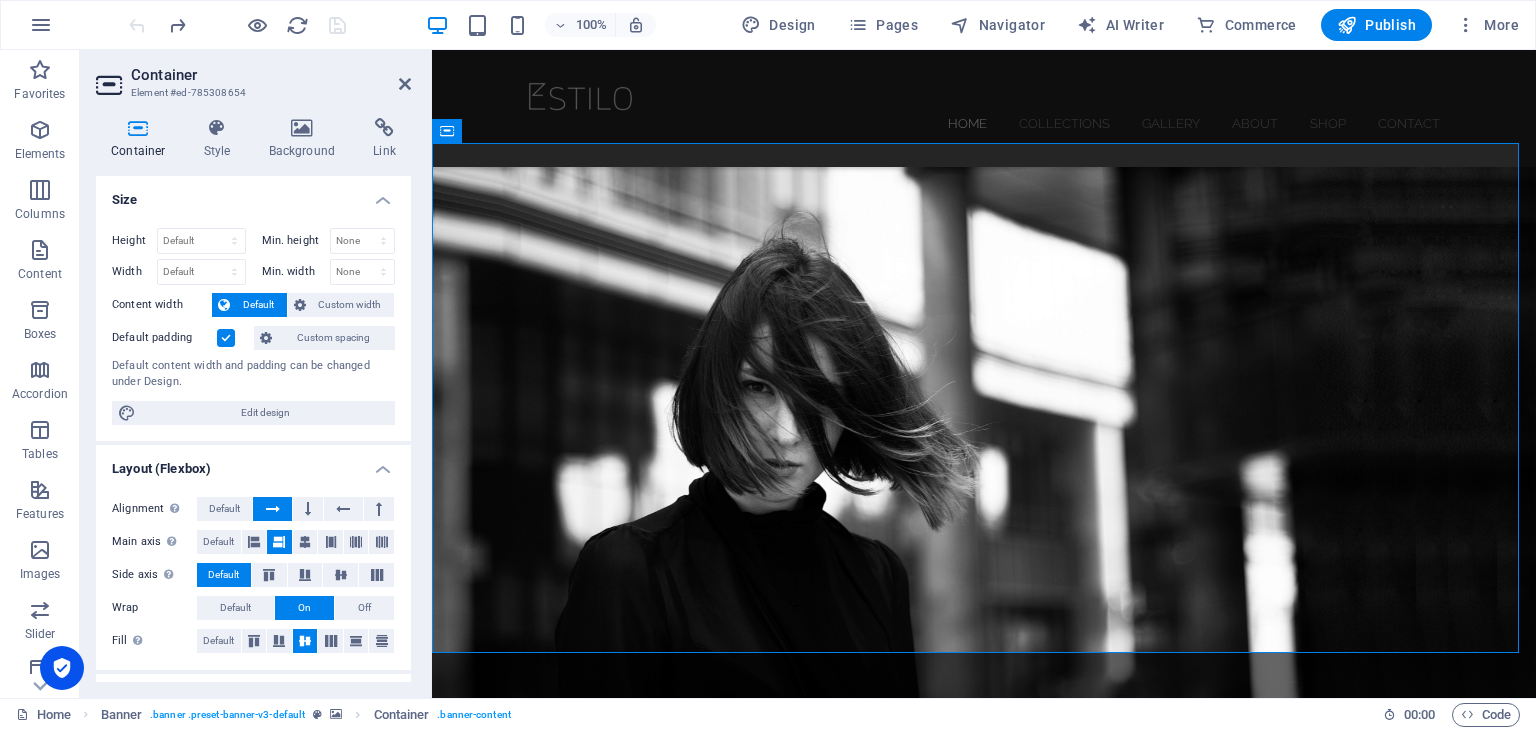 click on "Container Element #ed-785308654" at bounding box center [253, 76] 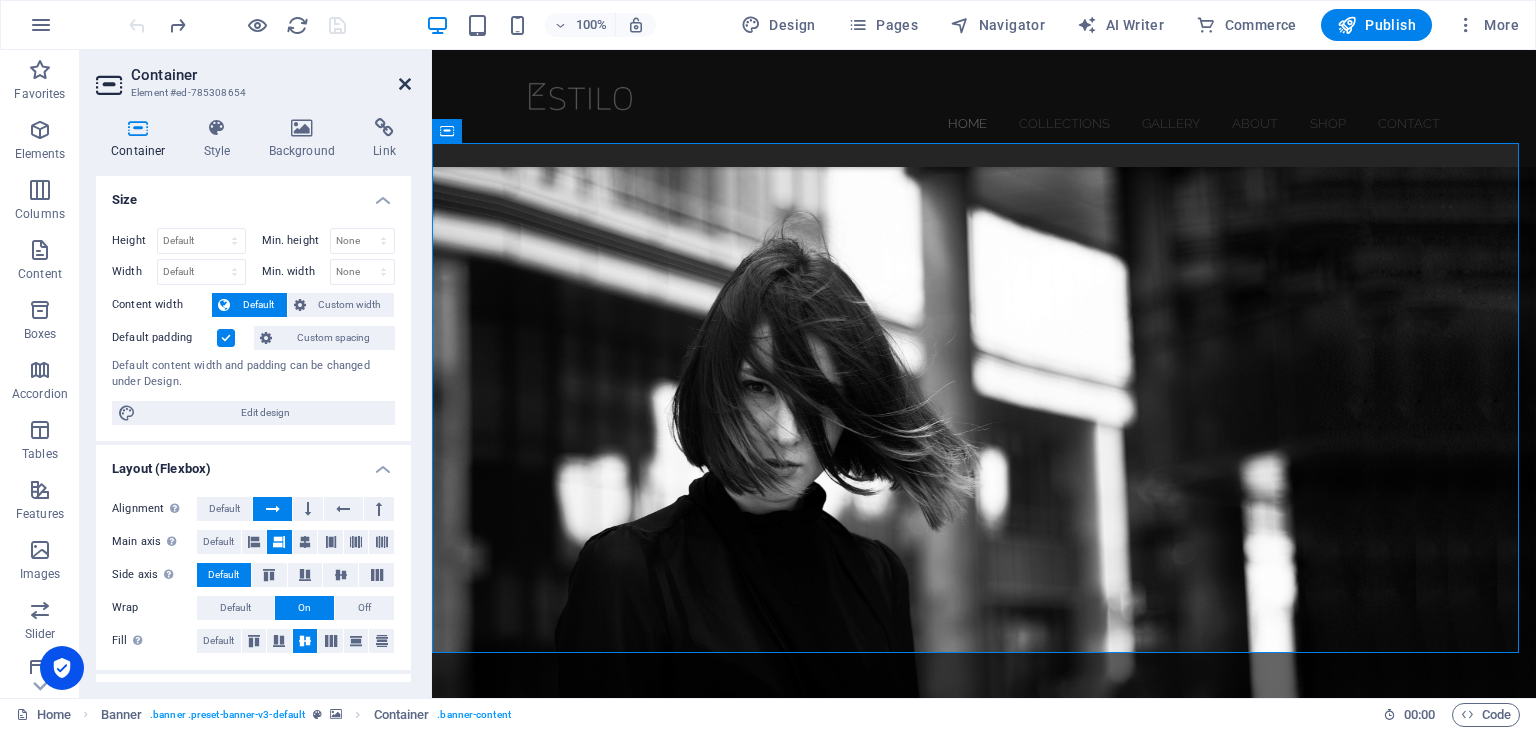 click at bounding box center [405, 84] 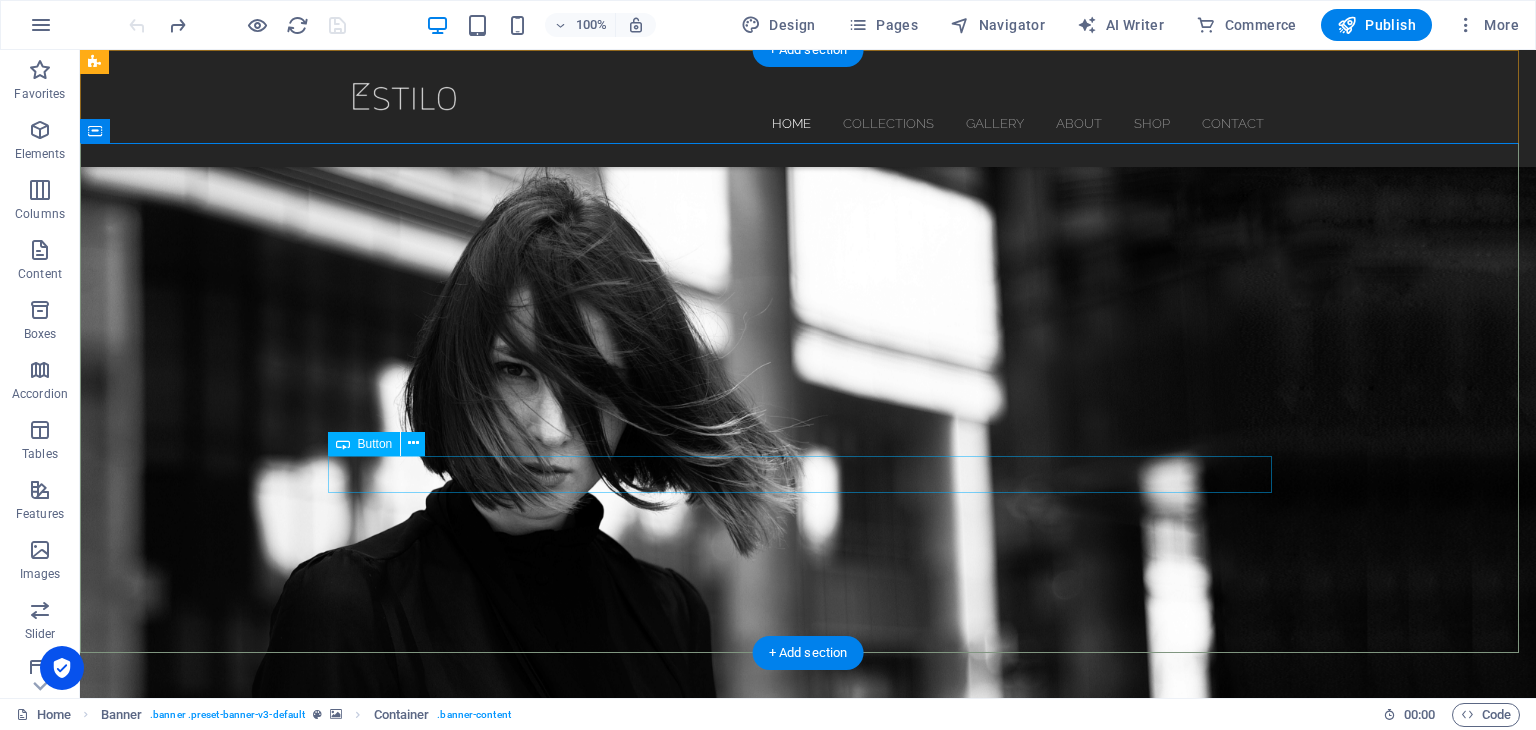 click on "discover now" at bounding box center [808, 1064] 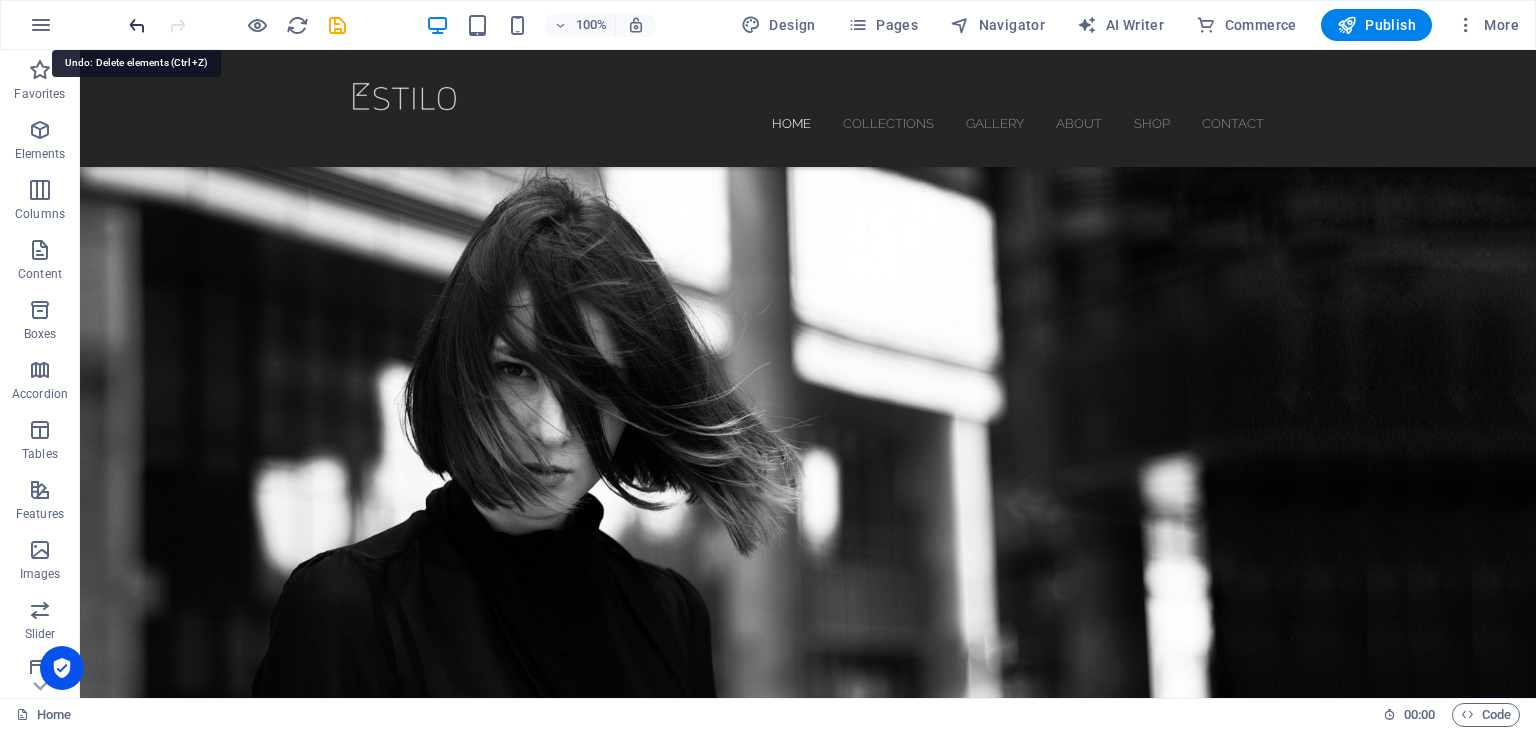 click at bounding box center (137, 25) 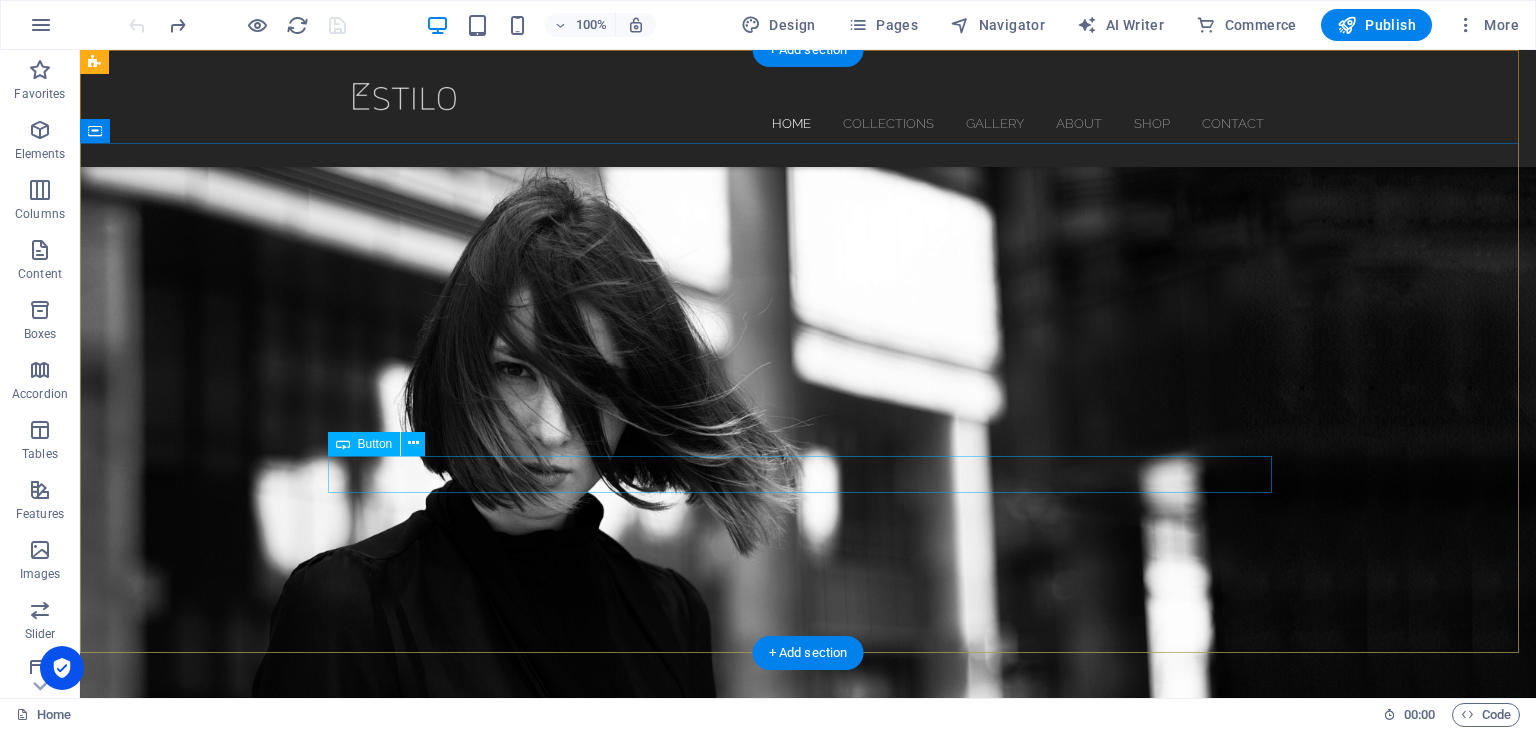 click on "discover now" at bounding box center (808, 1064) 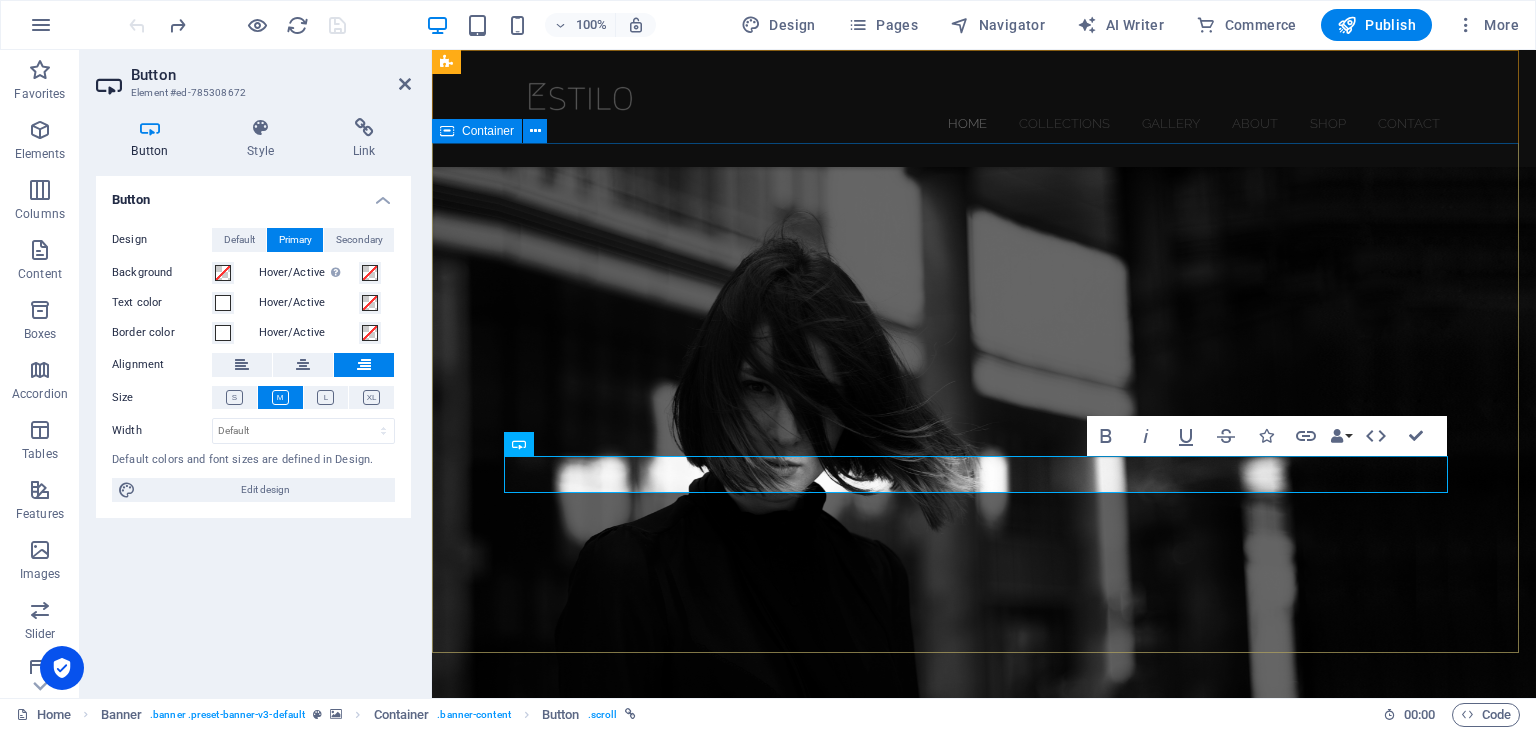 type 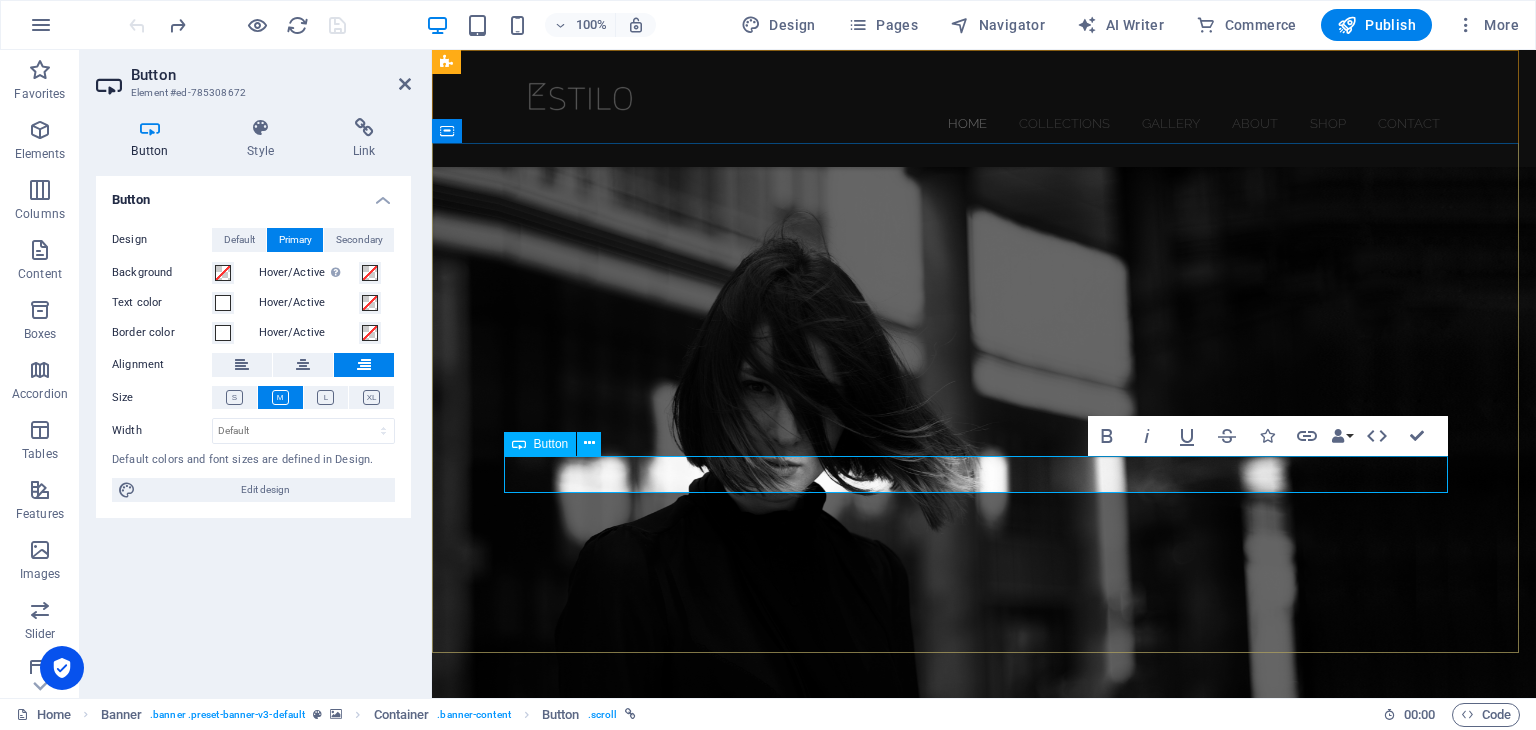 click on "Eb" at bounding box center (984, 1064) 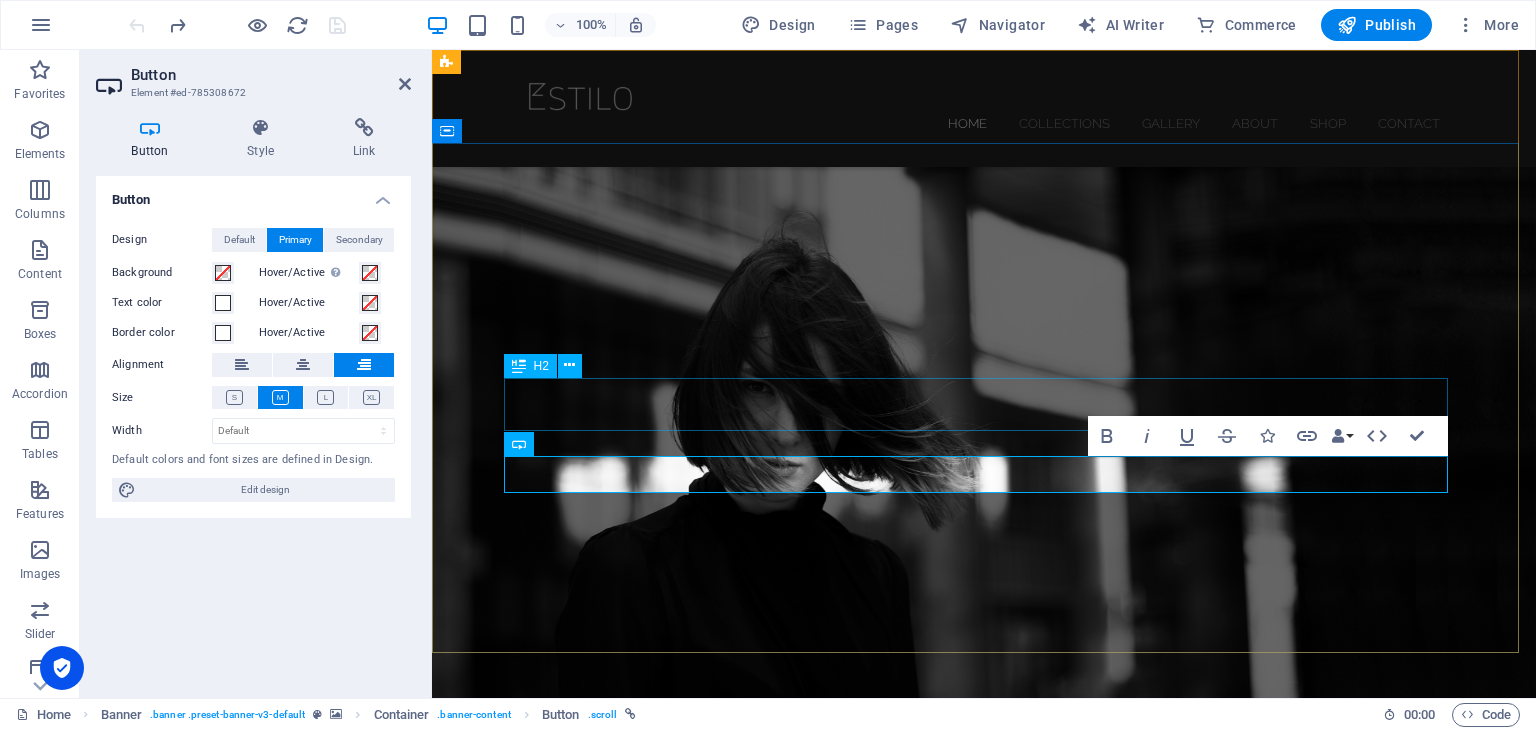 click on "The new collection  x  2018" at bounding box center [984, 994] 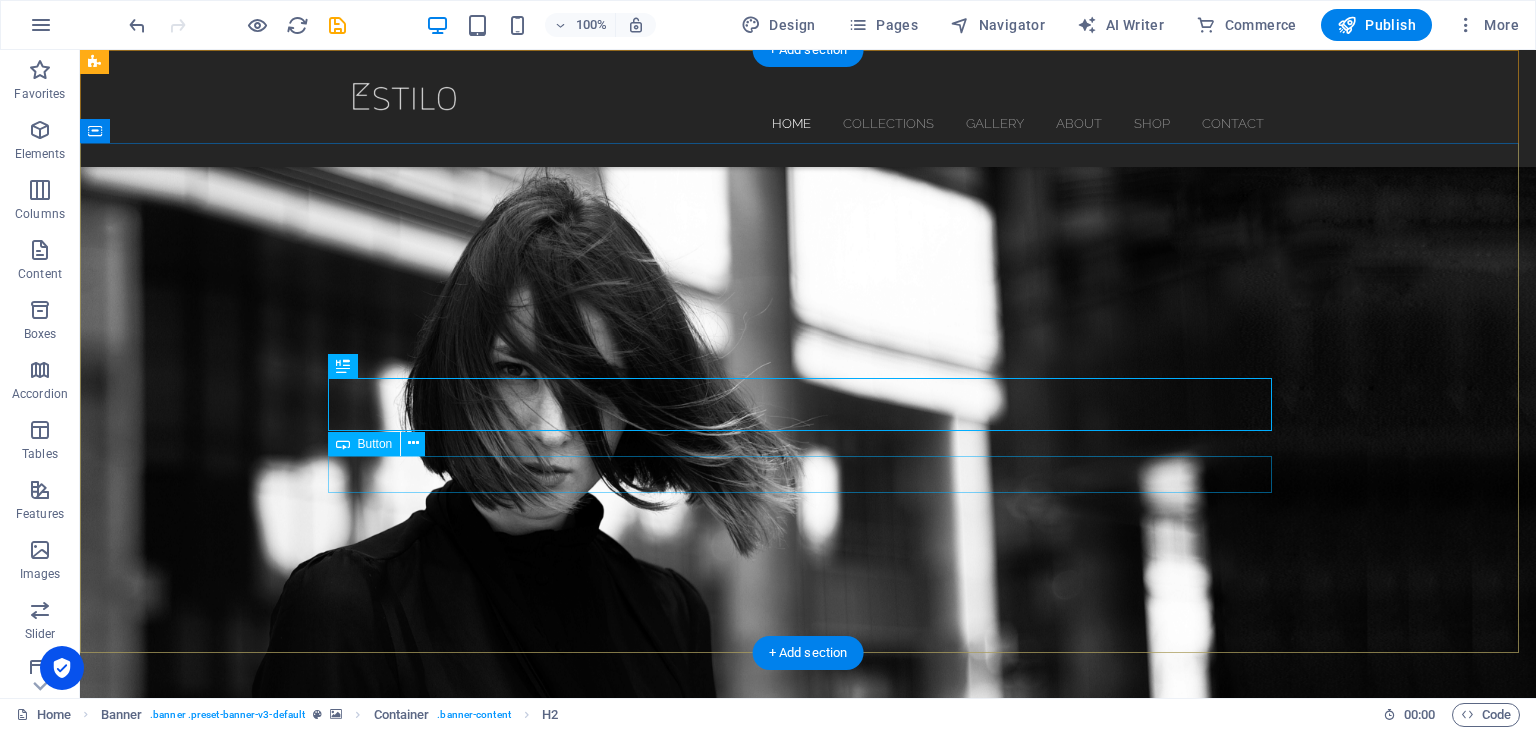 click on "Eb" at bounding box center [808, 1064] 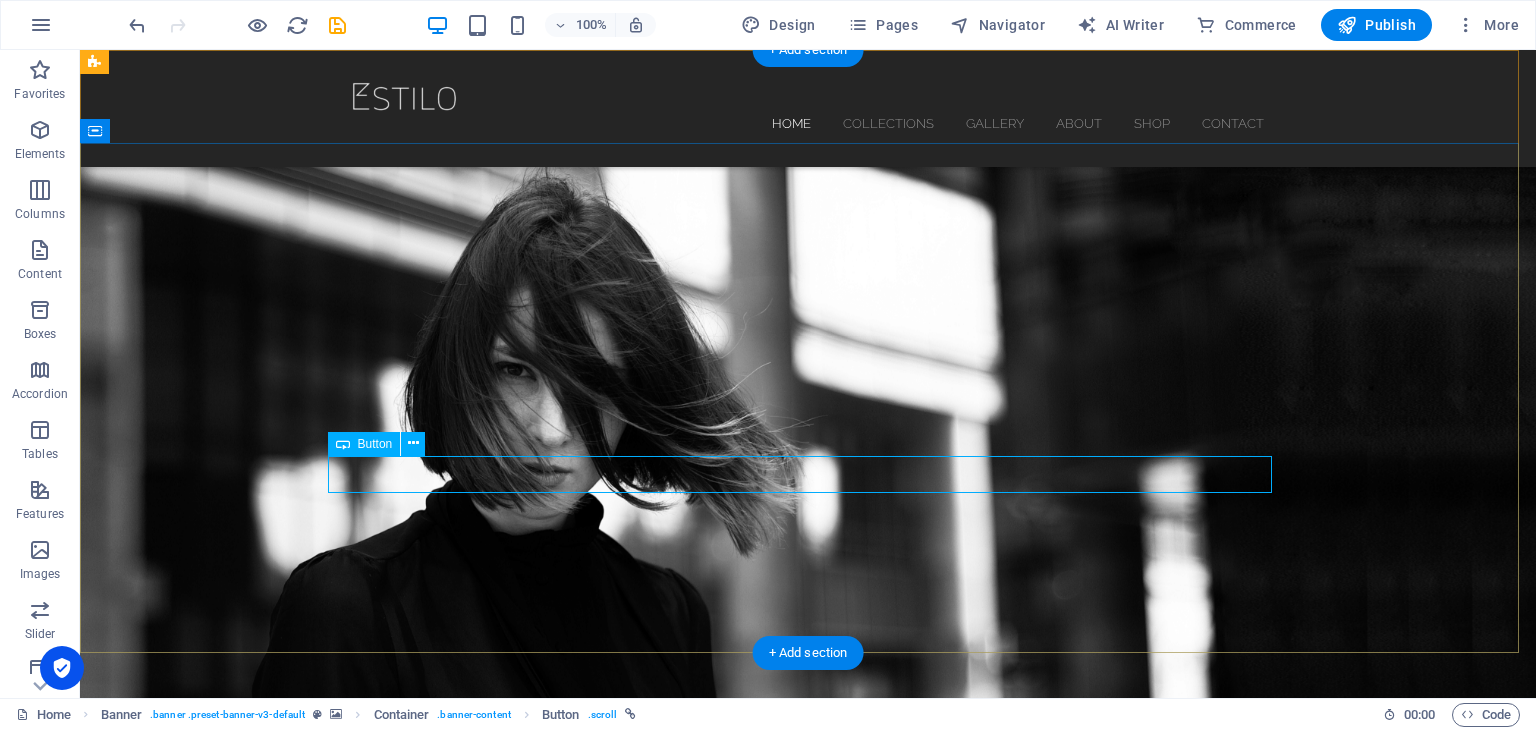 click on "Eb" at bounding box center (808, 1064) 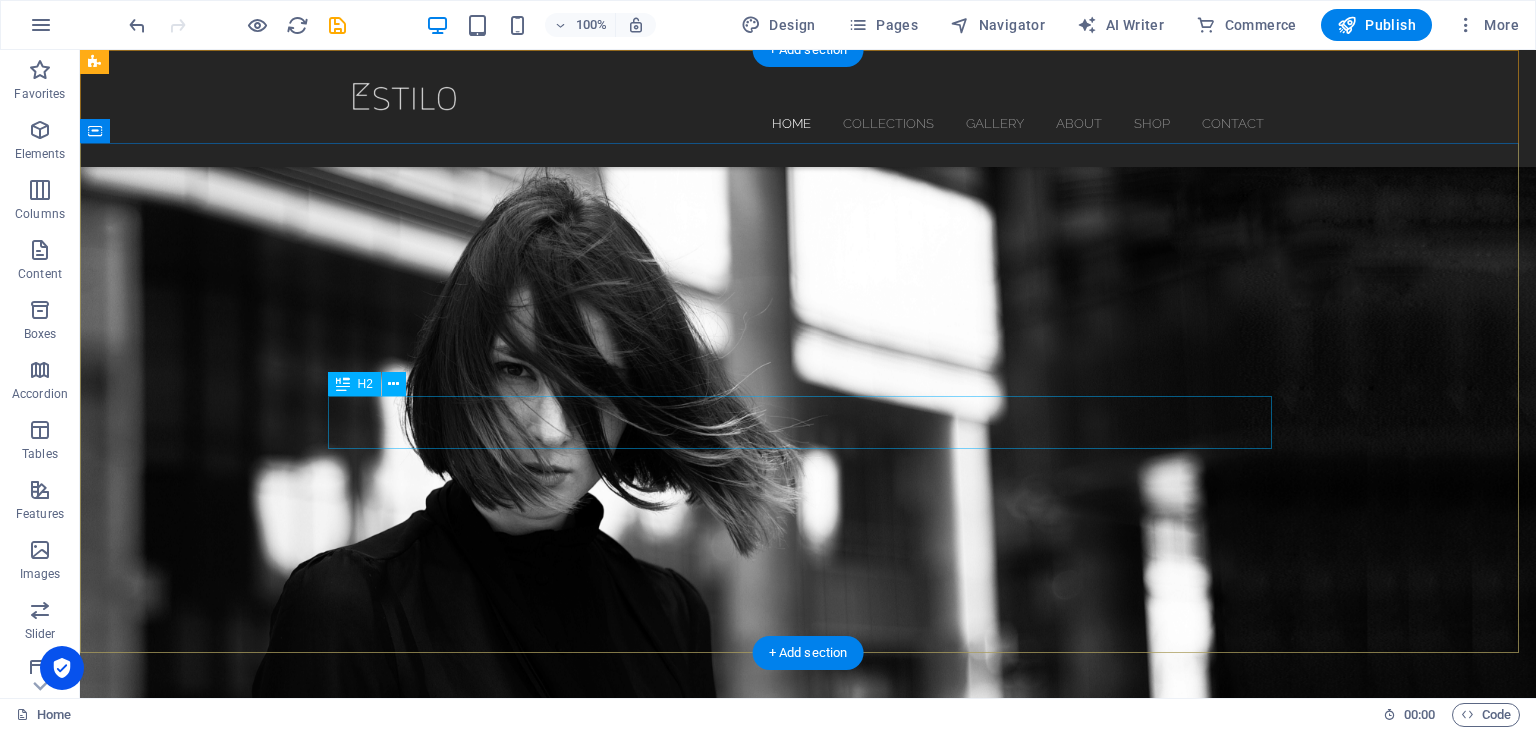 click on "The new collection  x  2018" at bounding box center (808, 994) 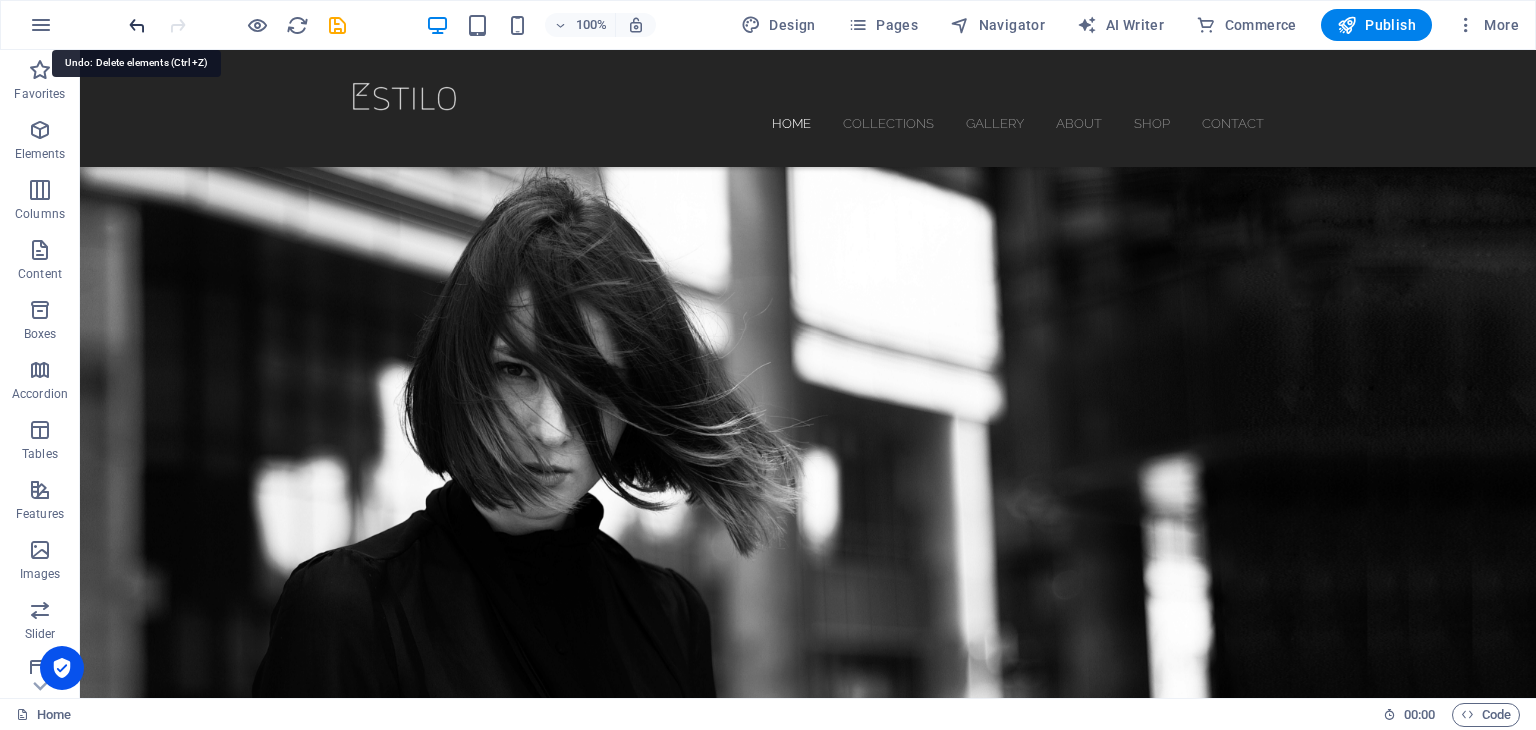 click at bounding box center (137, 25) 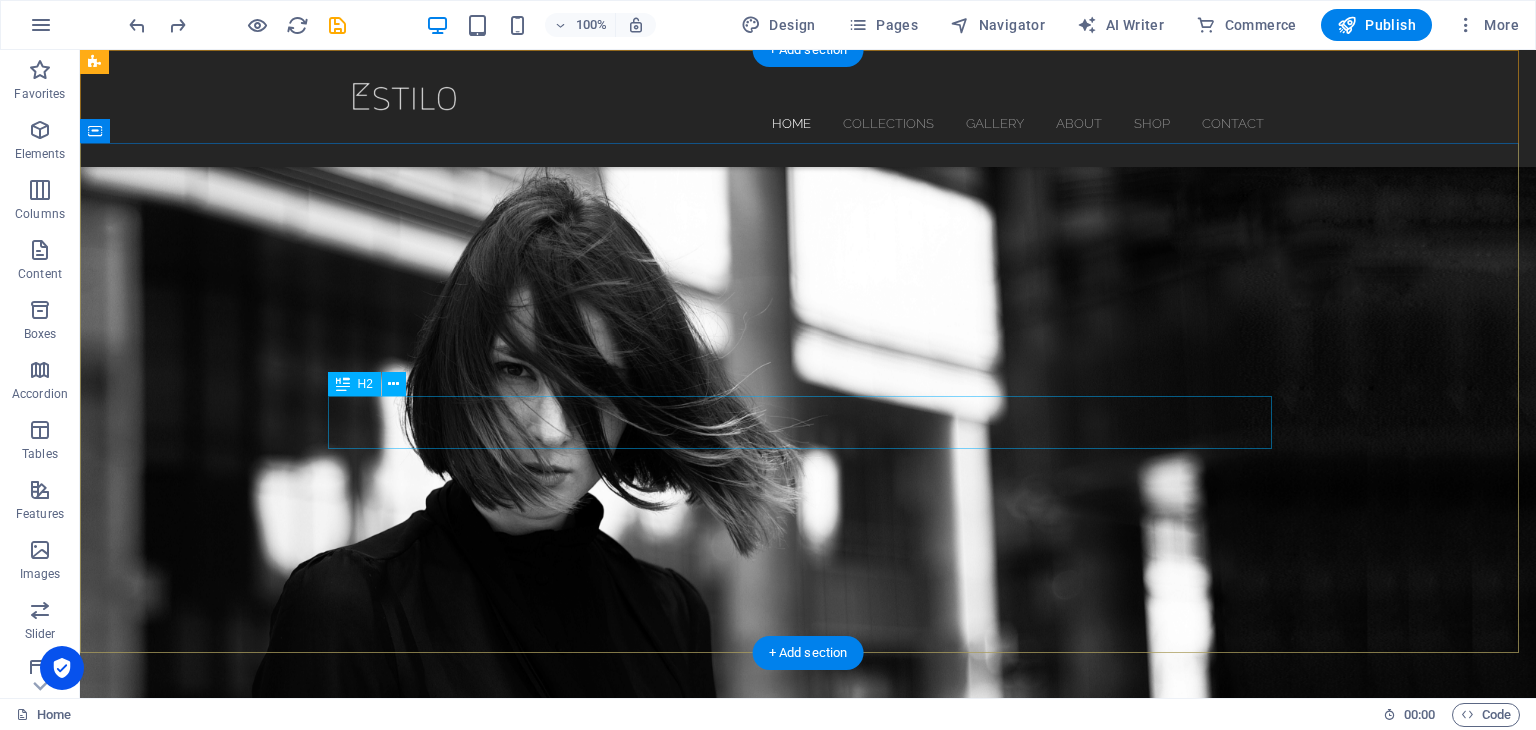 click on "The new collection  x  2018" at bounding box center [808, 994] 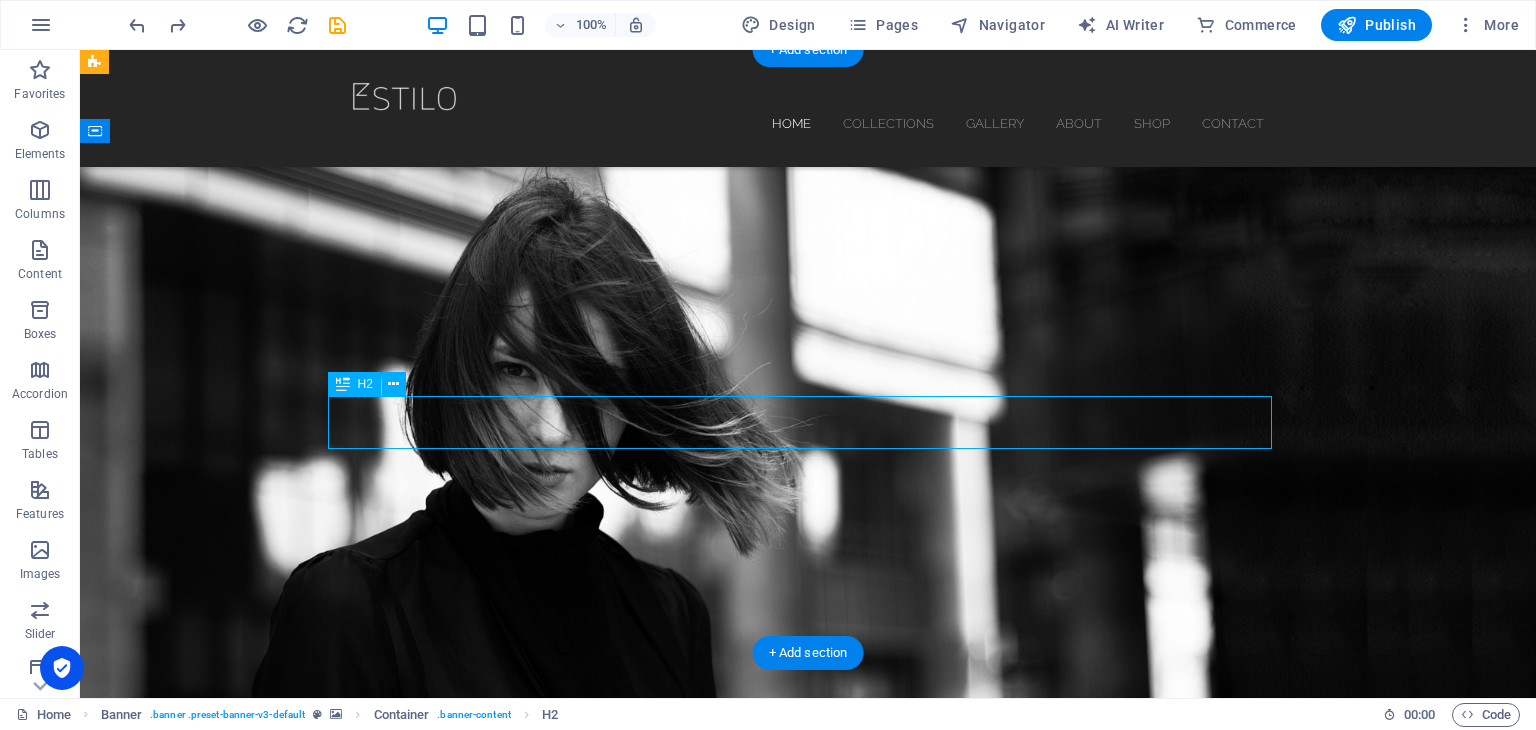 click on "The new collection  x  2018" at bounding box center [808, 994] 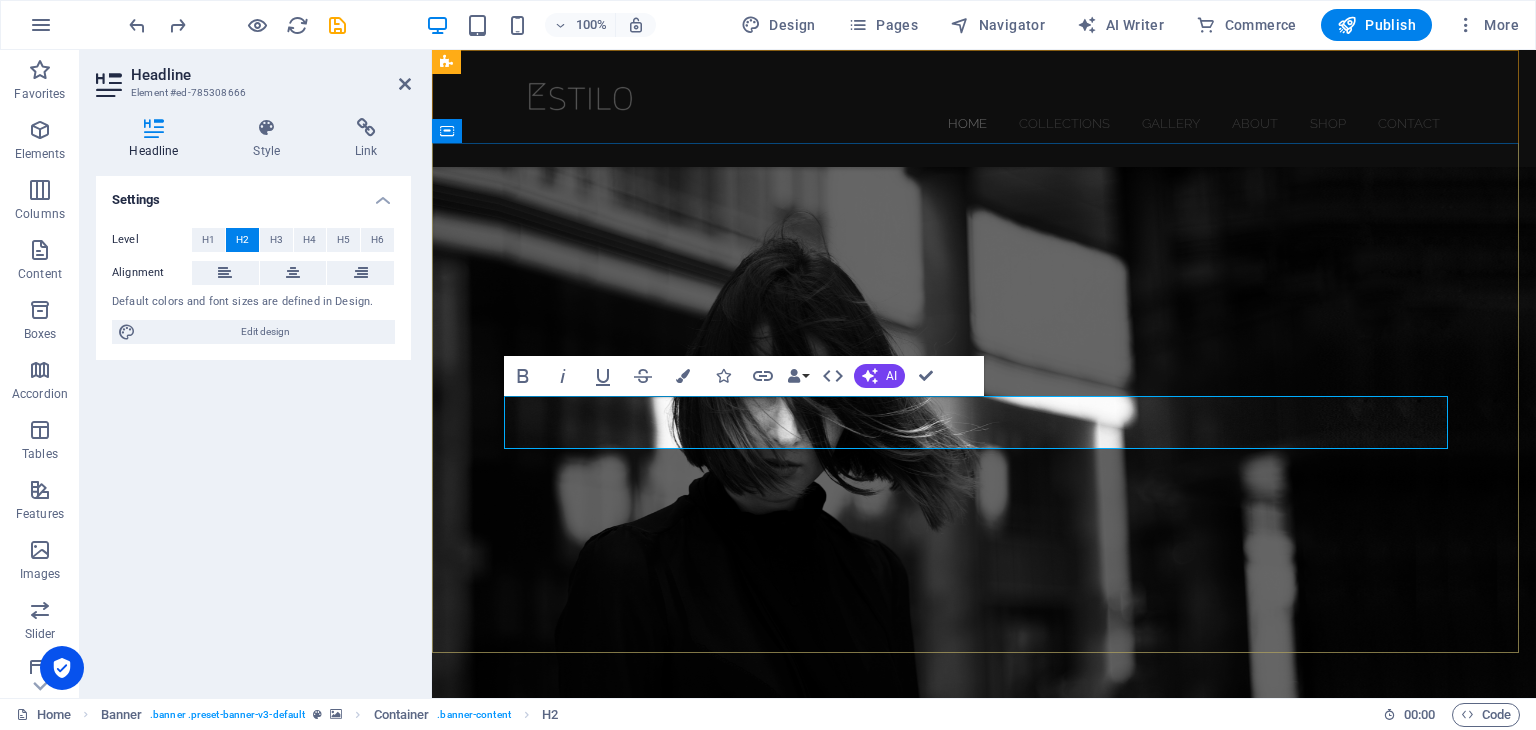 type 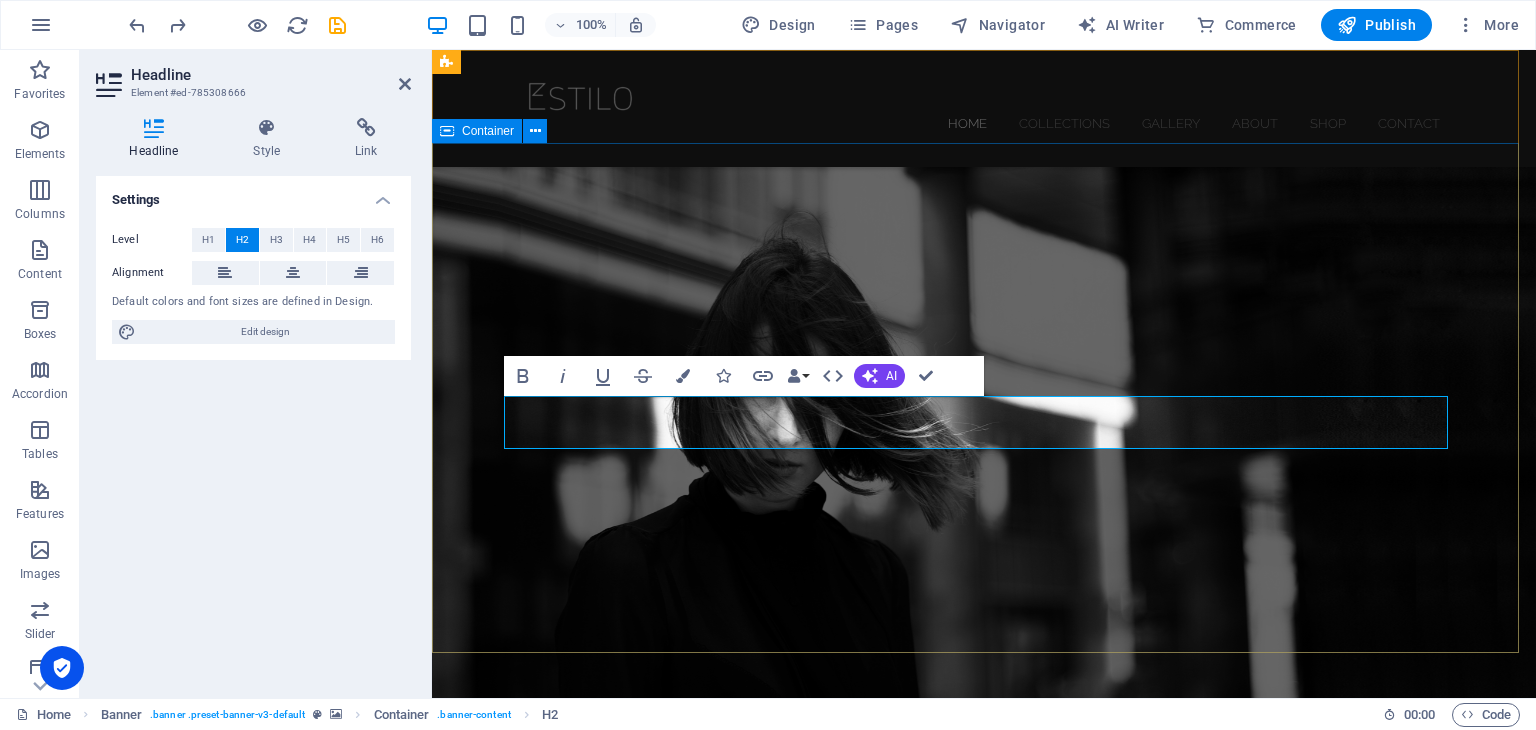 click on "Limitless ebru hançer" at bounding box center [984, 936] 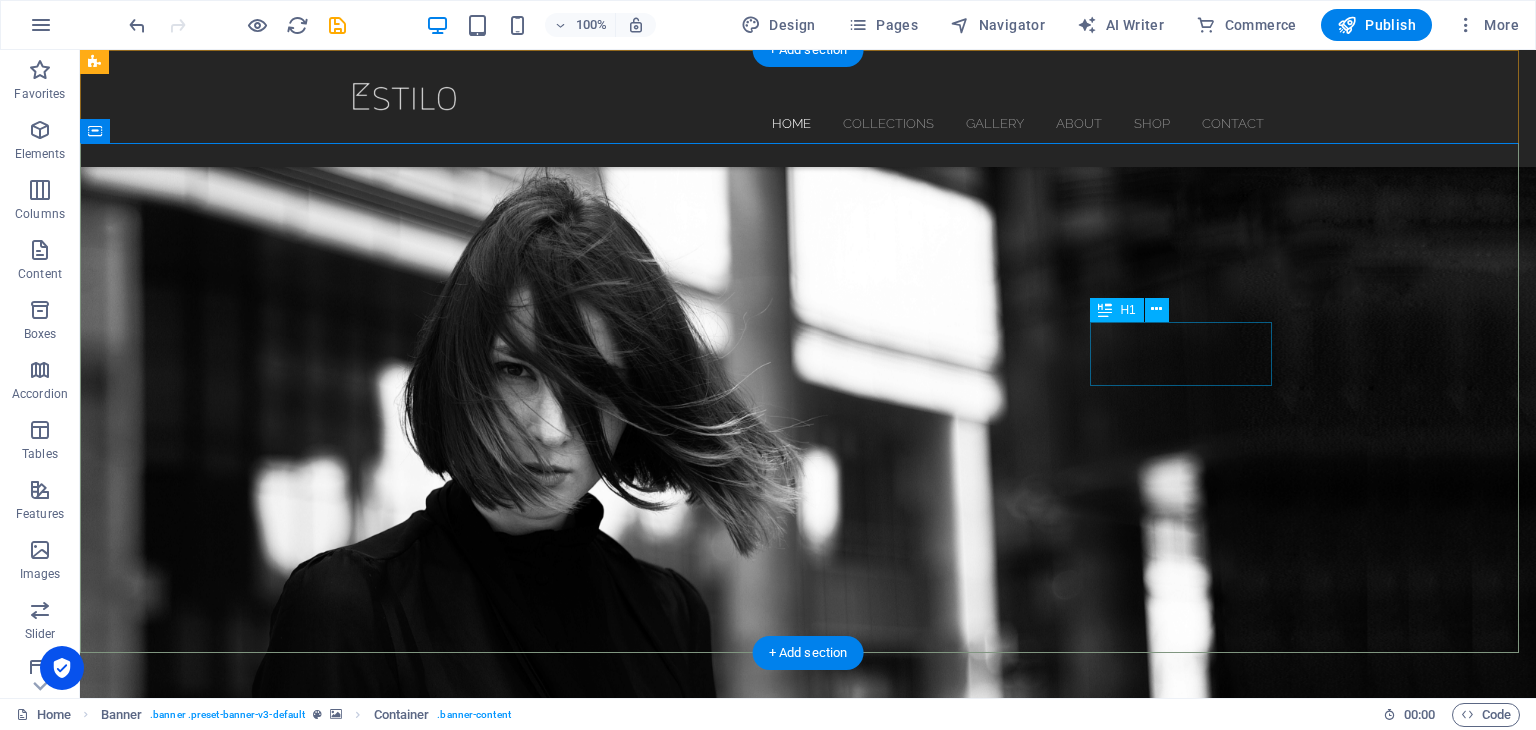 click on "Limitless" at bounding box center (808, 925) 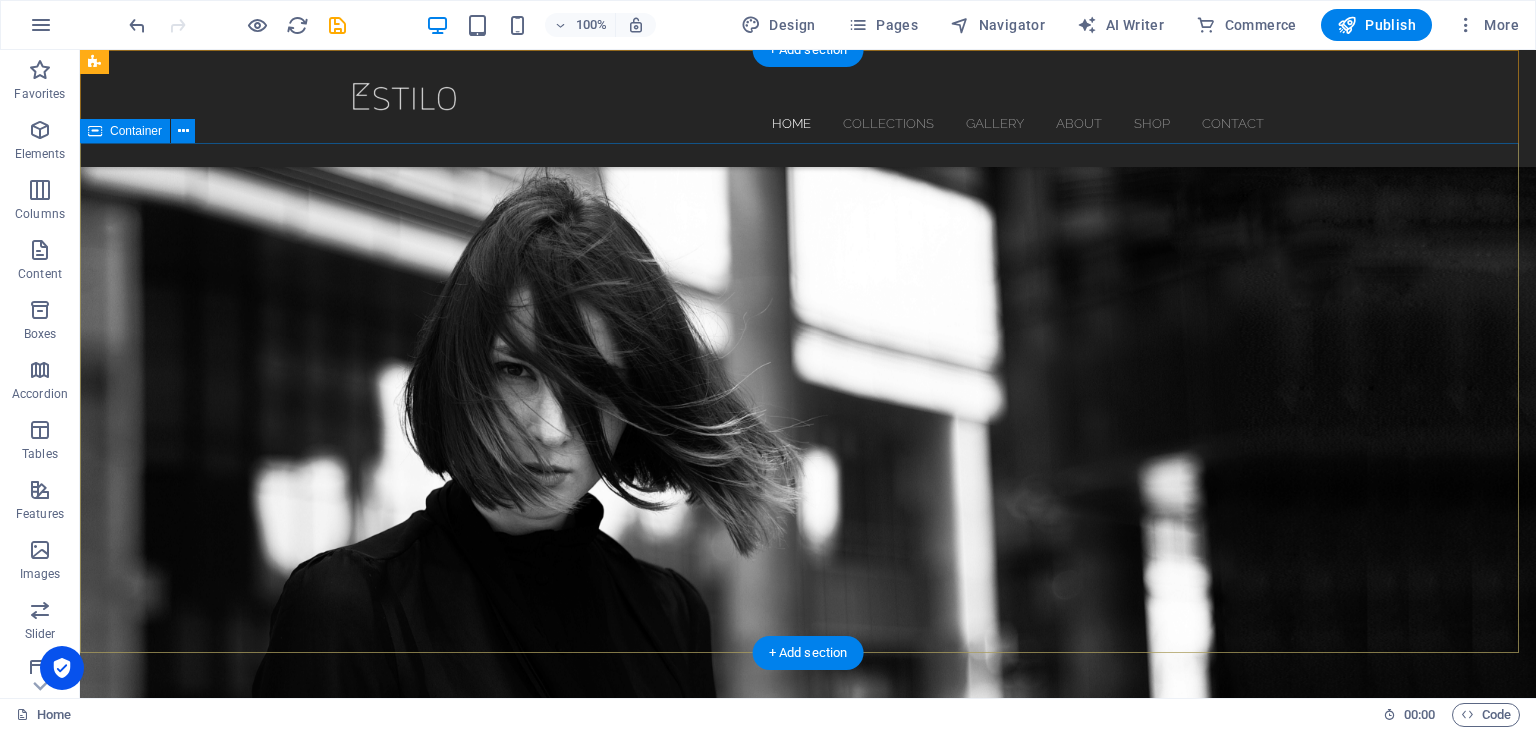 click on "ebru hançer" at bounding box center (808, 903) 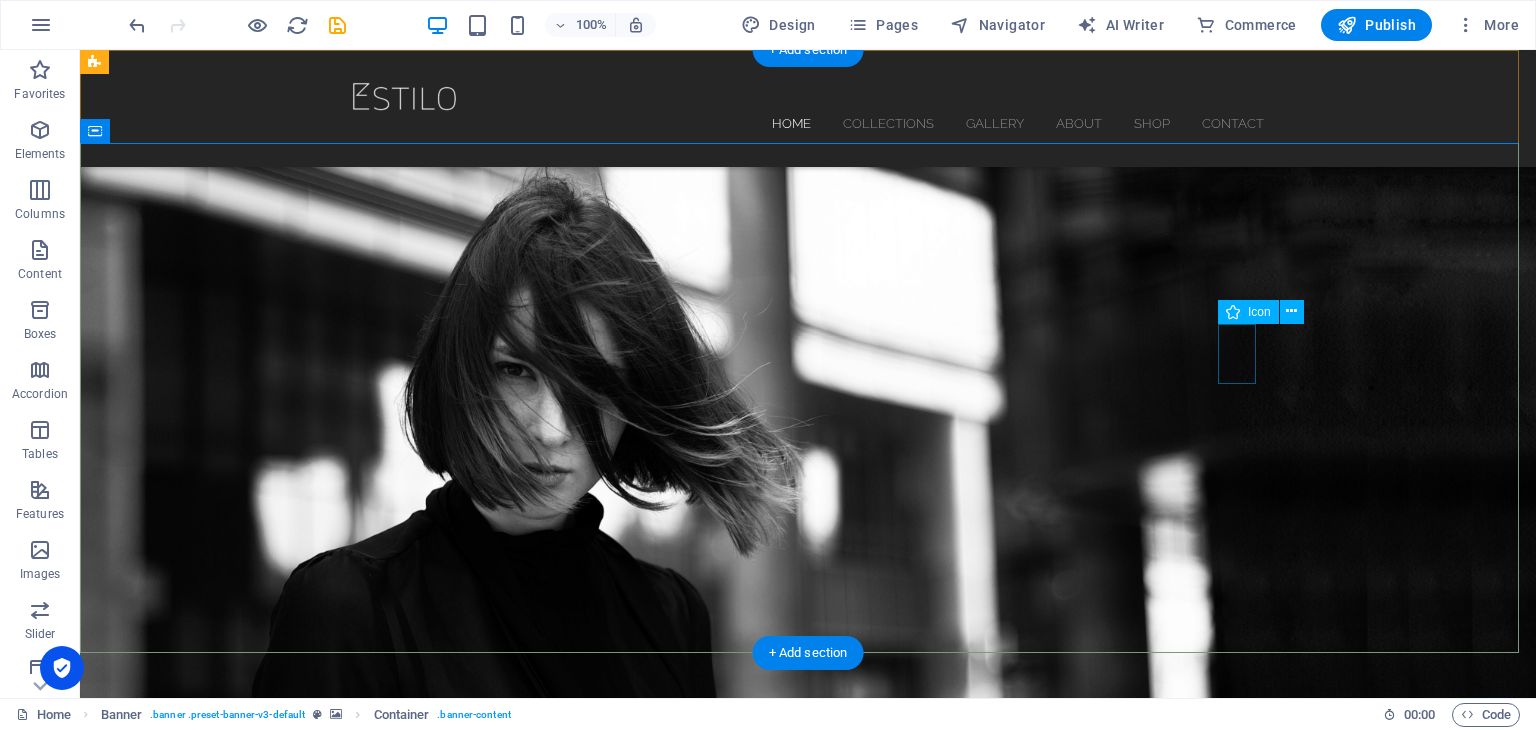 click at bounding box center (800, 859) 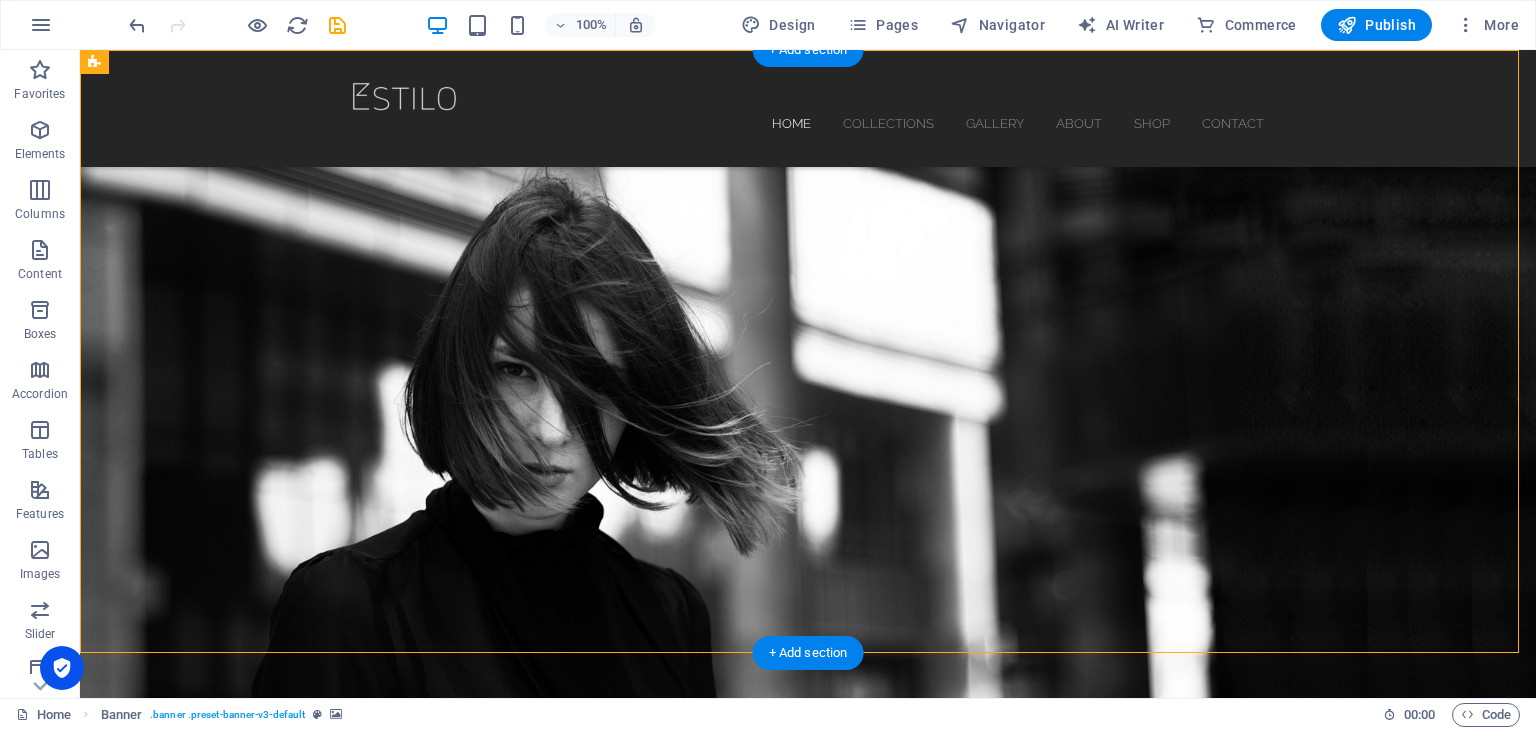 drag, startPoint x: 1222, startPoint y: 371, endPoint x: 1264, endPoint y: 349, distance: 47.41308 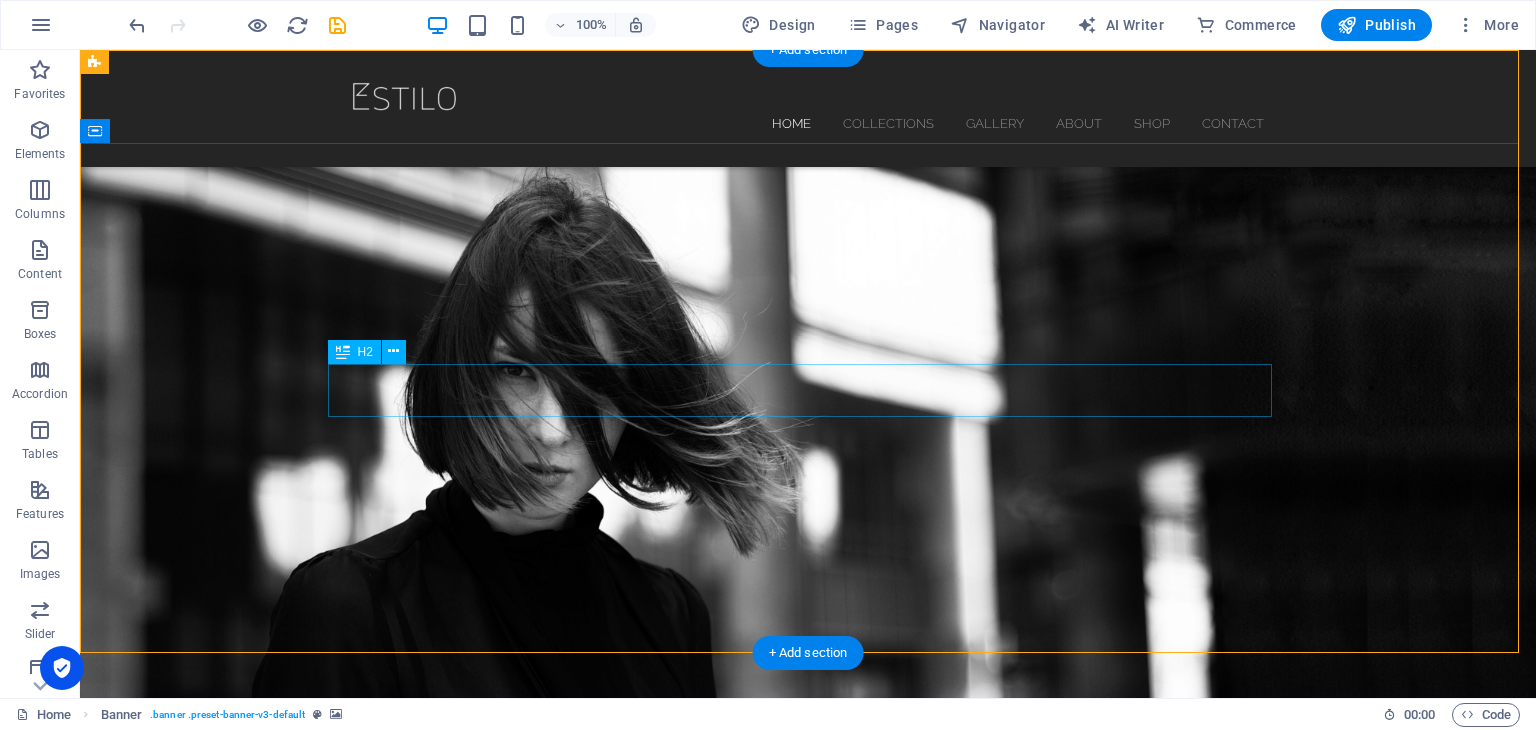 click on "ebru hançer" at bounding box center (808, 862) 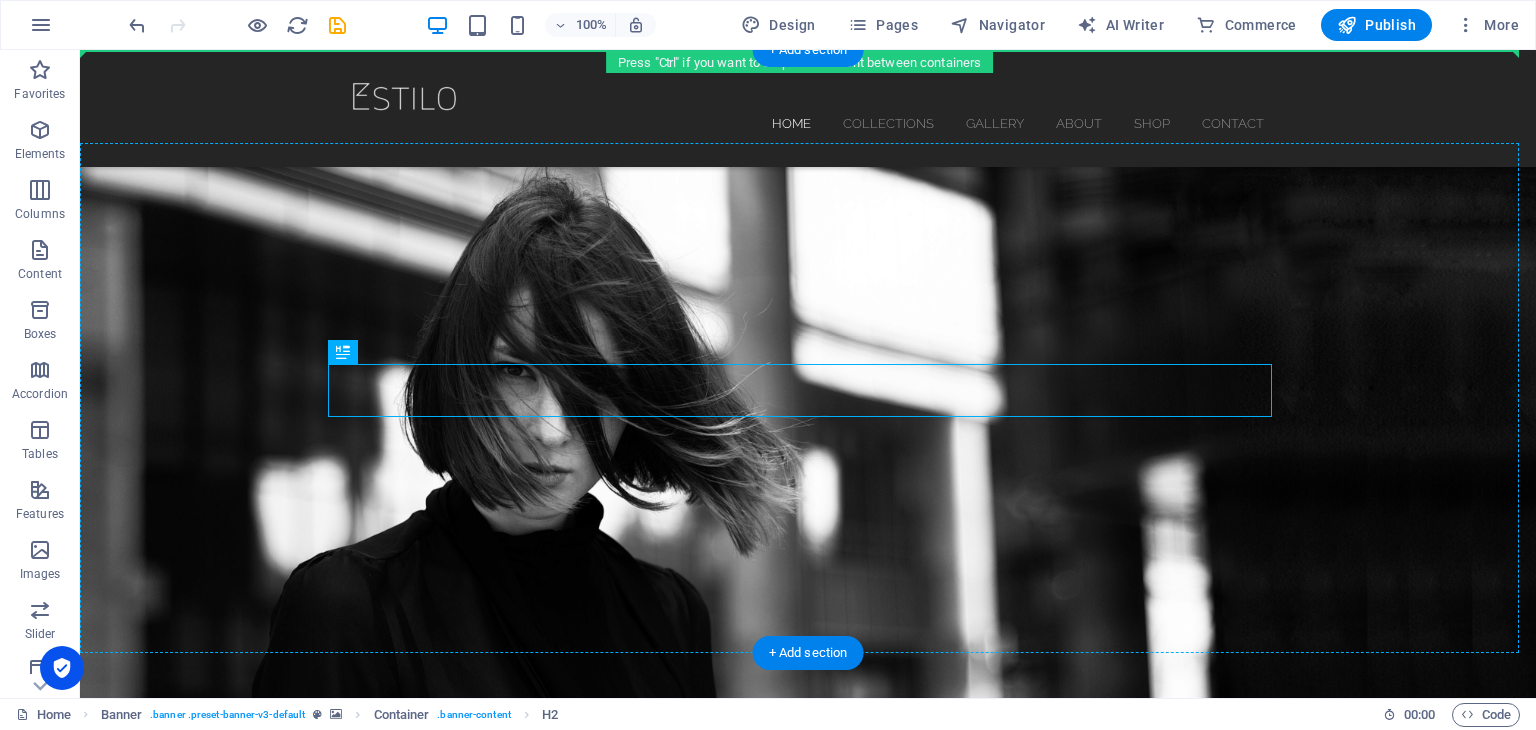 drag, startPoint x: 1229, startPoint y: 380, endPoint x: 1252, endPoint y: 335, distance: 50.537113 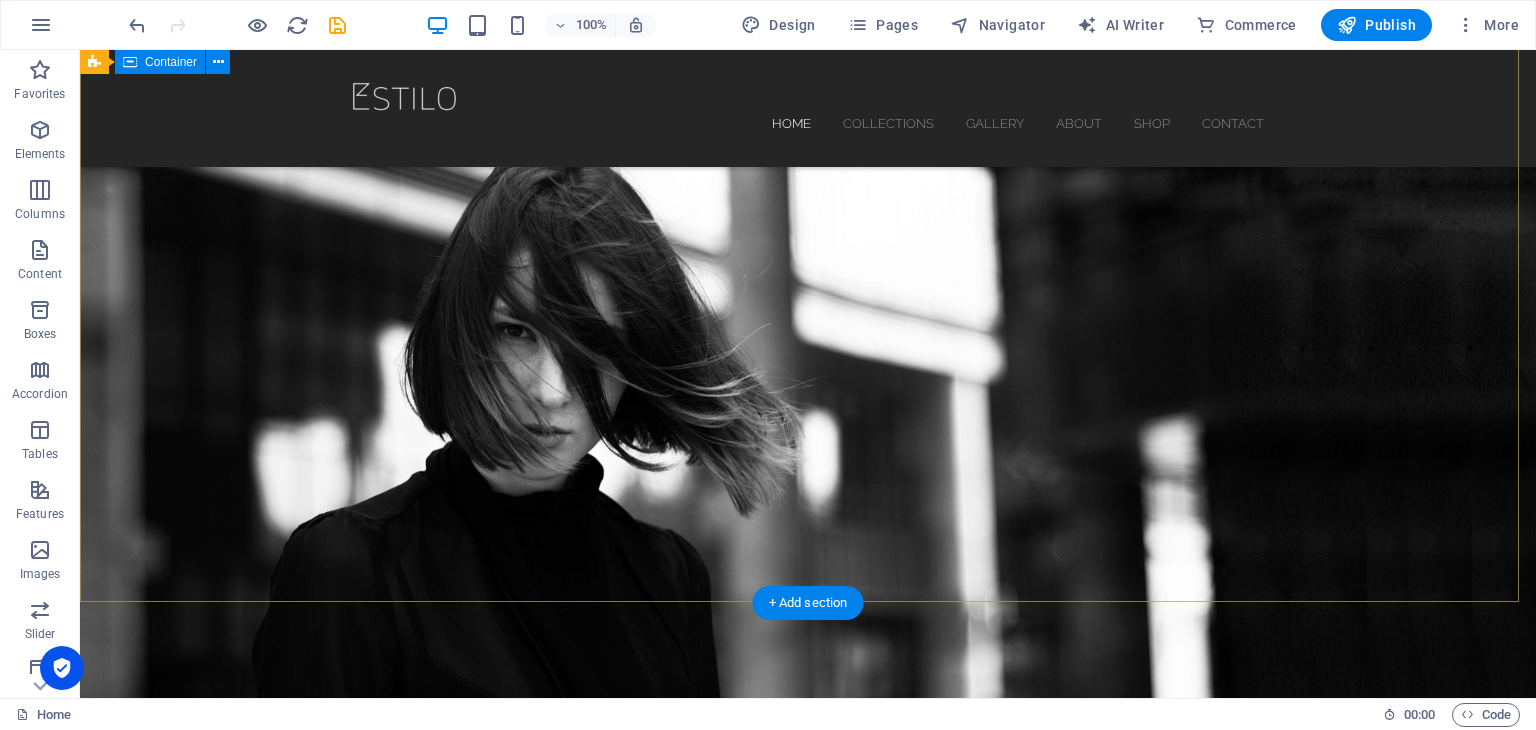 scroll, scrollTop: 0, scrollLeft: 0, axis: both 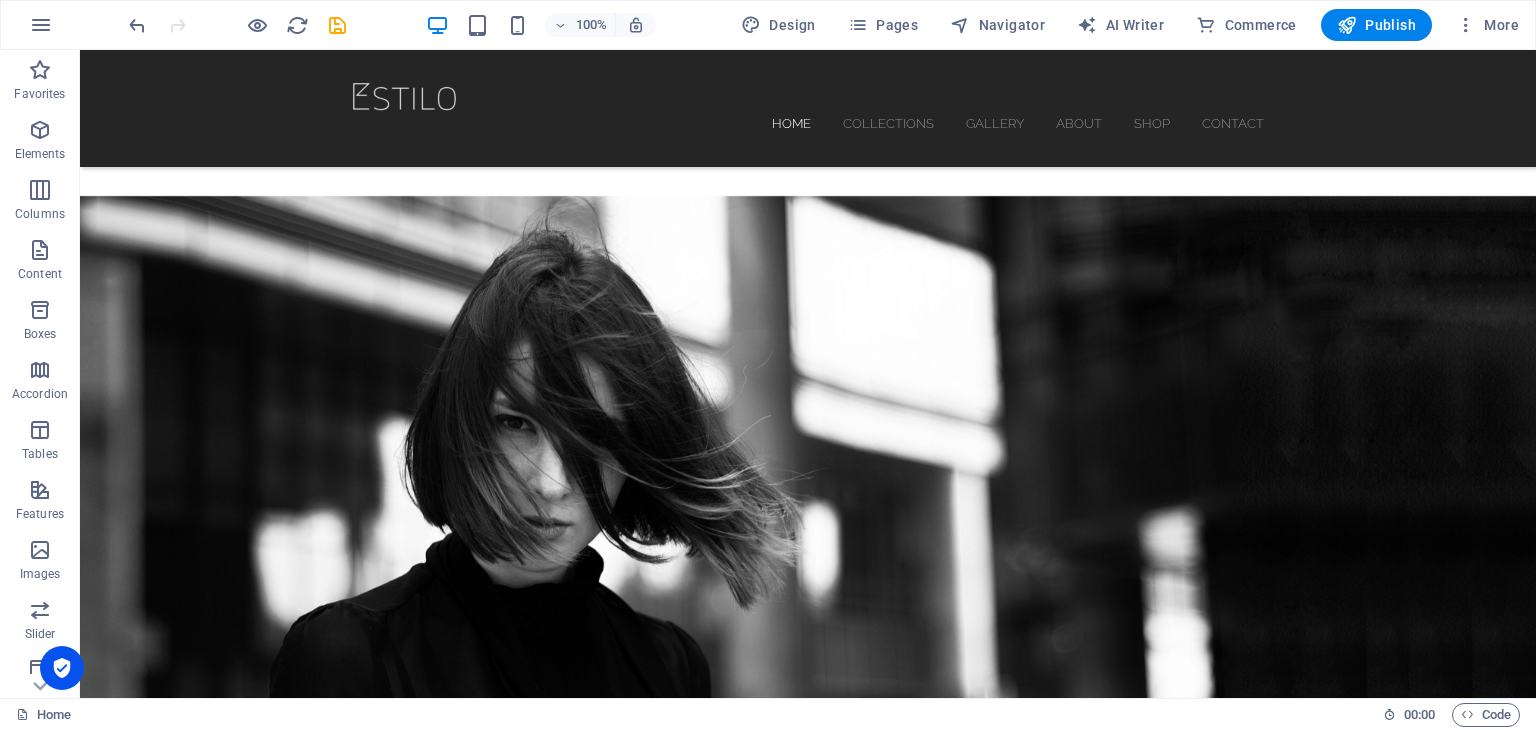 click on "100% Design Pages Navigator AI Writer Commerce Publish More" at bounding box center [768, 25] 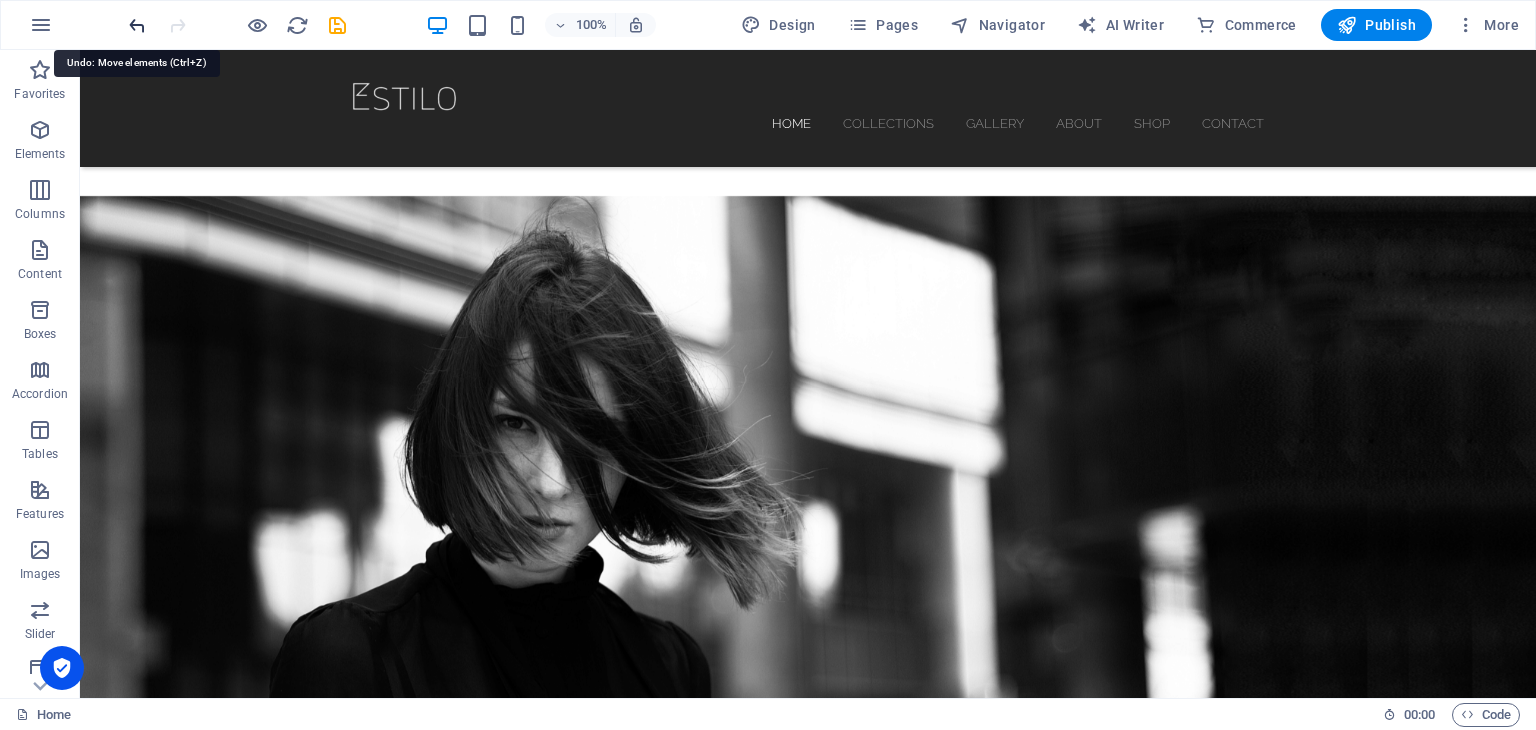 click at bounding box center (137, 25) 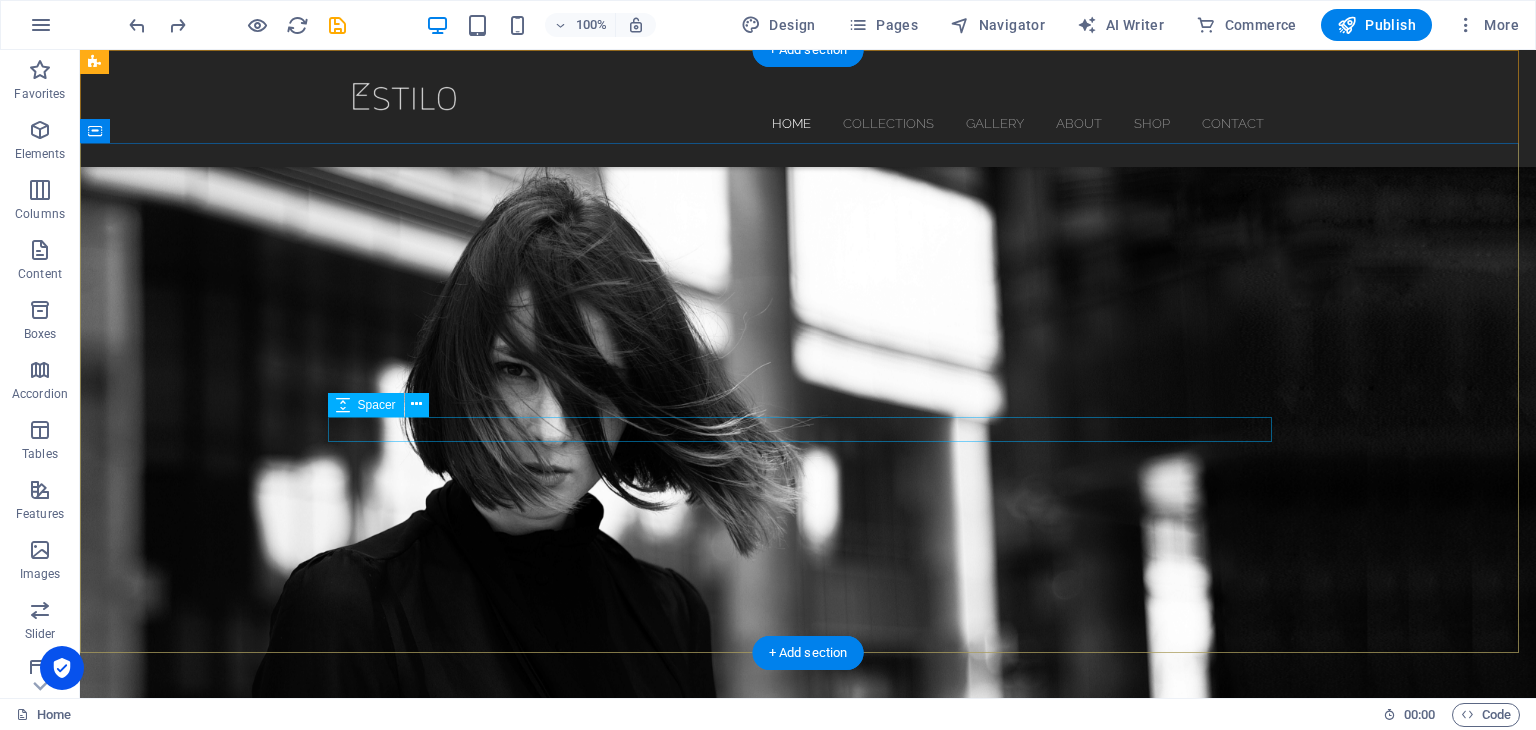 click at bounding box center [808, 901] 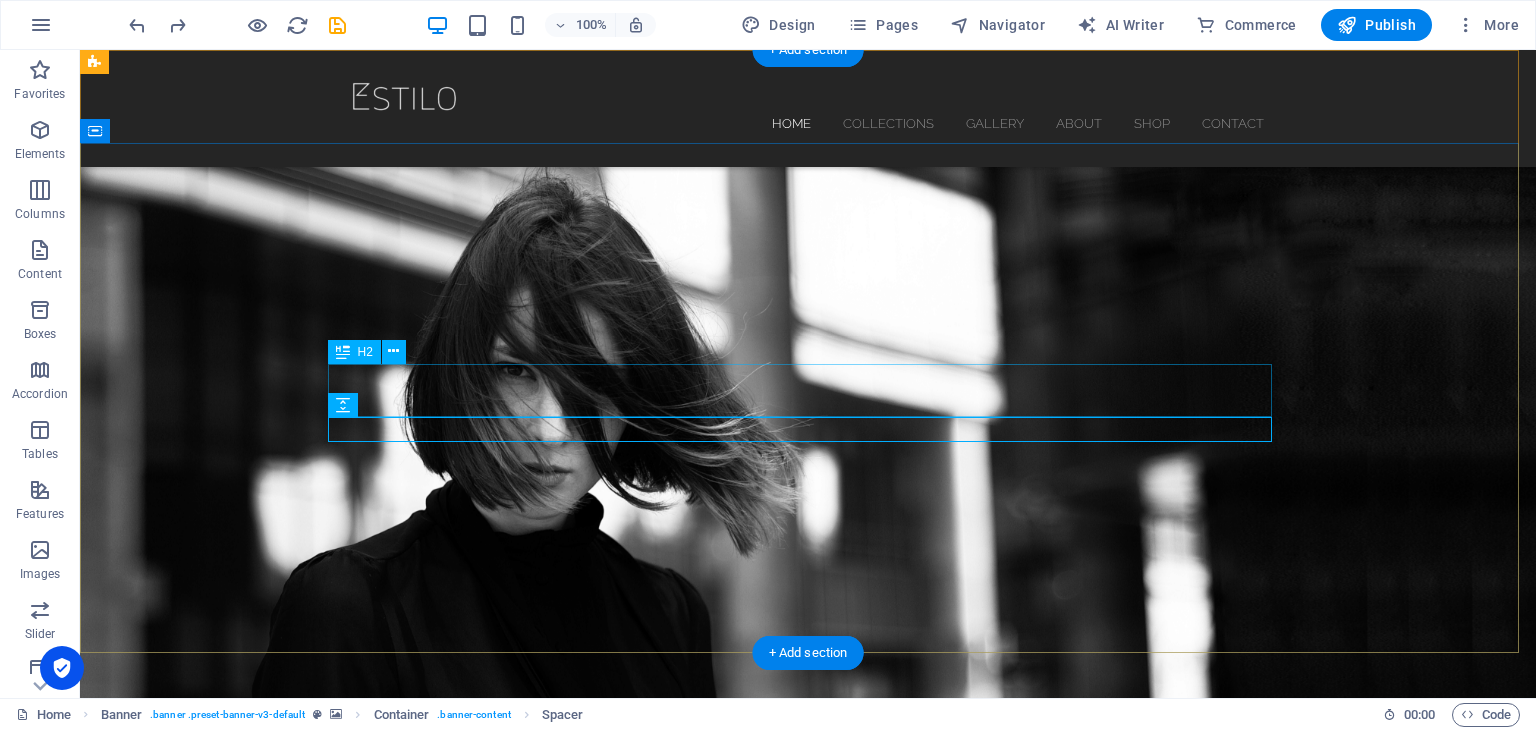 click on "ebru hançer" at bounding box center [808, 862] 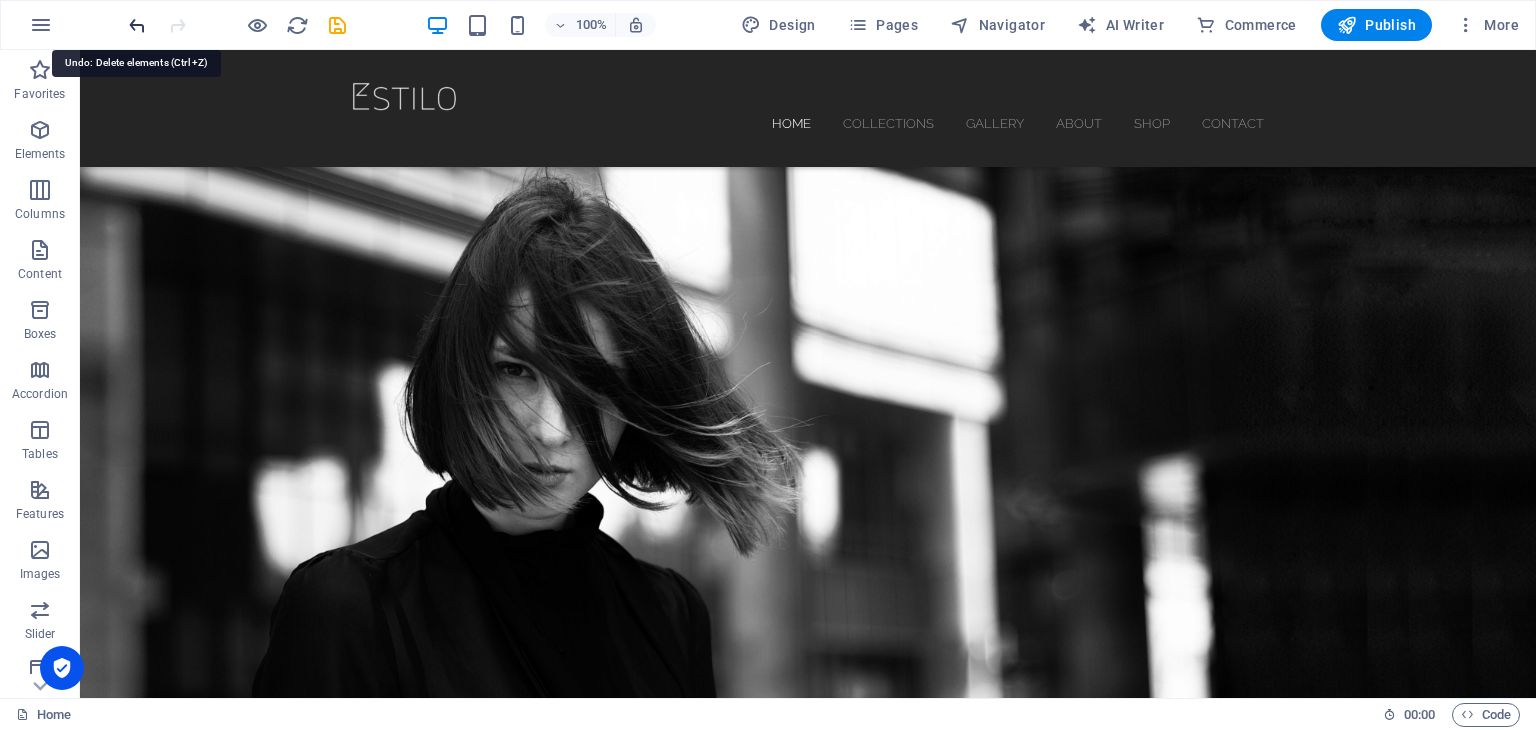 click at bounding box center (137, 25) 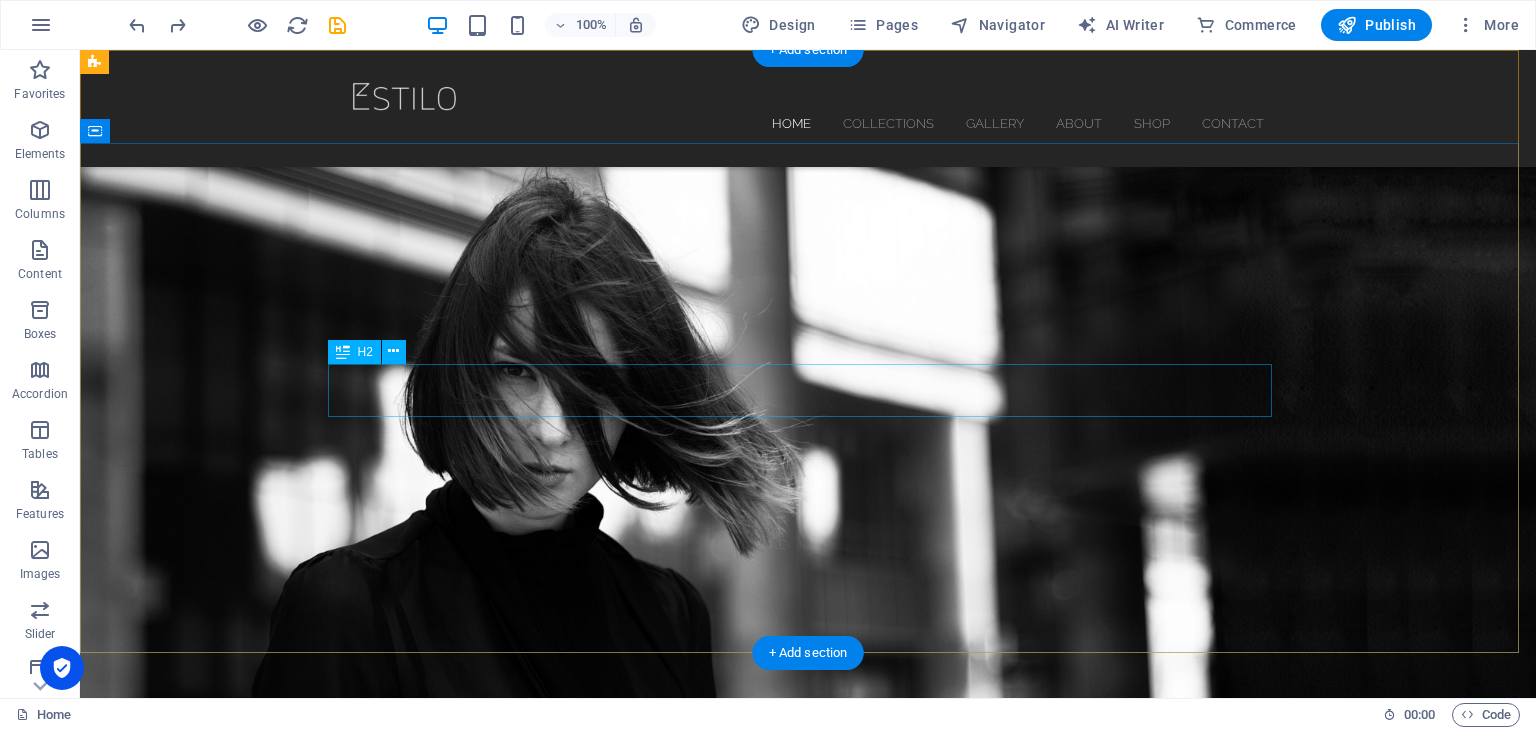 click on "ebru hançer" at bounding box center (808, 862) 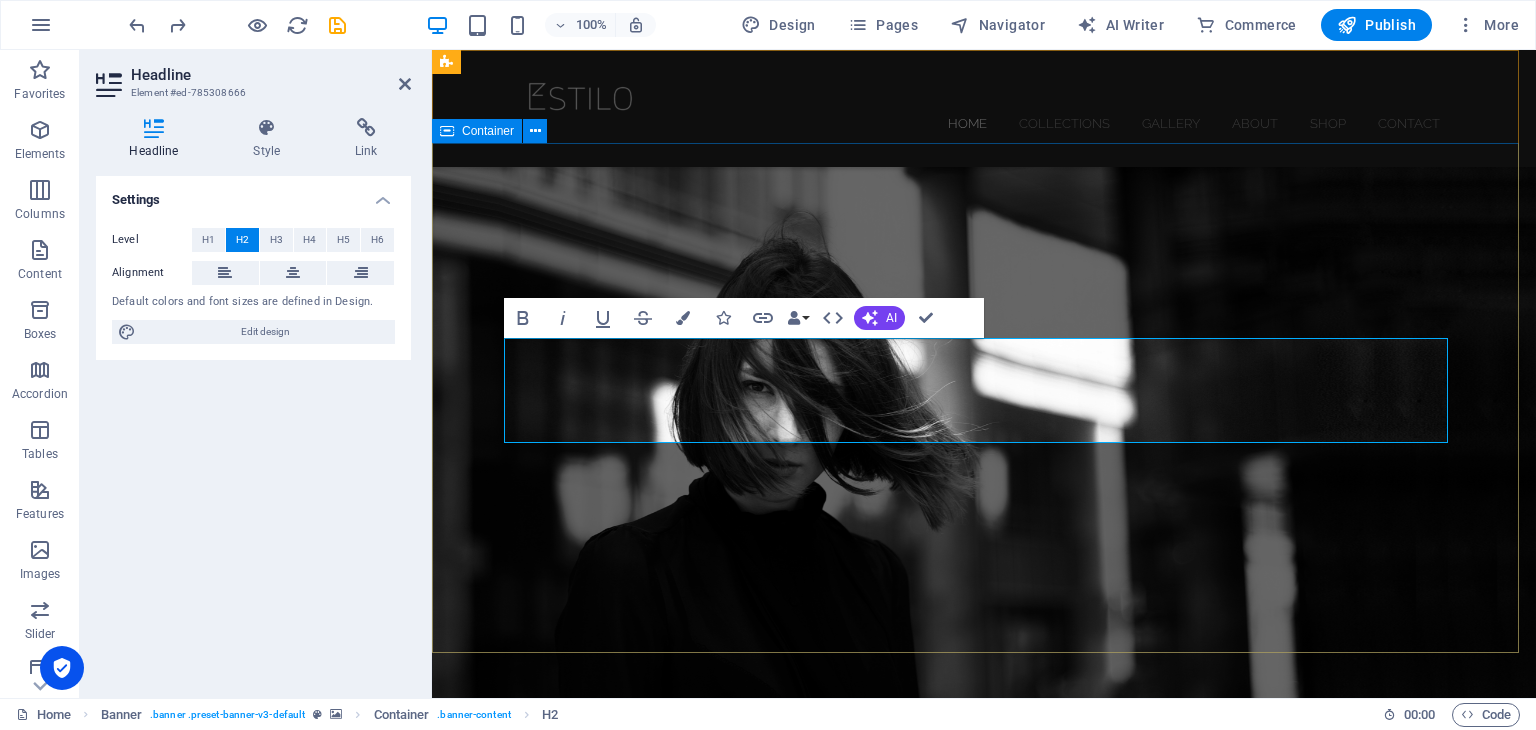 click on "‌" at bounding box center [984, 896] 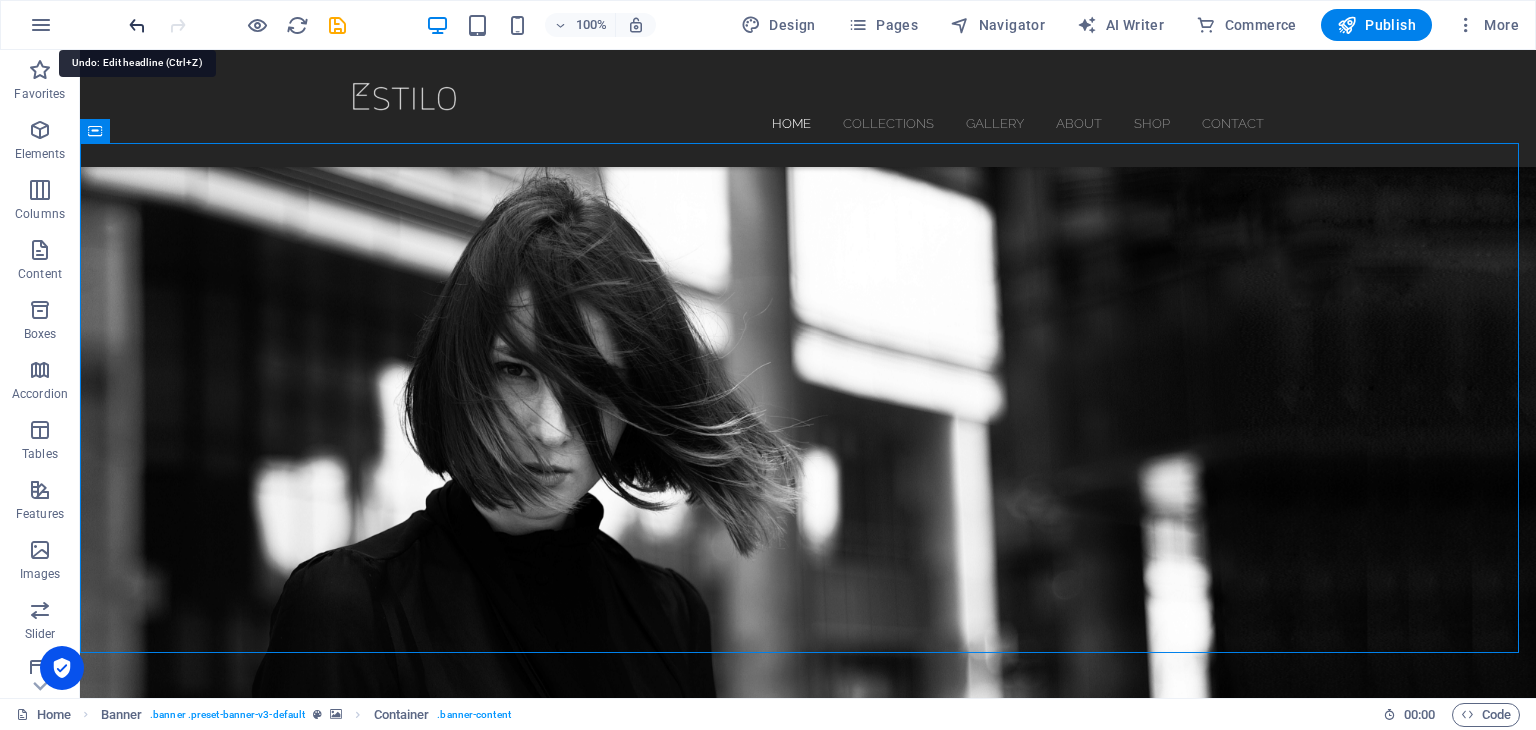 click at bounding box center (137, 25) 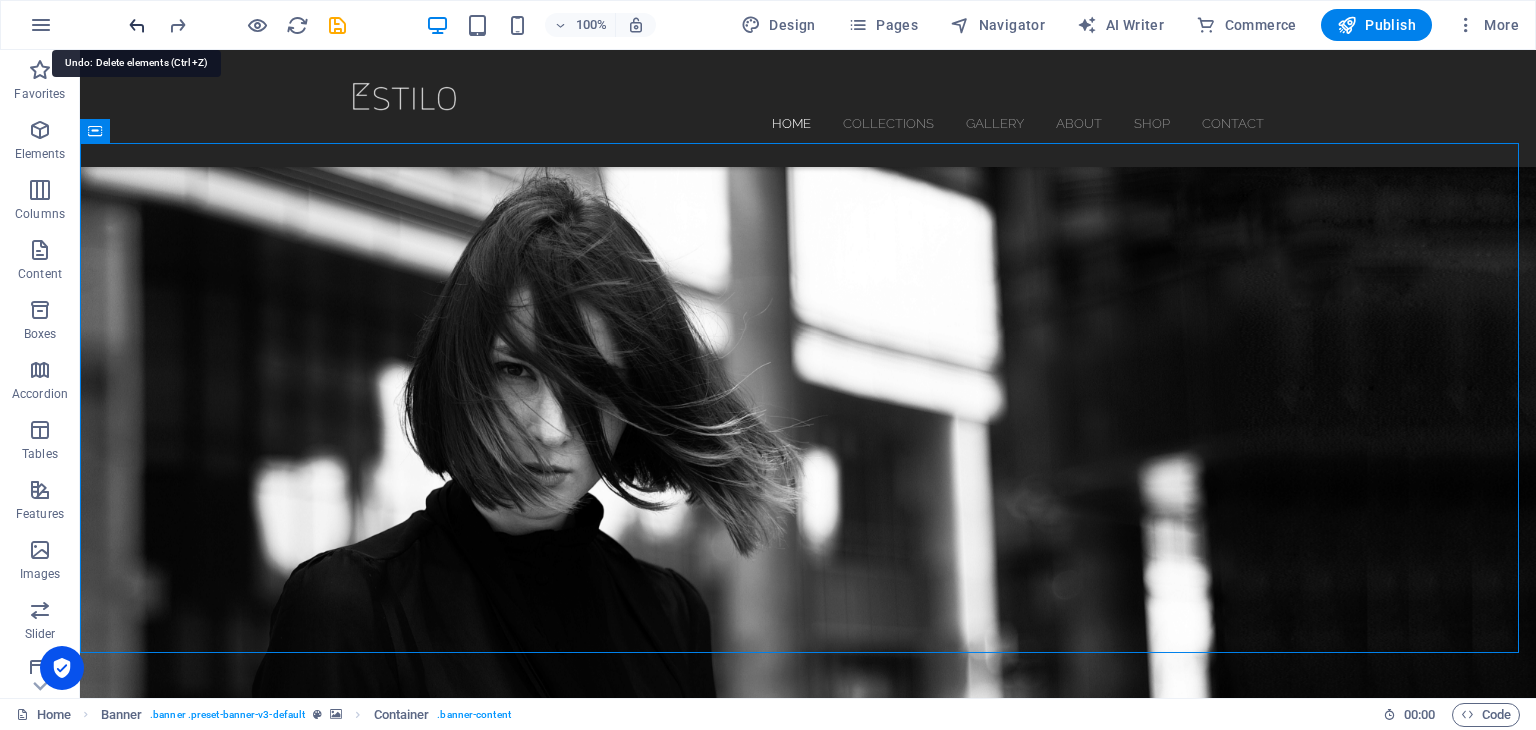 click at bounding box center (137, 25) 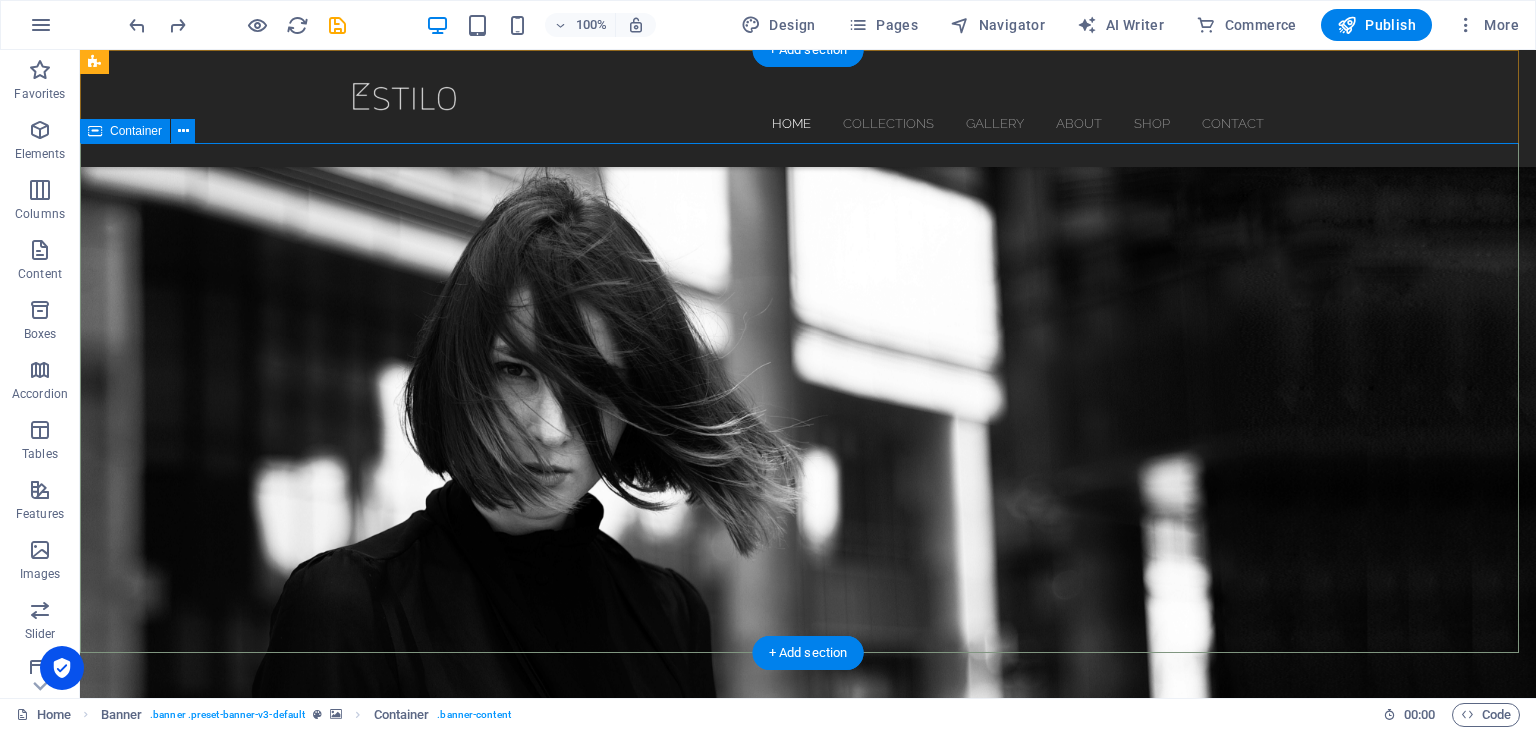 click on "ebru hançer" at bounding box center [808, 903] 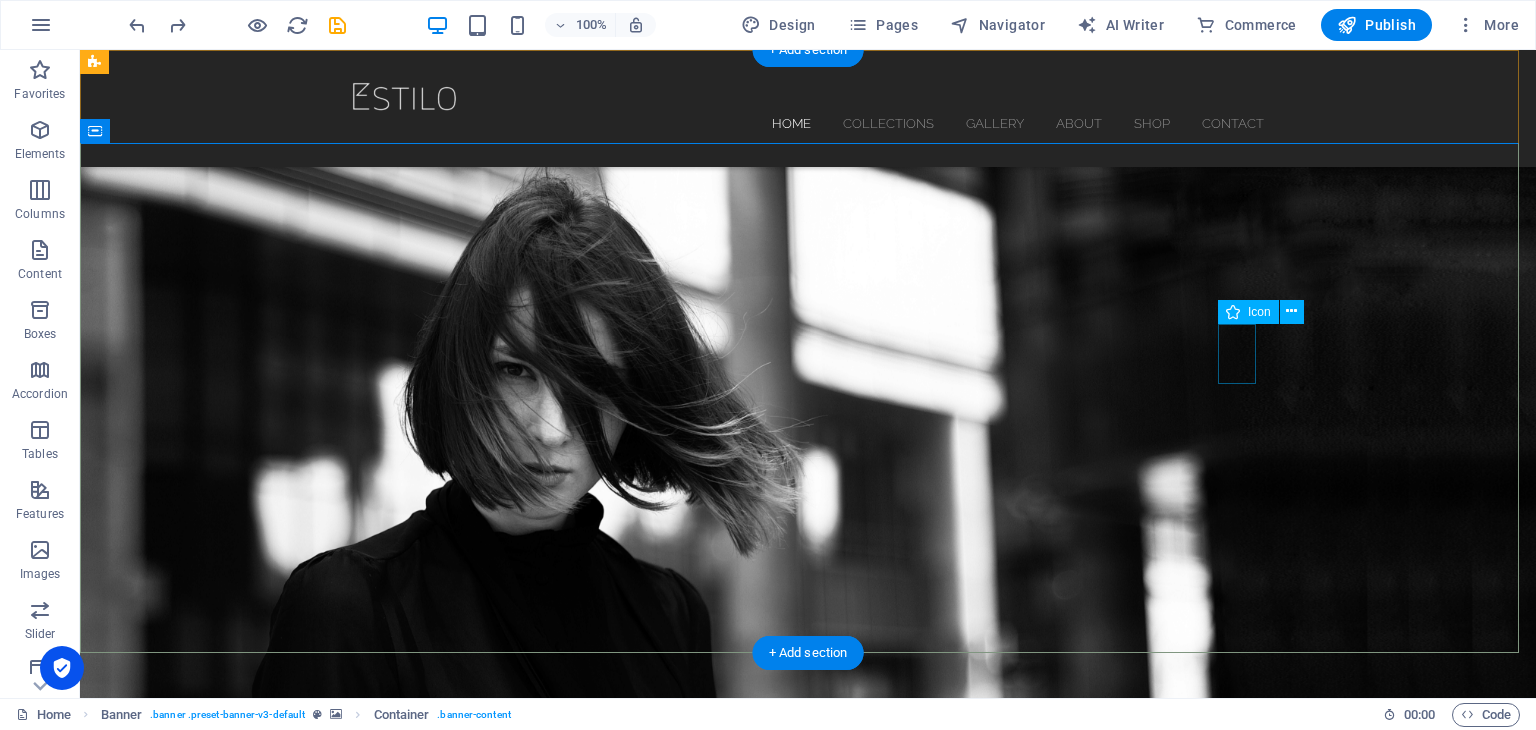 click at bounding box center (800, 859) 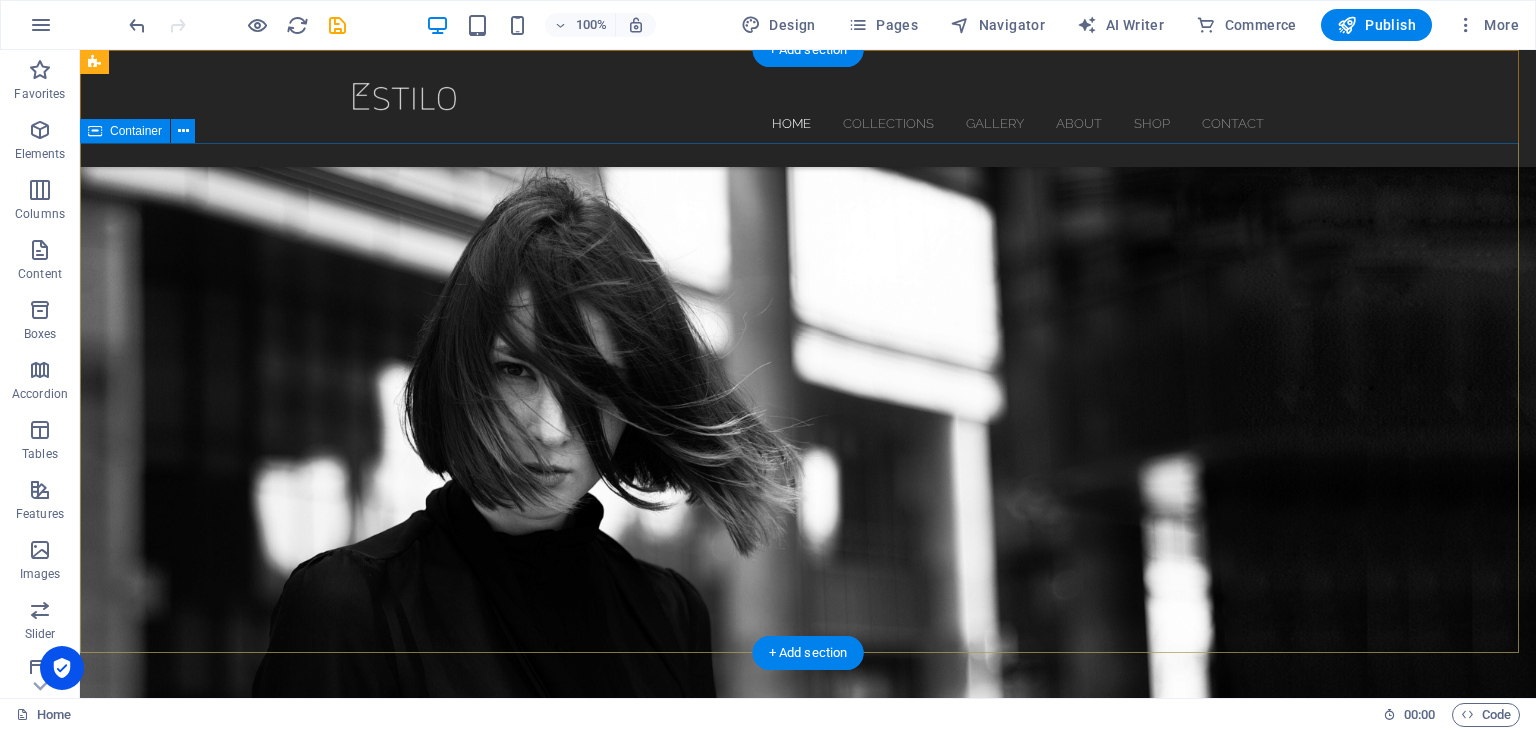 click on "ebru hançer" at bounding box center (808, 870) 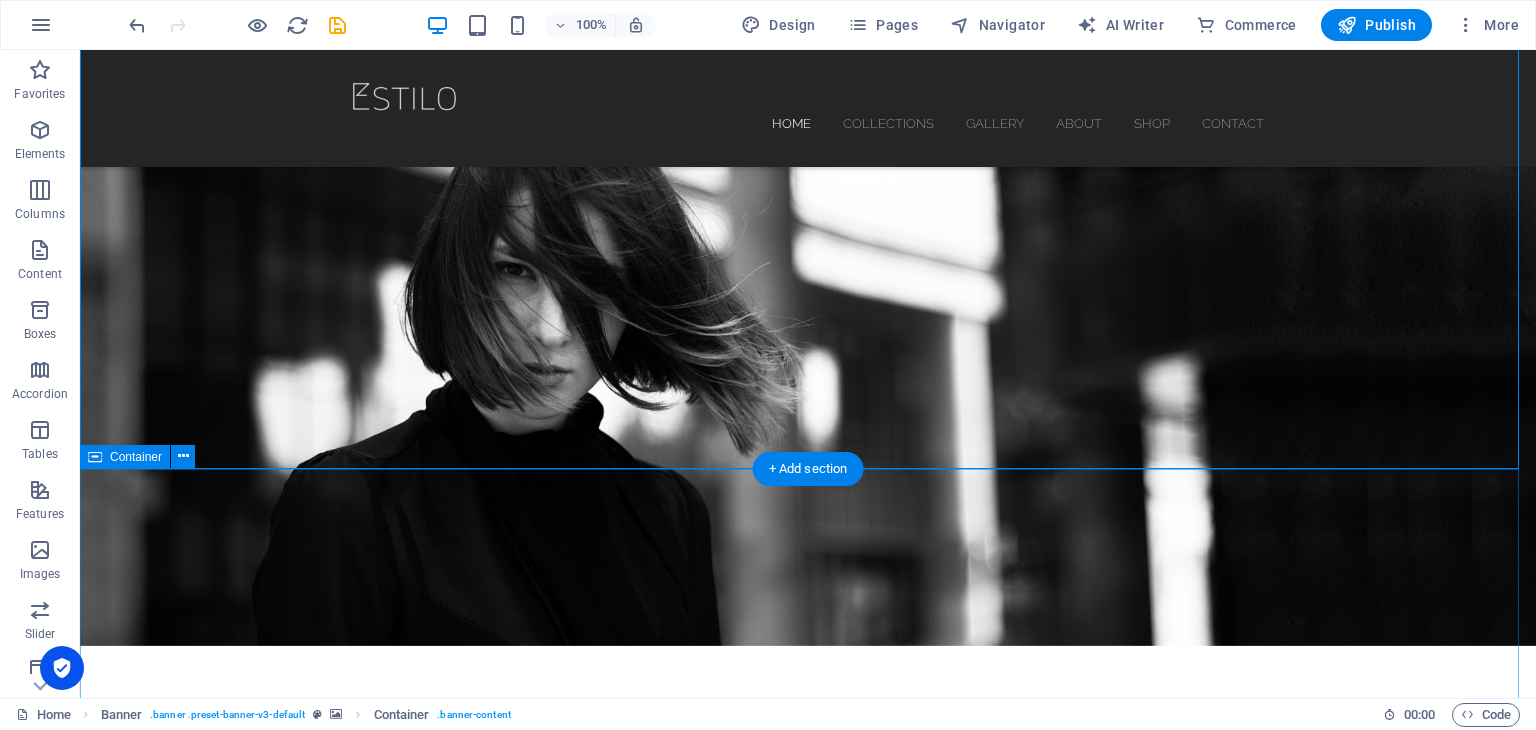 scroll, scrollTop: 400, scrollLeft: 0, axis: vertical 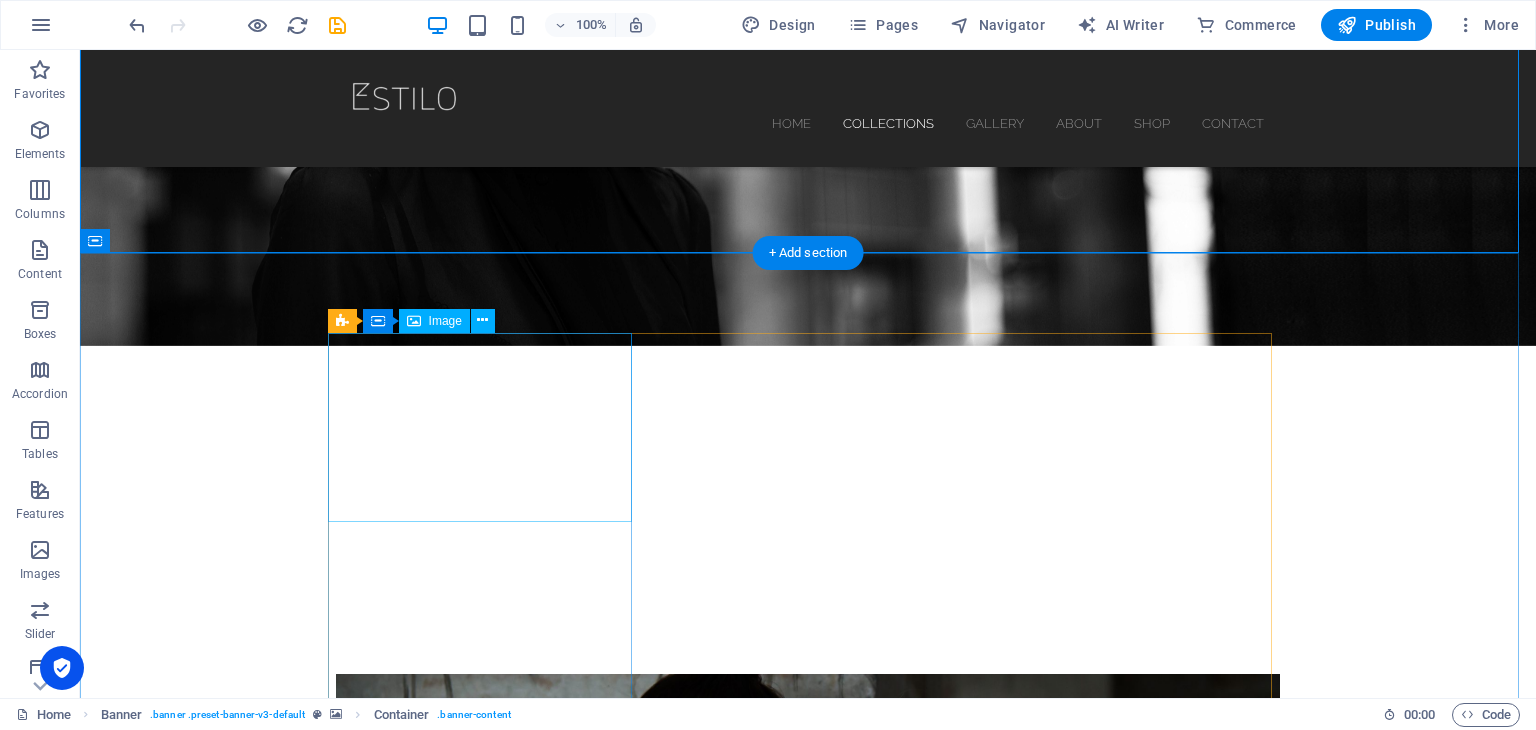 click at bounding box center (808, 968) 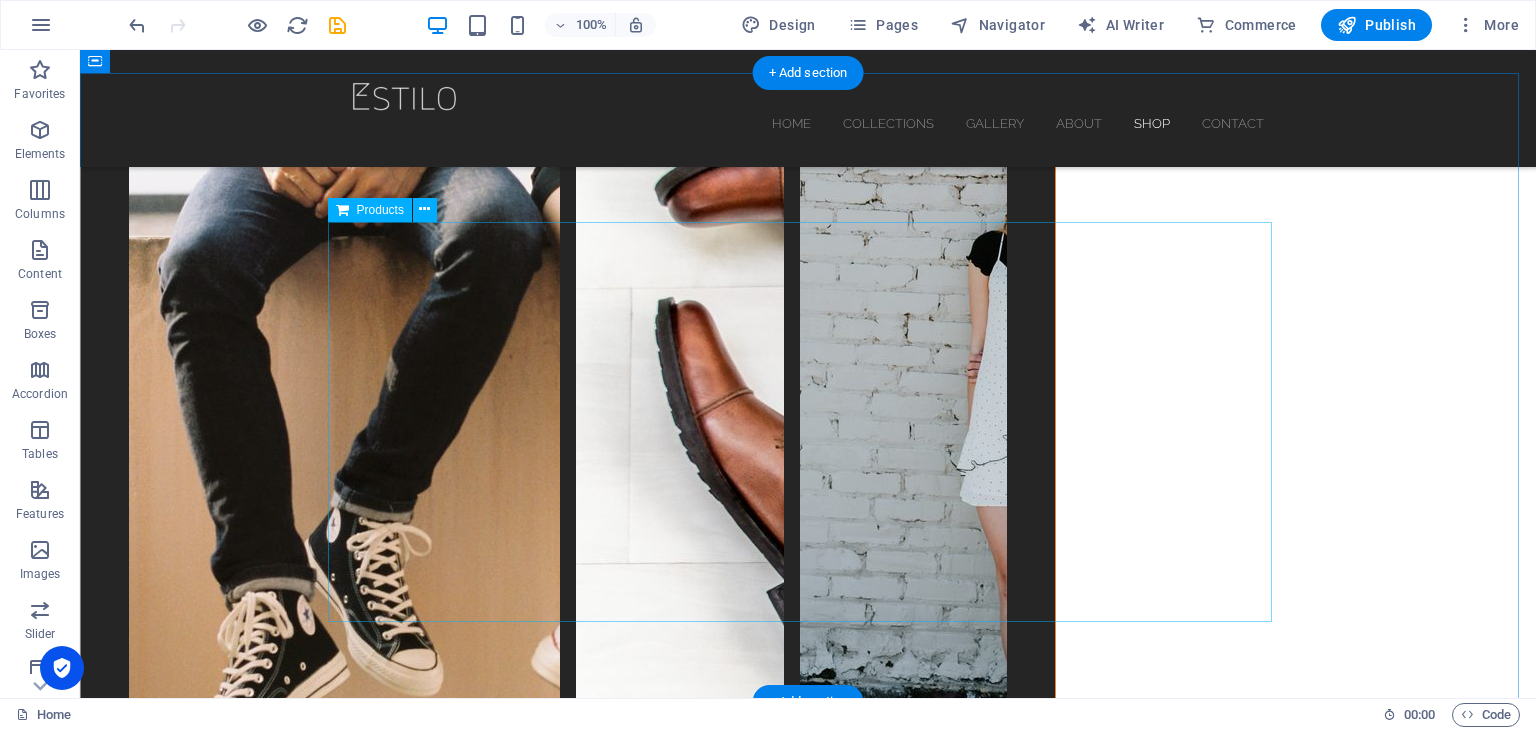 scroll, scrollTop: 5300, scrollLeft: 0, axis: vertical 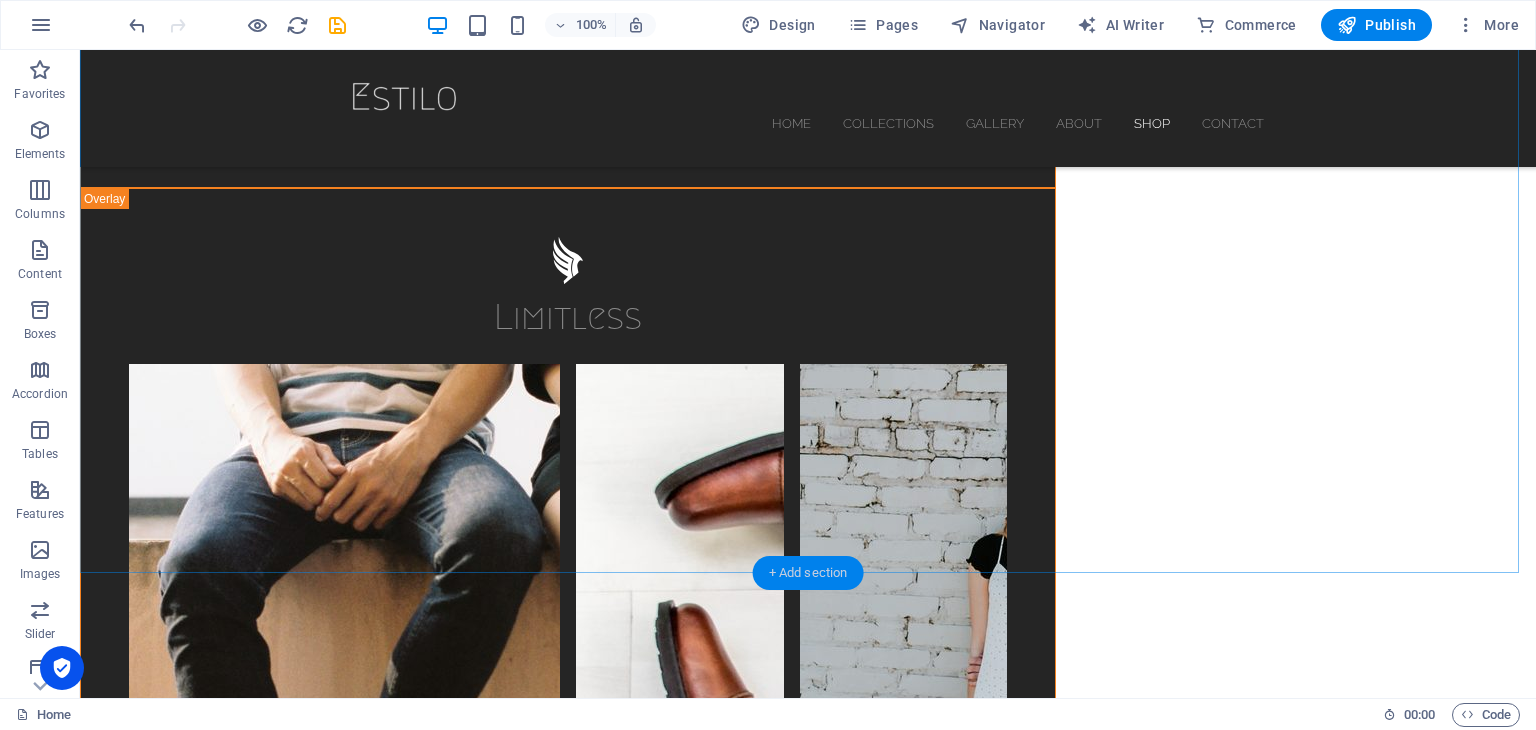 click on "+ Add section" at bounding box center (808, 573) 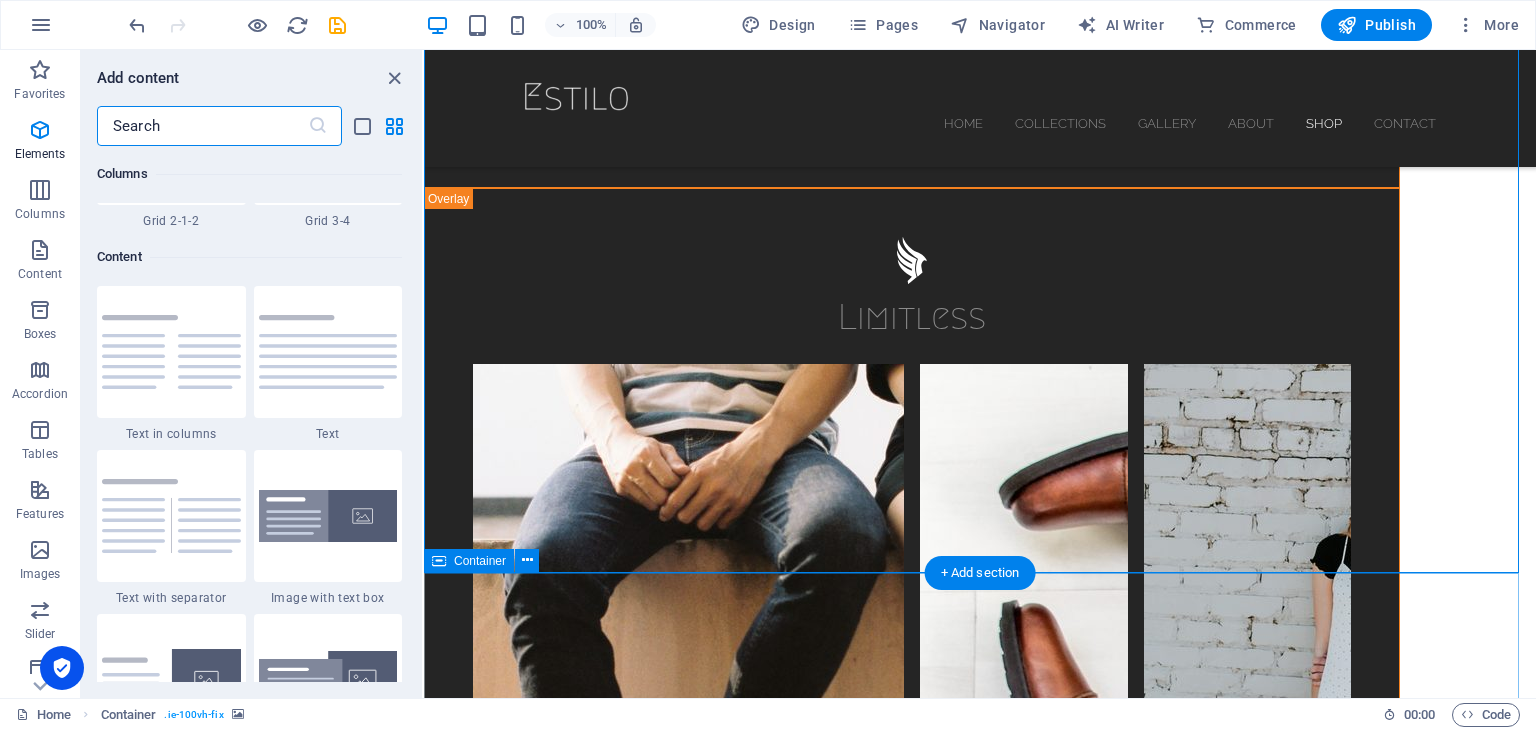 scroll, scrollTop: 3498, scrollLeft: 0, axis: vertical 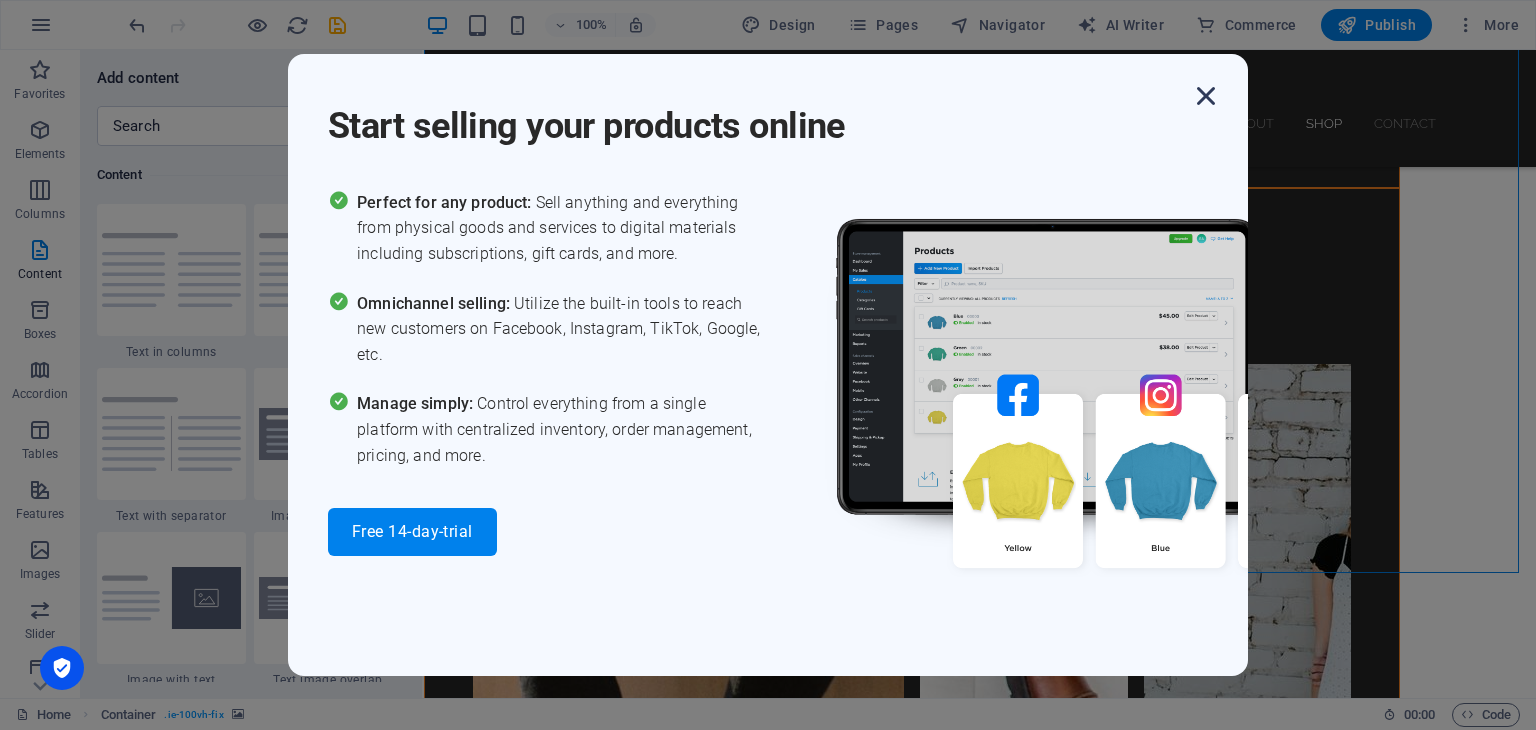click at bounding box center (1206, 96) 